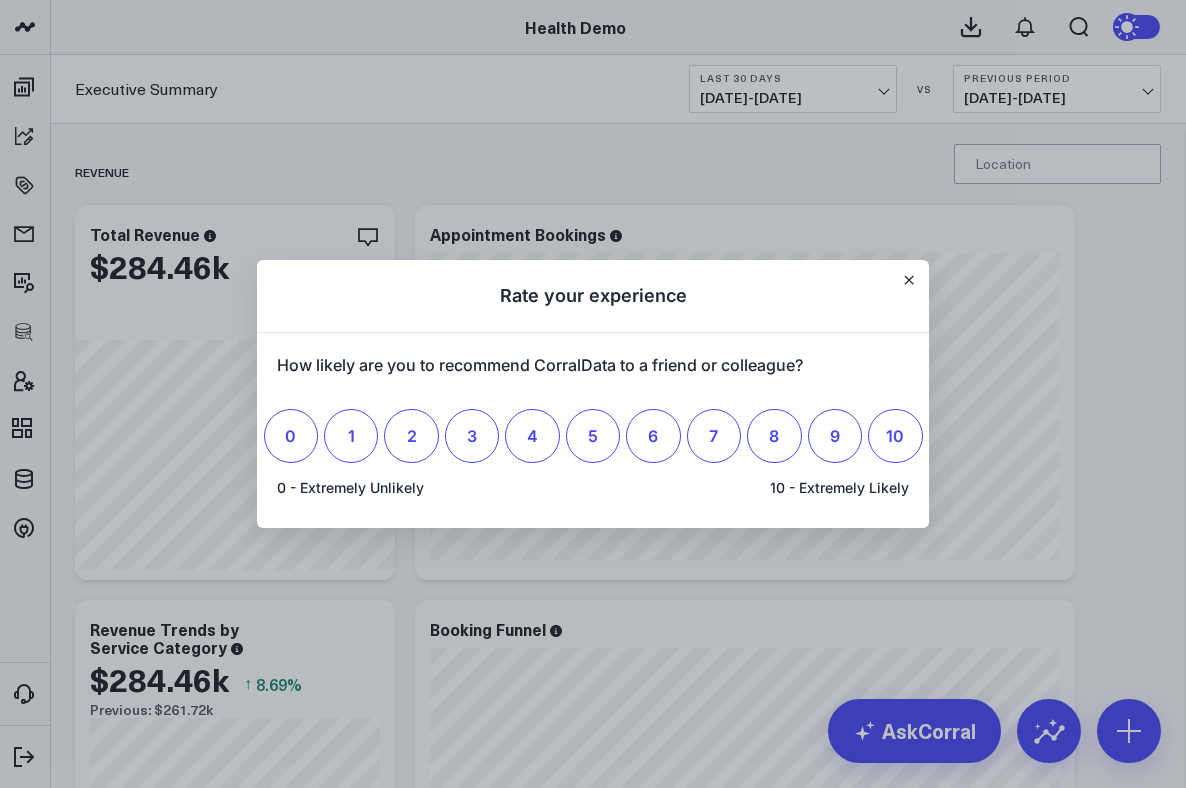 scroll, scrollTop: 0, scrollLeft: 0, axis: both 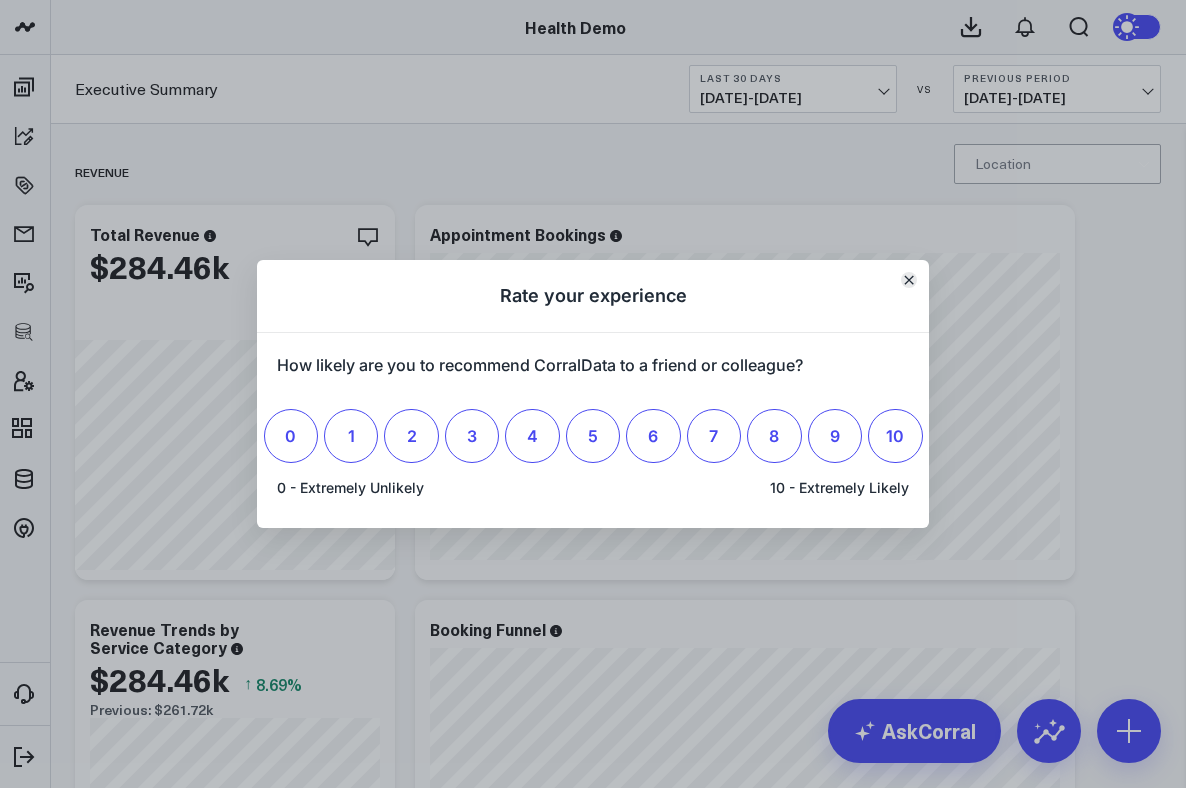 click 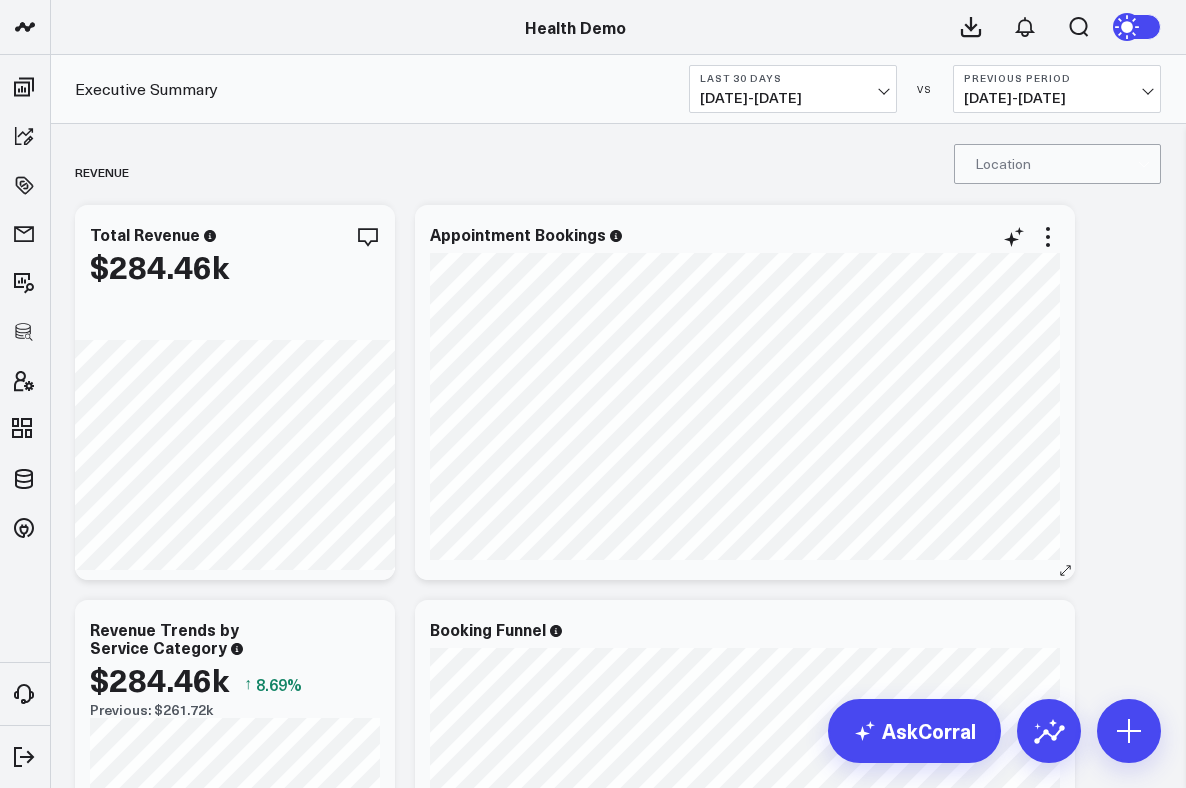 click at bounding box center (745, 250) 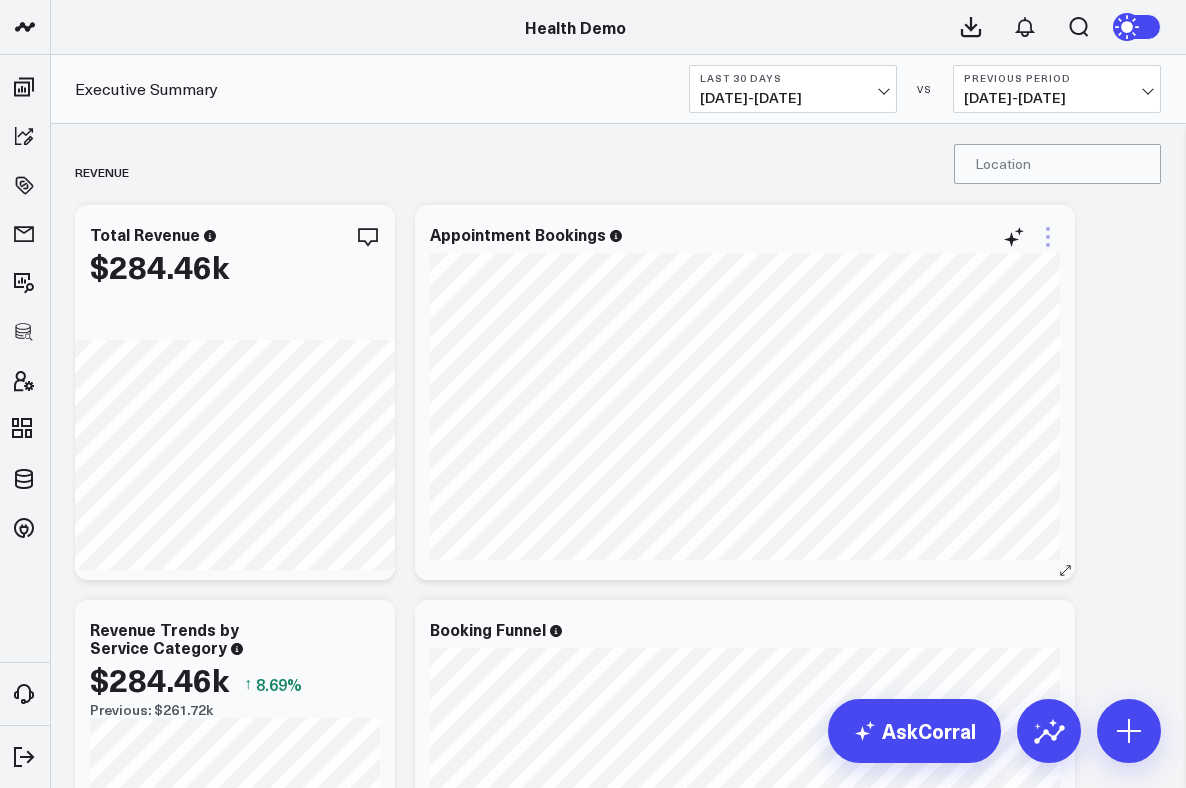 click 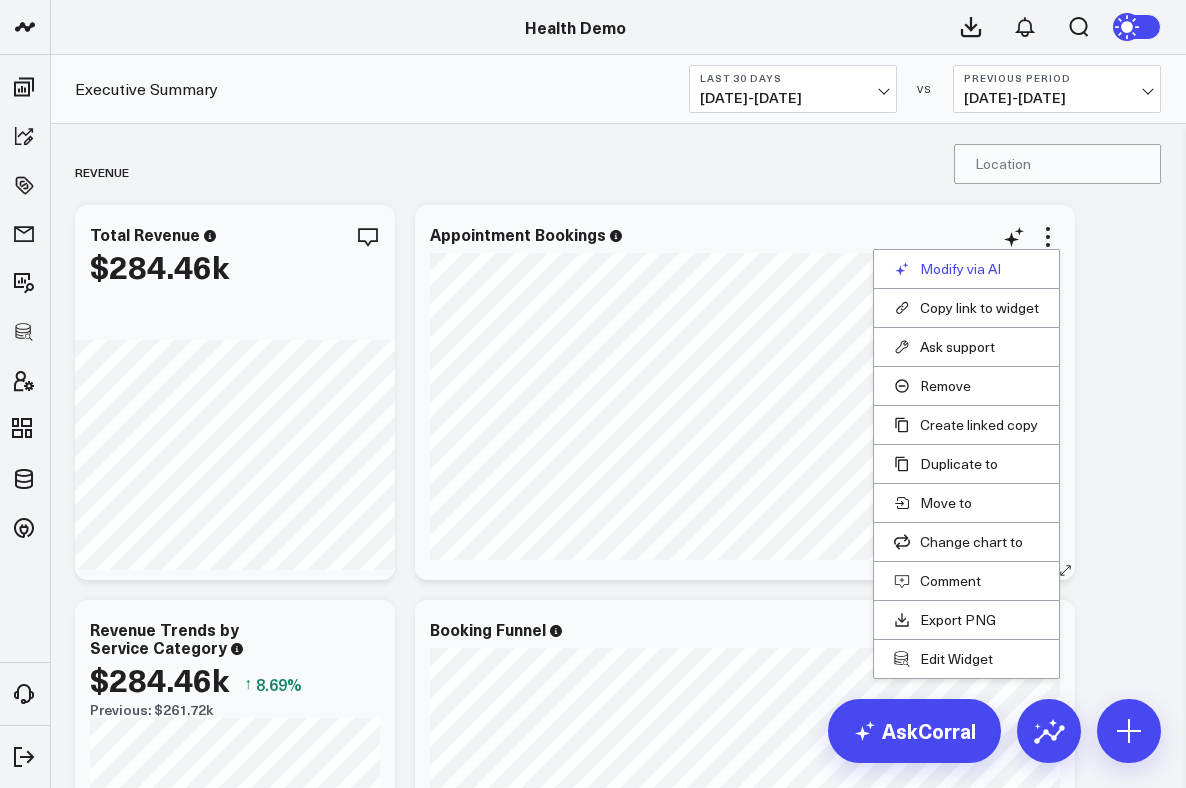 click on "Modify via AI" at bounding box center (966, 269) 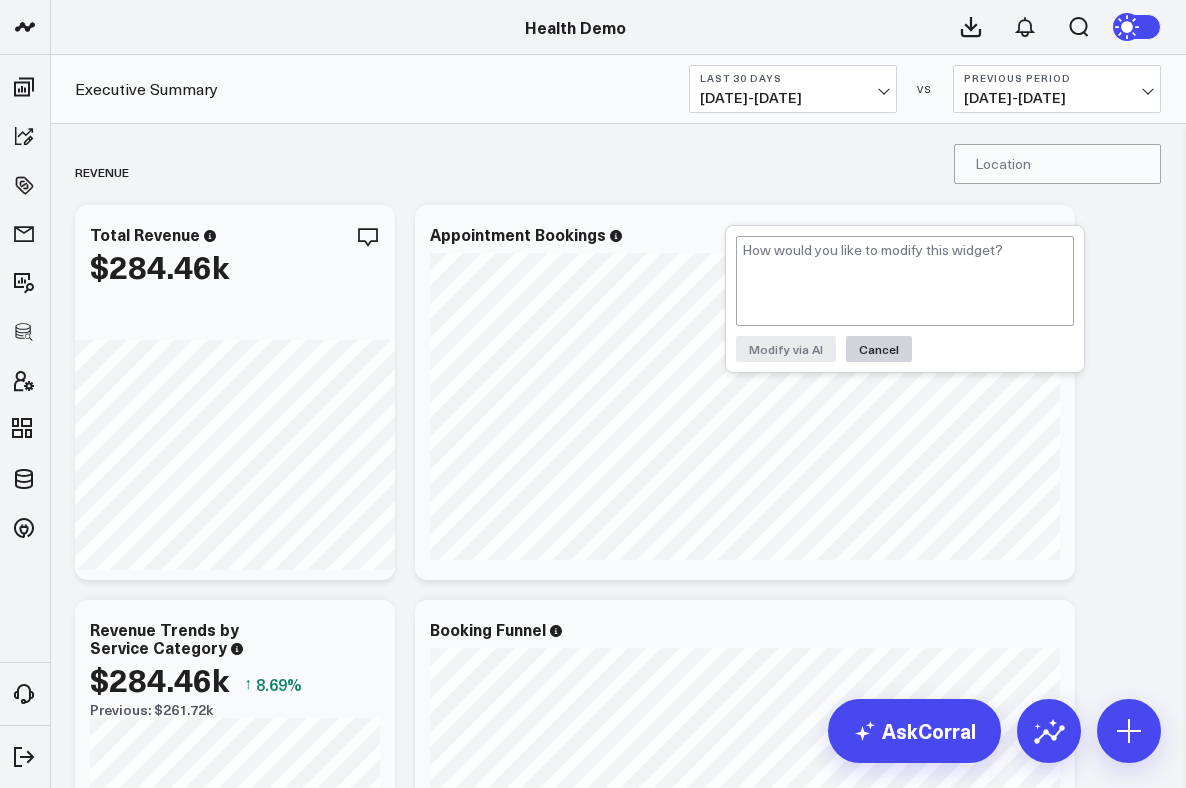 click on "Cancel" at bounding box center [879, 349] 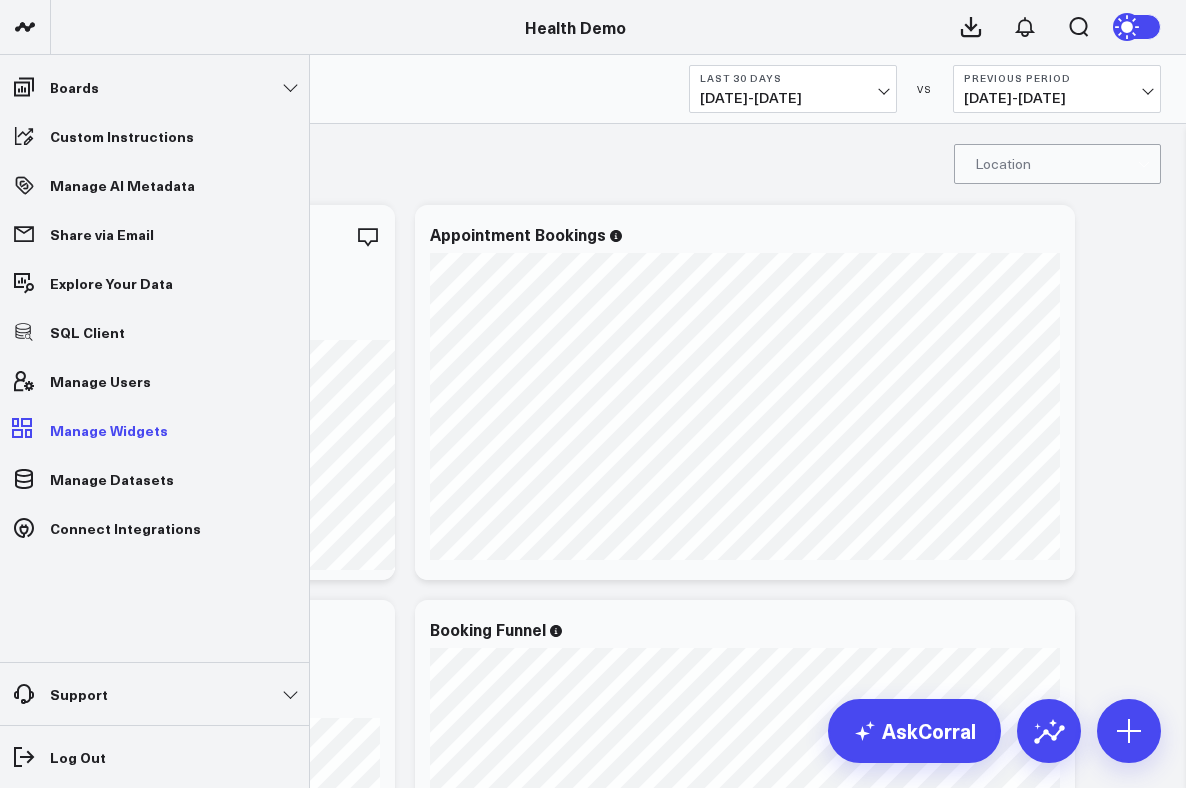 click on "Manage Widgets" at bounding box center (109, 430) 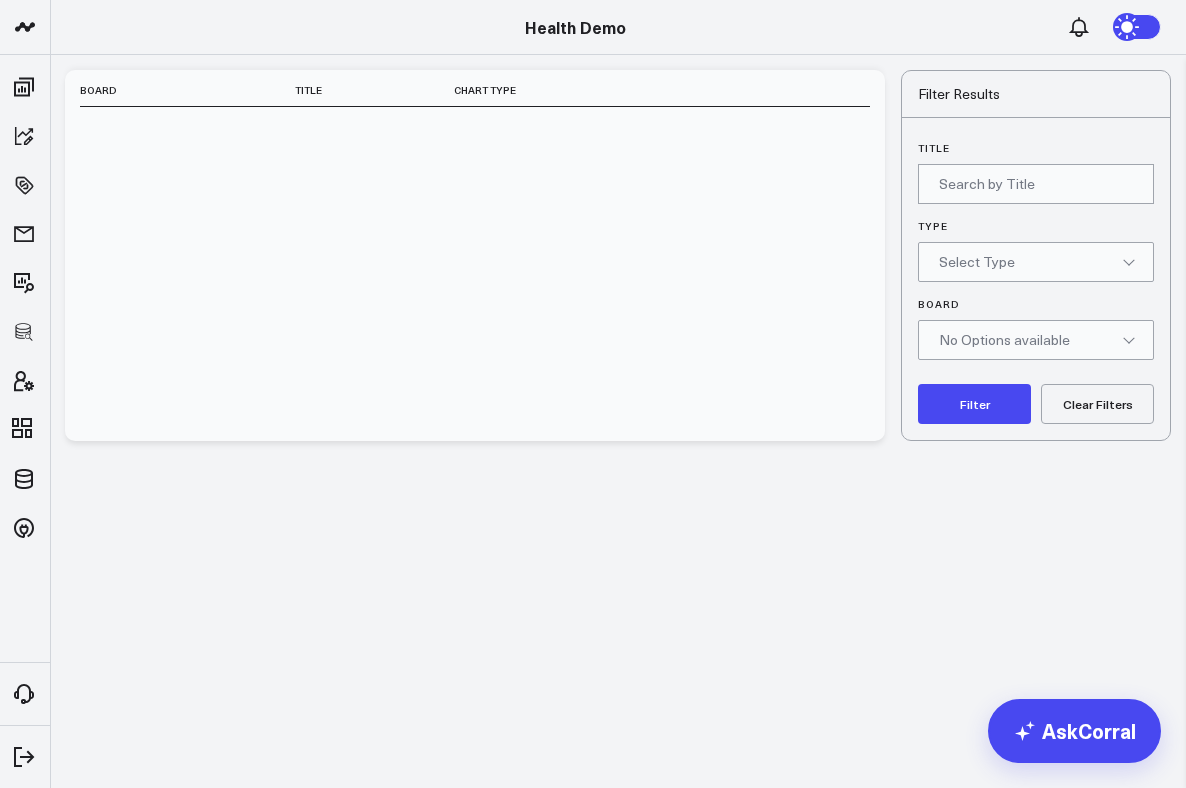 scroll, scrollTop: 0, scrollLeft: 0, axis: both 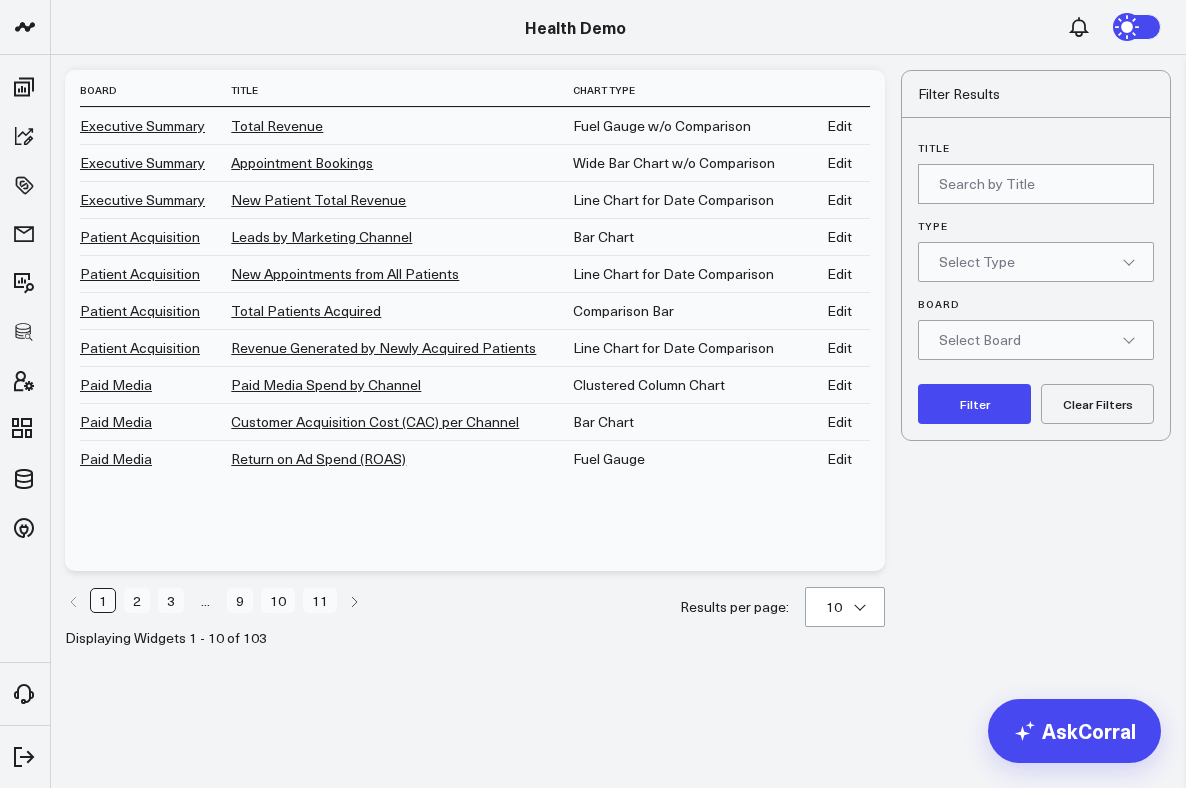 click on "Edit" at bounding box center [839, 458] 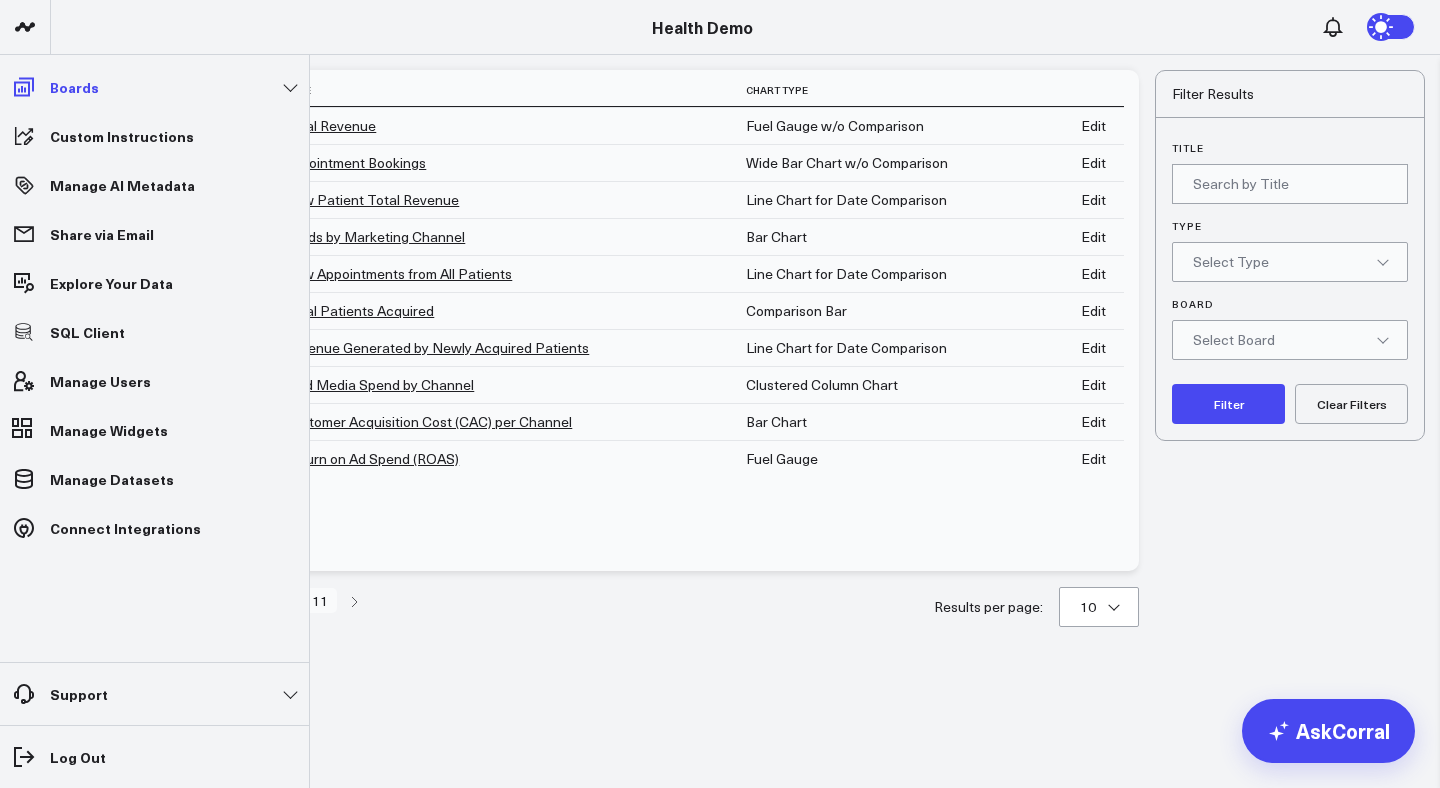 click 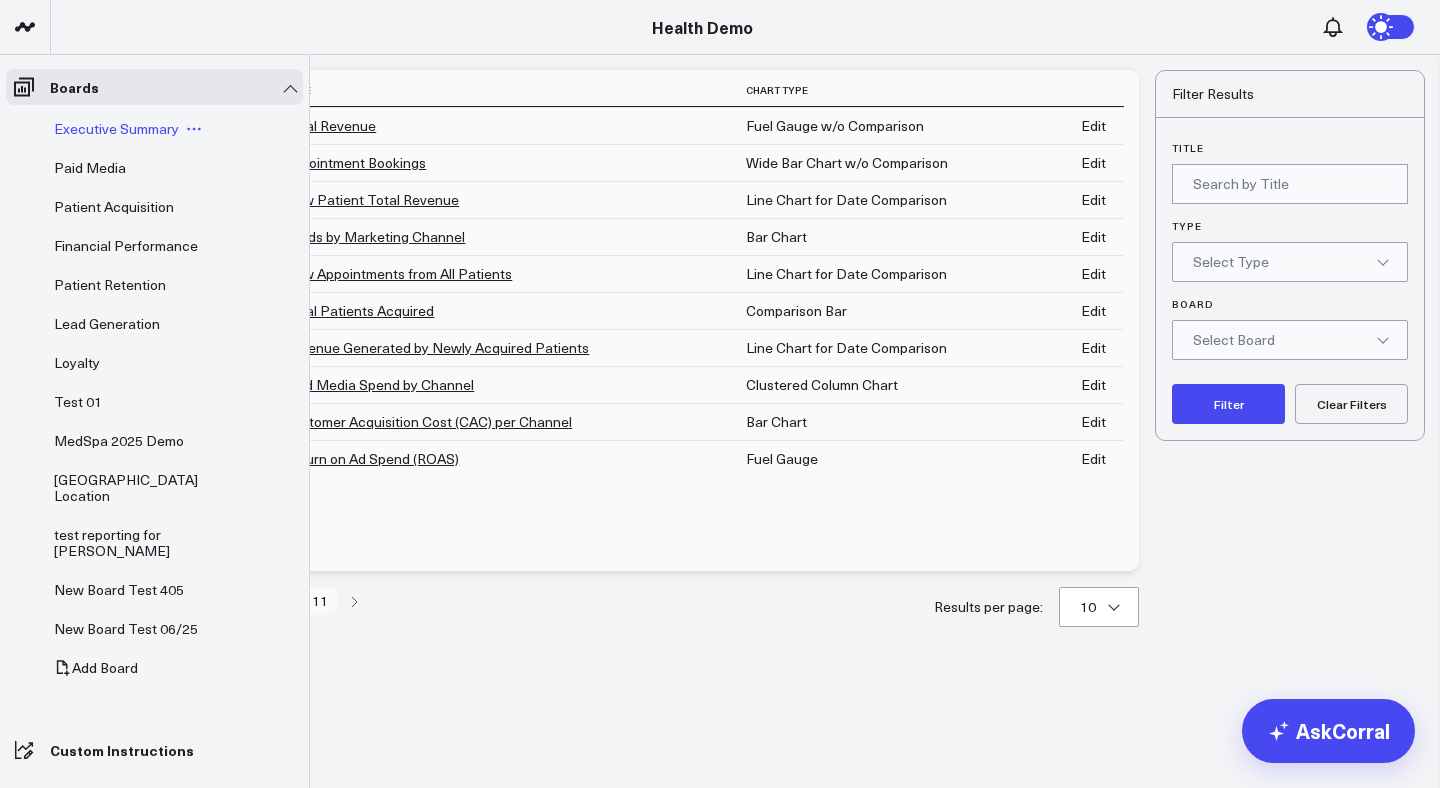 click on "Executive Summary" at bounding box center [116, 128] 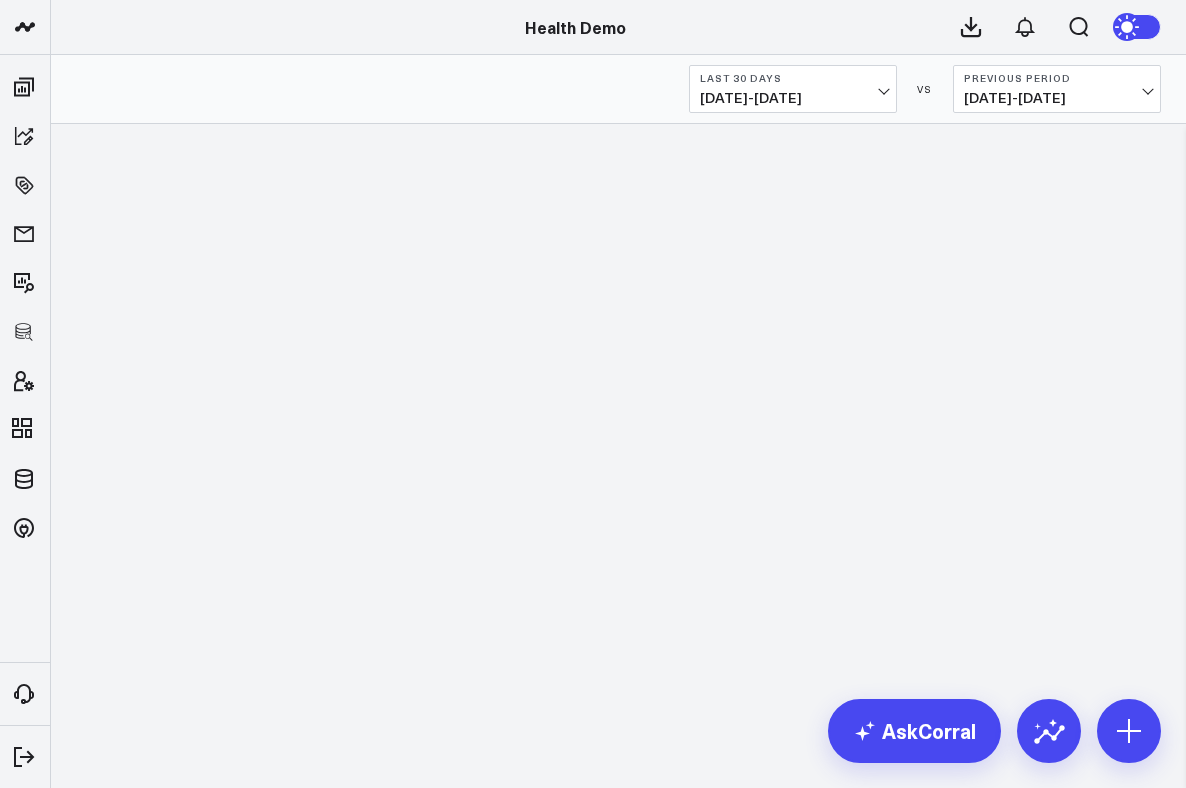 scroll, scrollTop: 0, scrollLeft: 0, axis: both 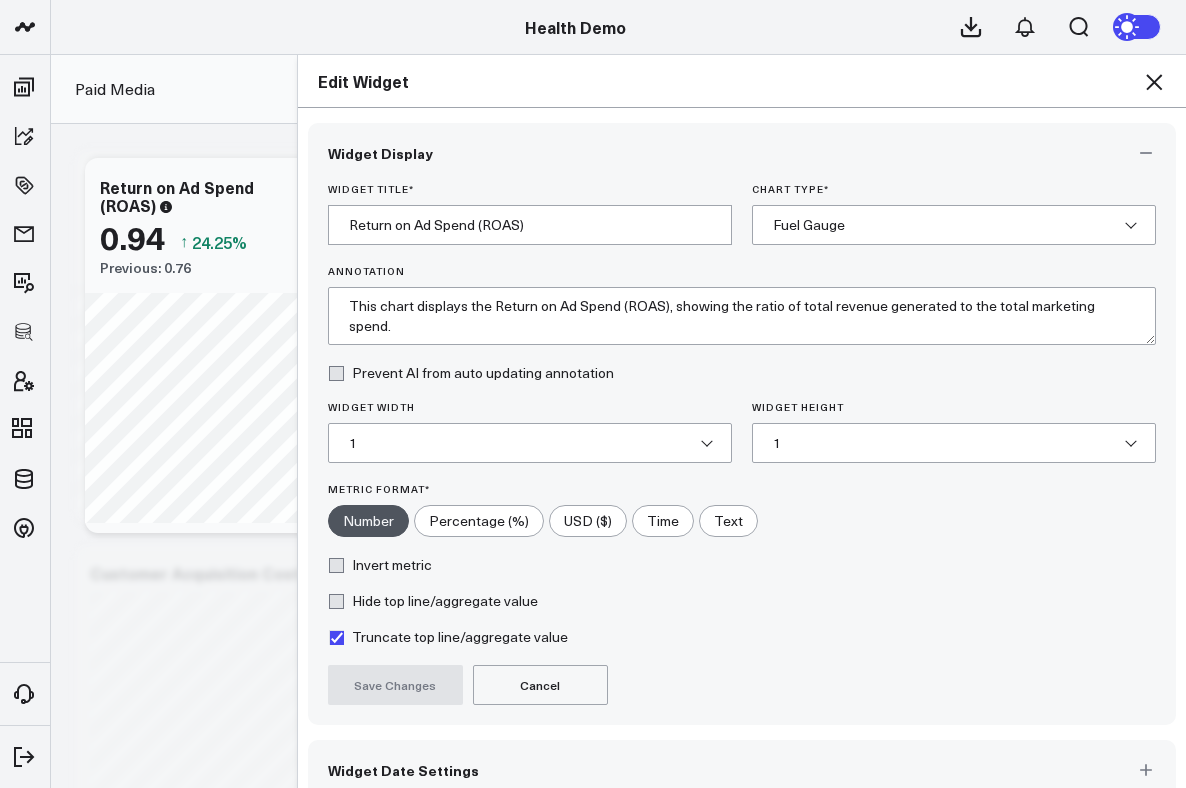 click 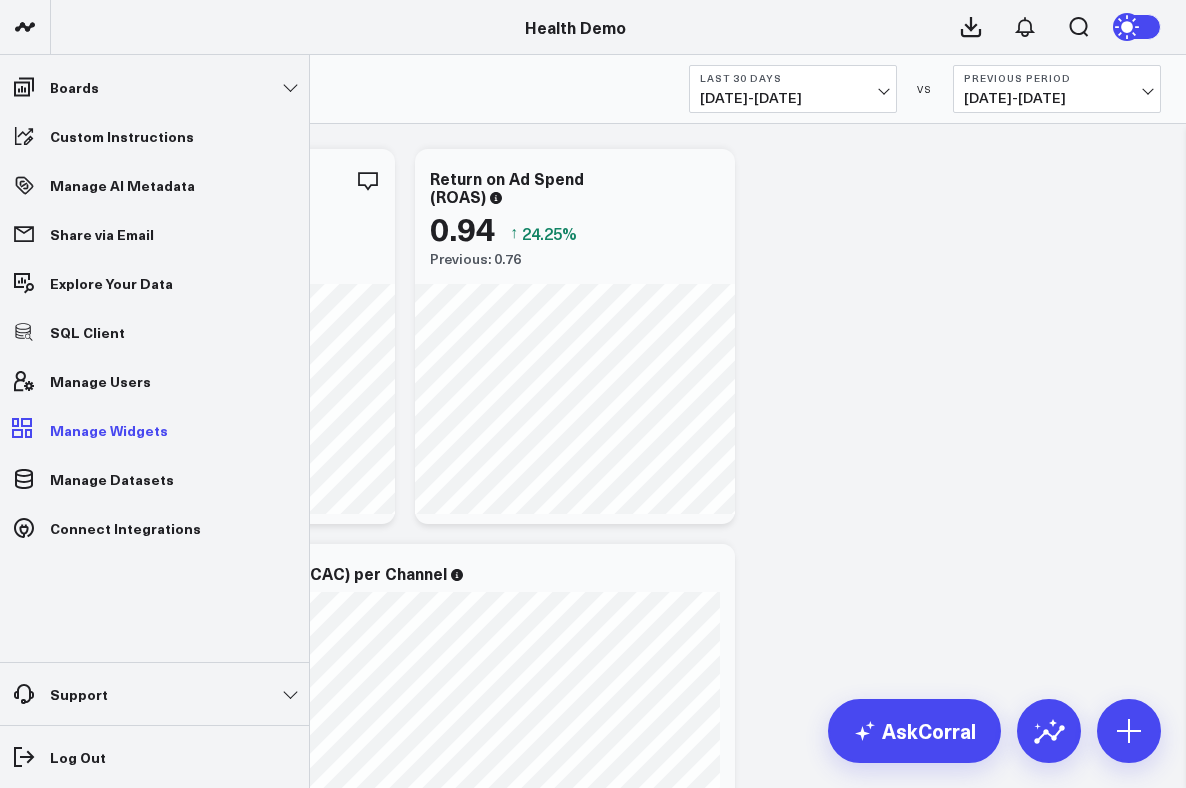 click on "Manage Widgets" at bounding box center [109, 430] 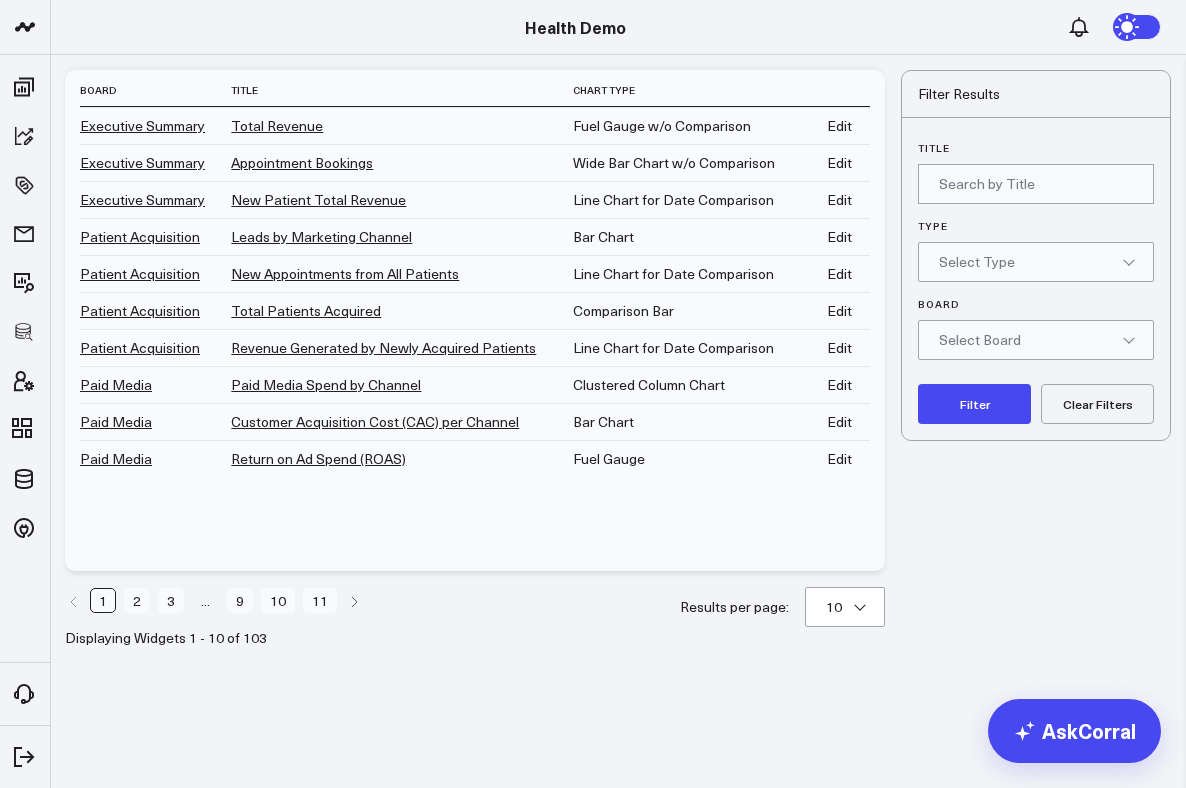 scroll, scrollTop: 0, scrollLeft: 0, axis: both 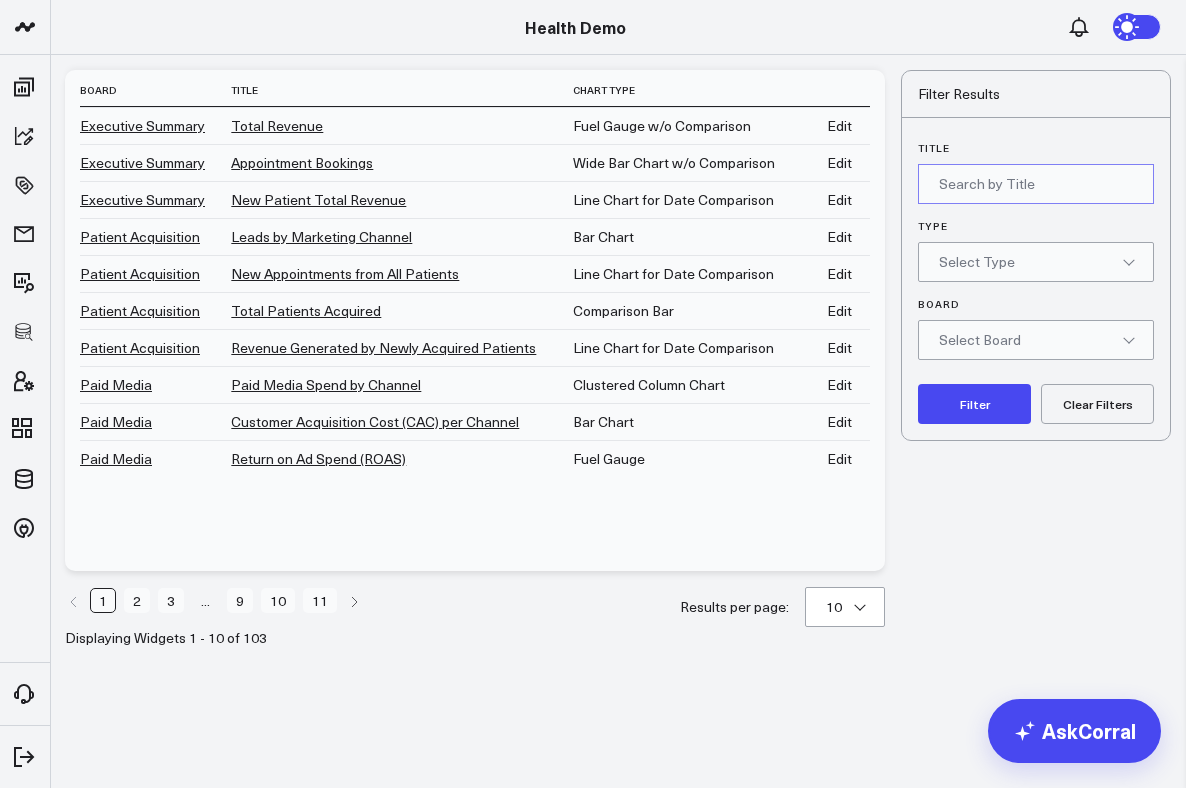 click on "Title" at bounding box center (1036, 184) 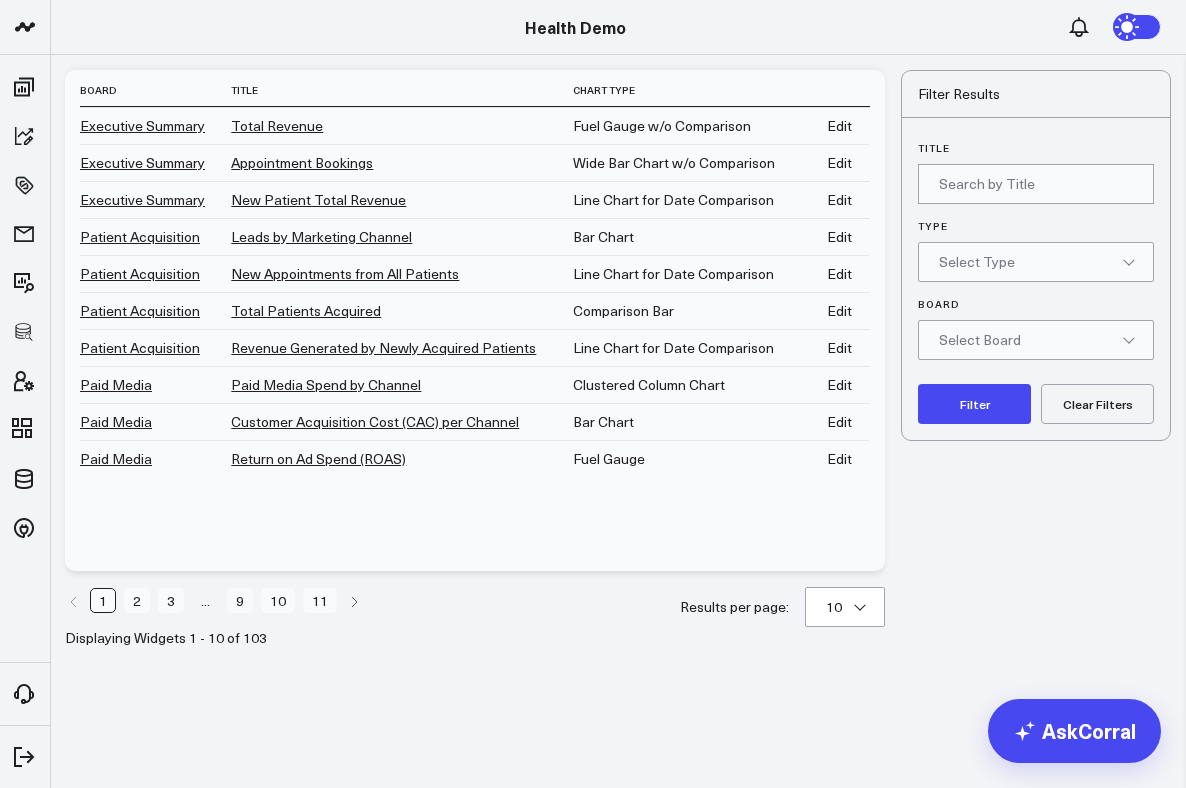 click on "Select Type" at bounding box center (977, 262) 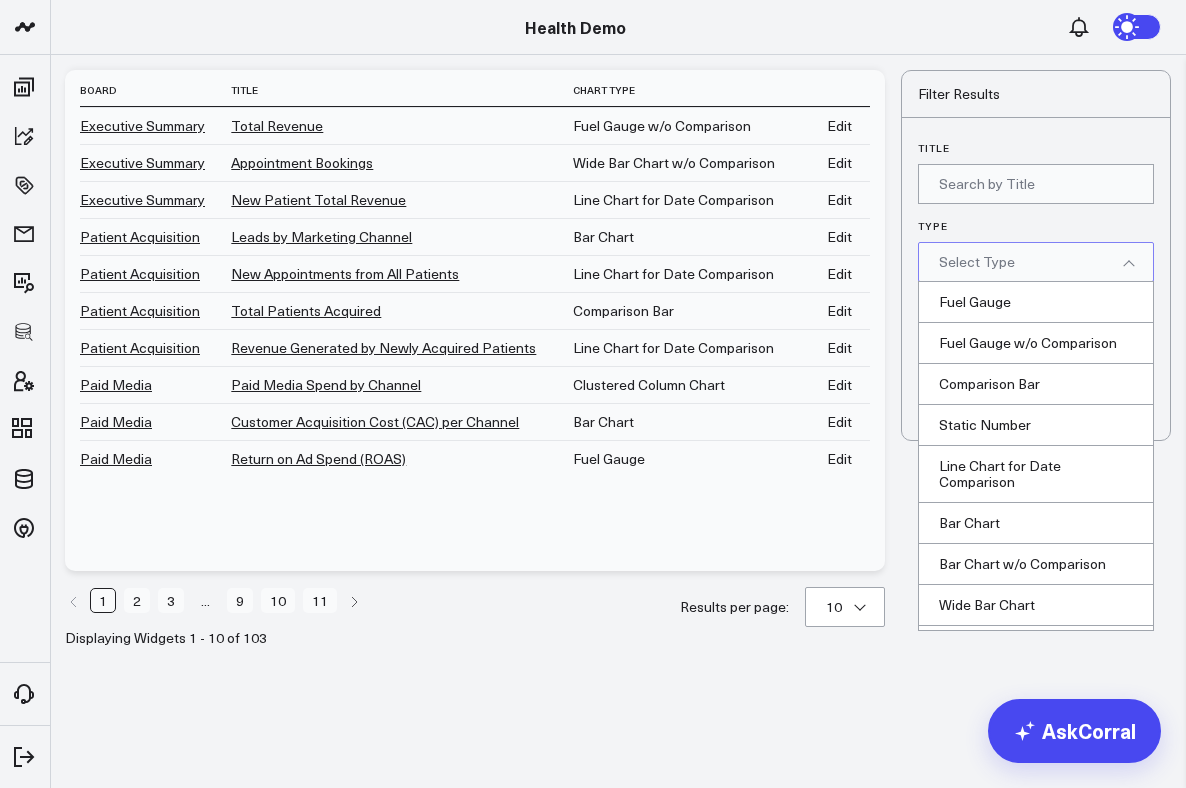 click on "Select Type" at bounding box center (977, 262) 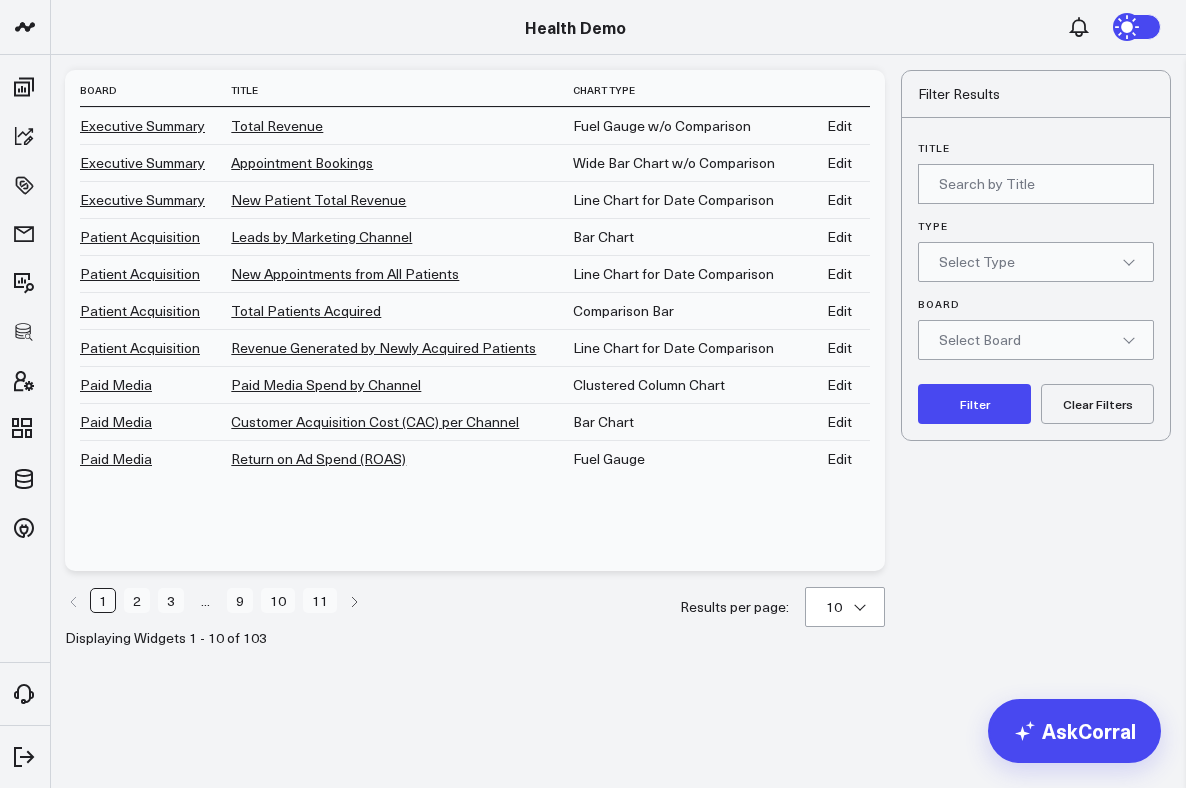 click on "Total Patients Acquired" at bounding box center (306, 310) 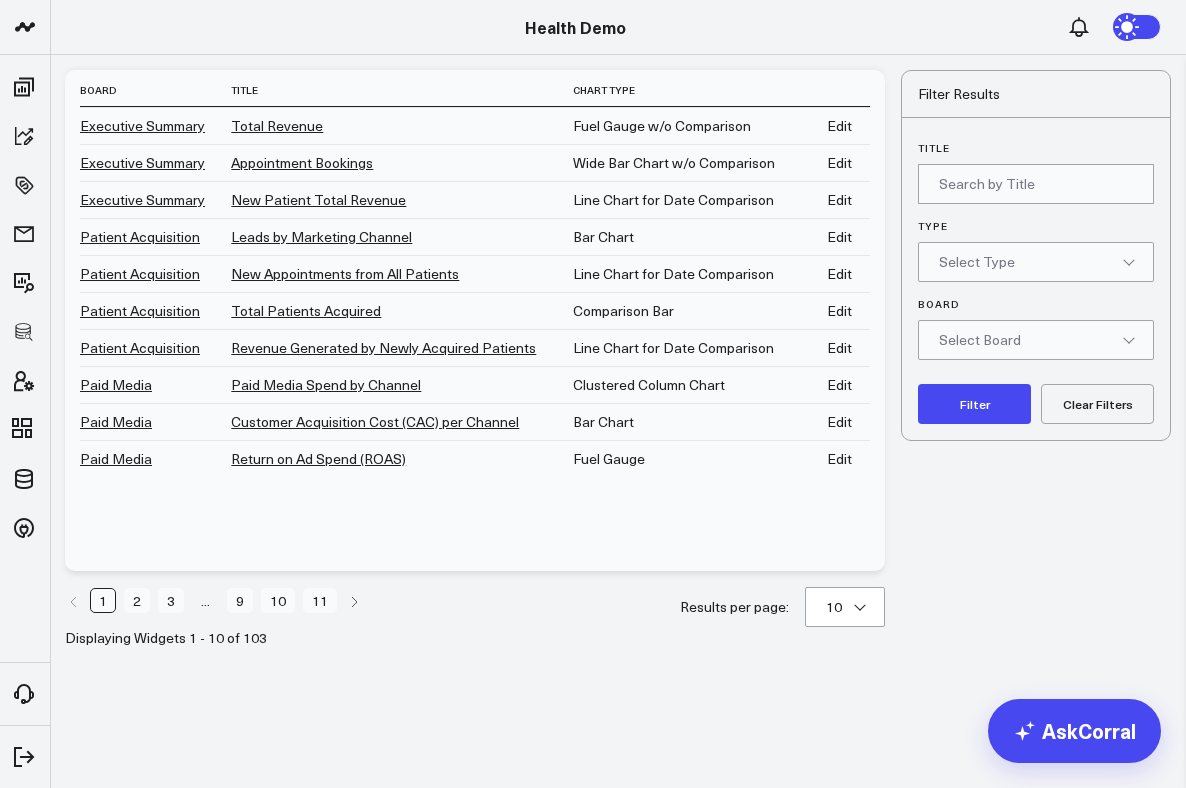 click on "Edit" at bounding box center (839, 347) 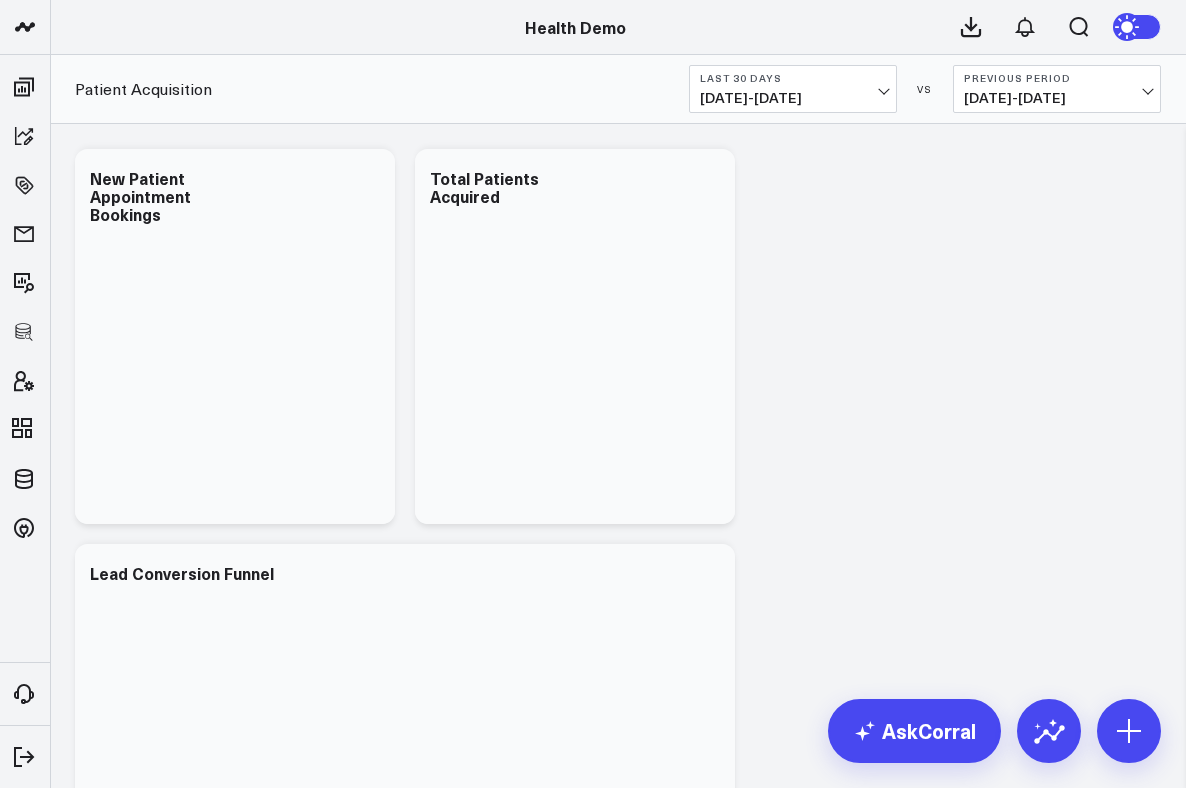 scroll, scrollTop: 0, scrollLeft: 0, axis: both 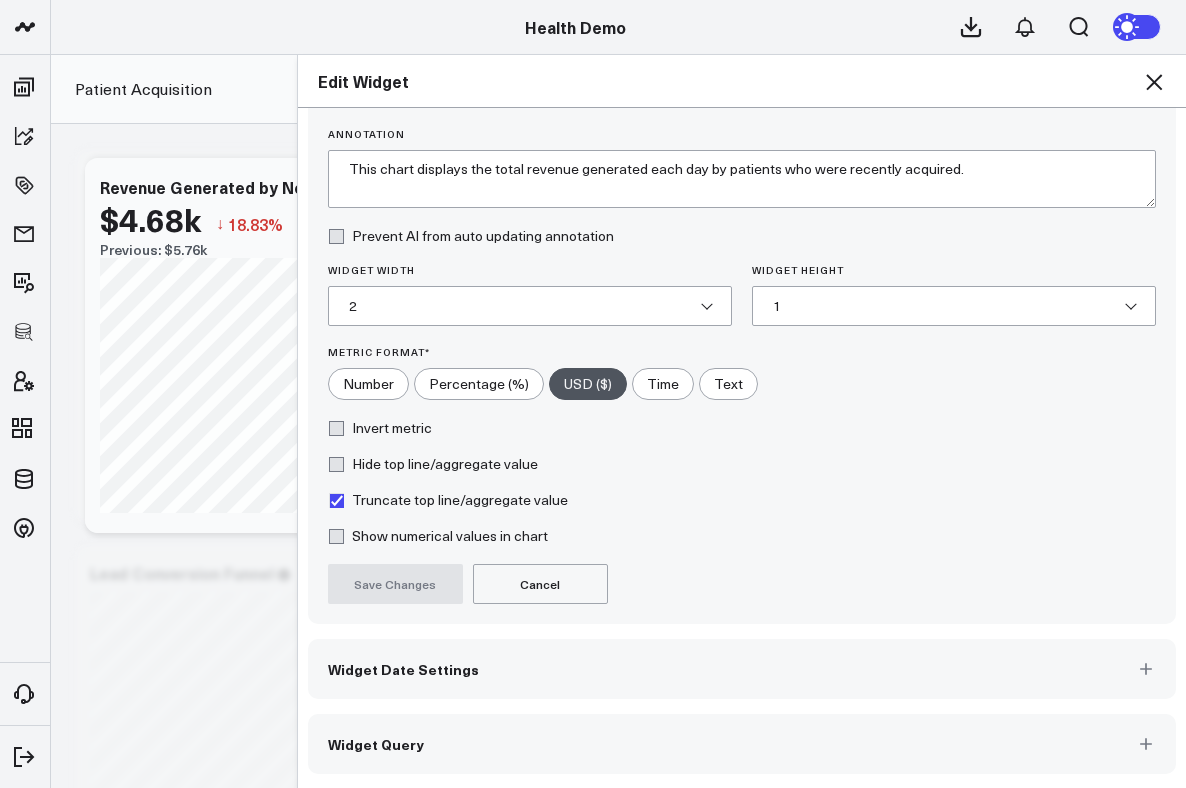 click 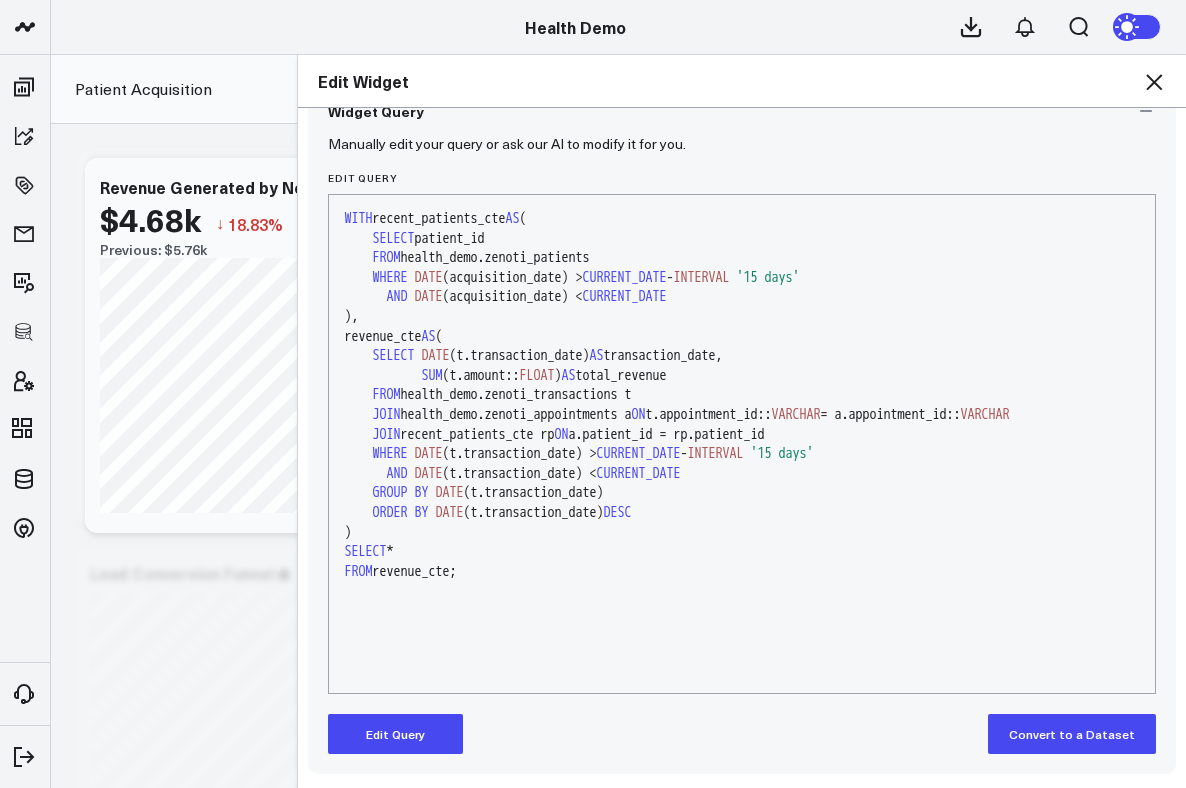 scroll, scrollTop: 0, scrollLeft: 0, axis: both 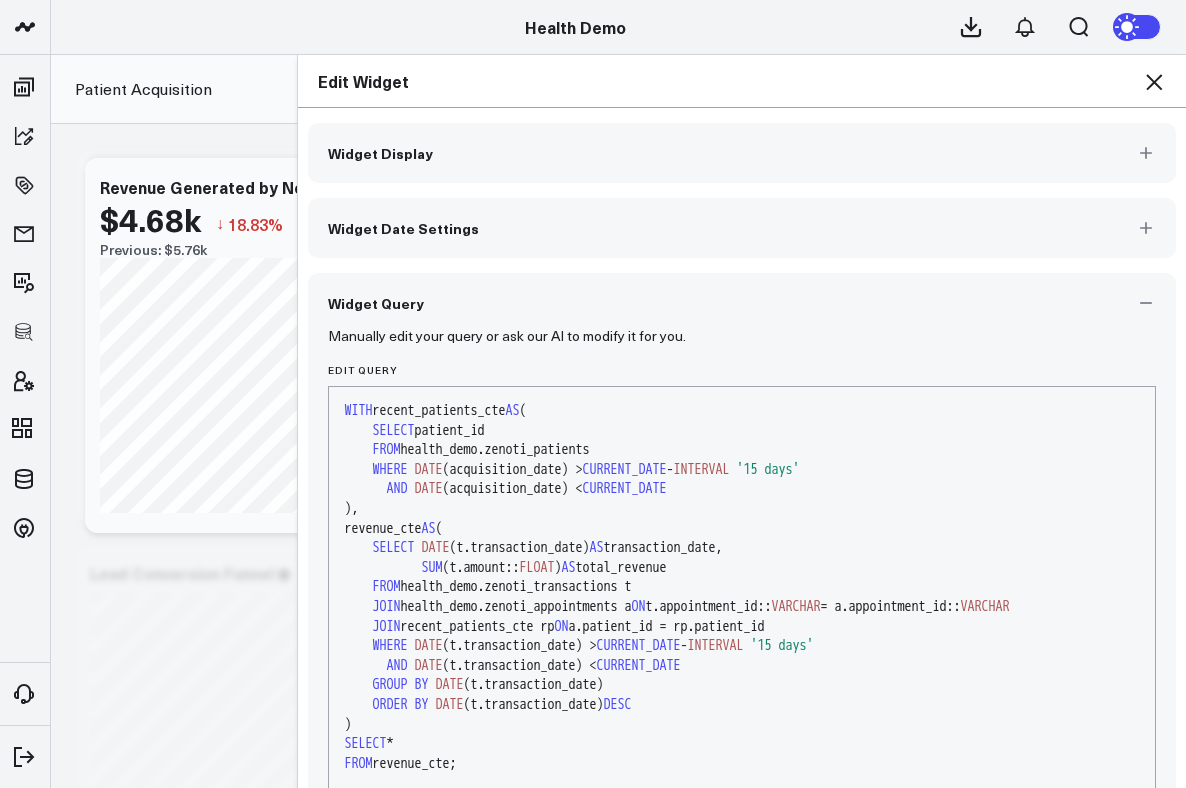 click 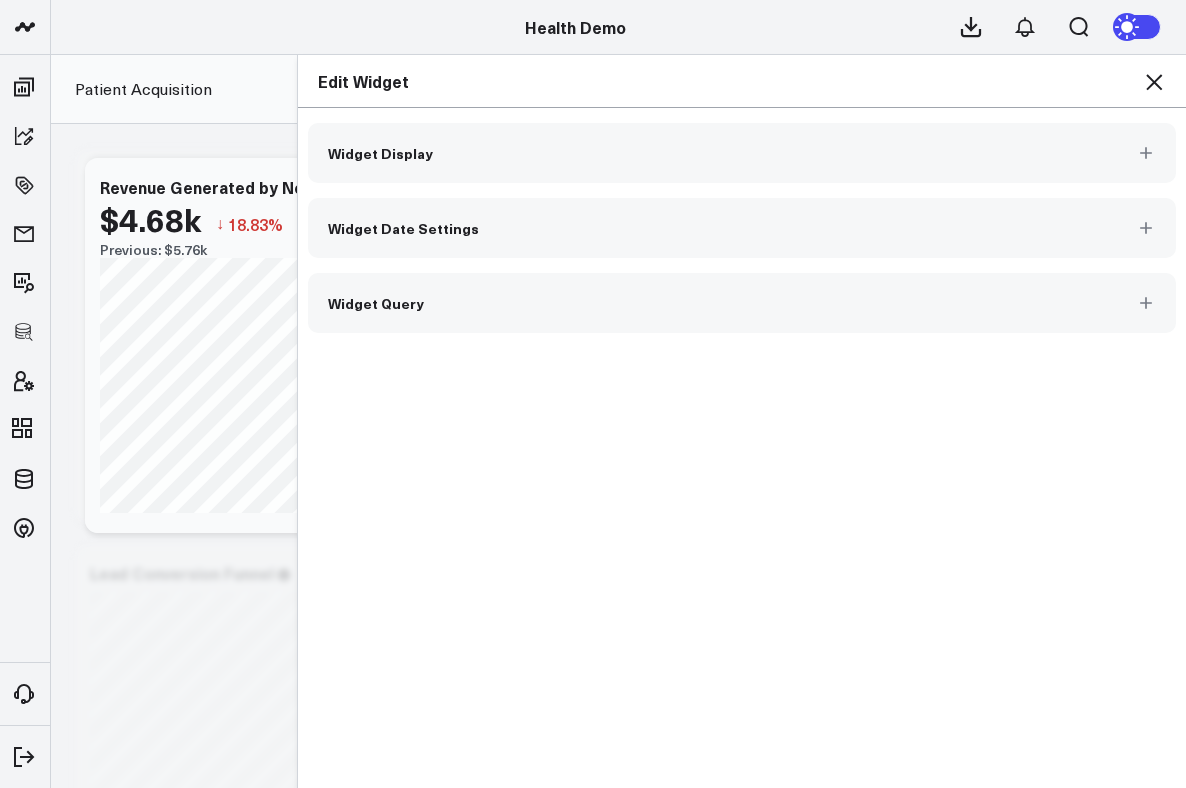 click 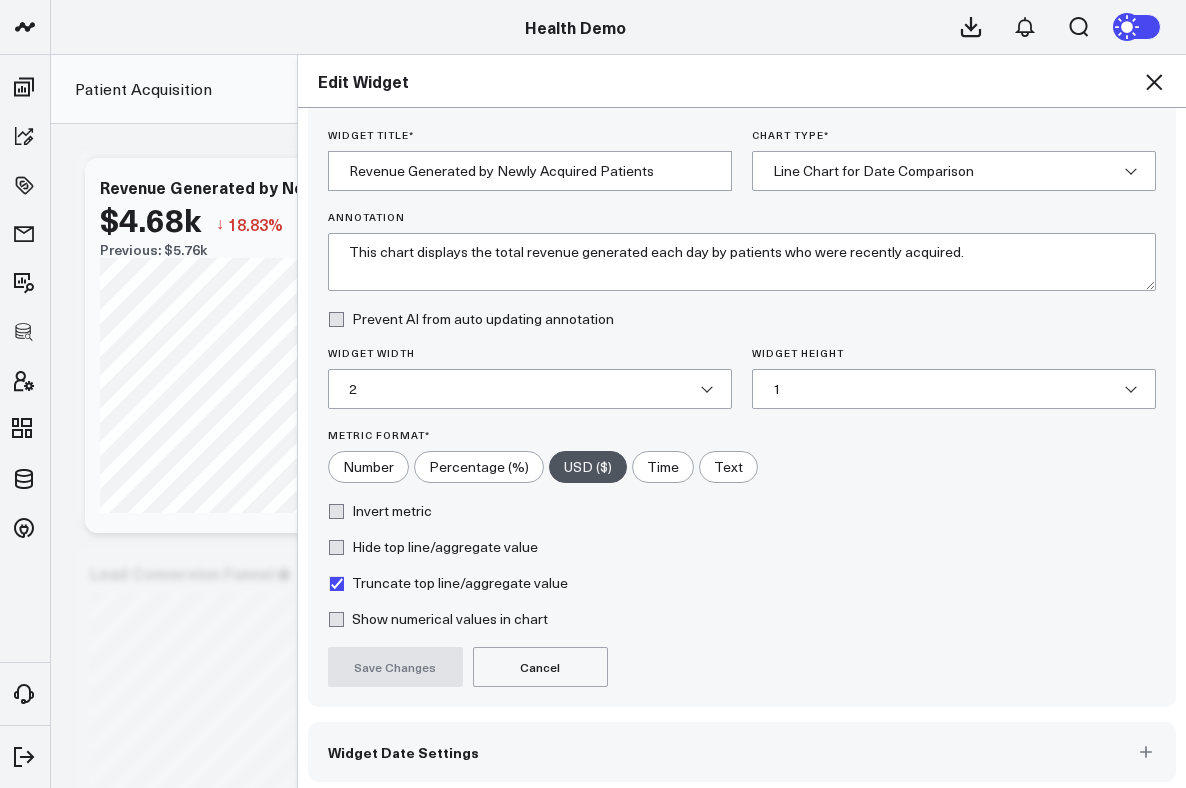scroll, scrollTop: 137, scrollLeft: 0, axis: vertical 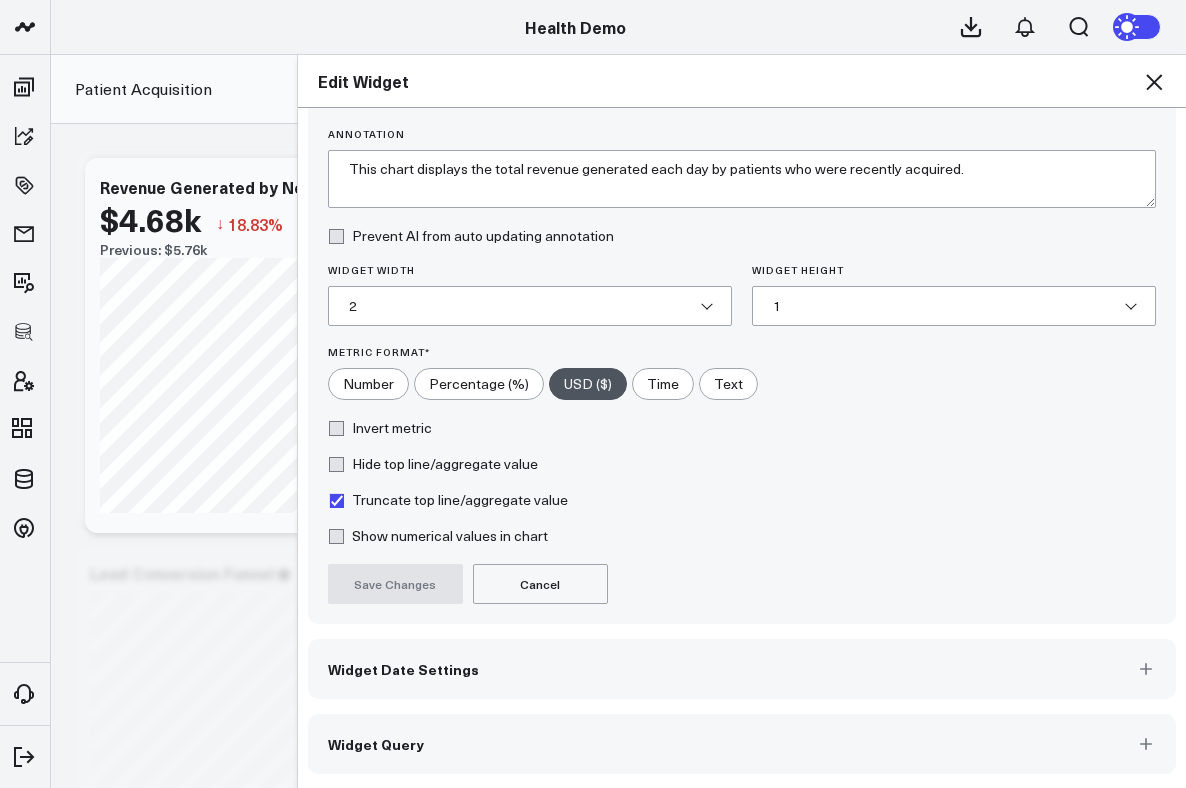 click 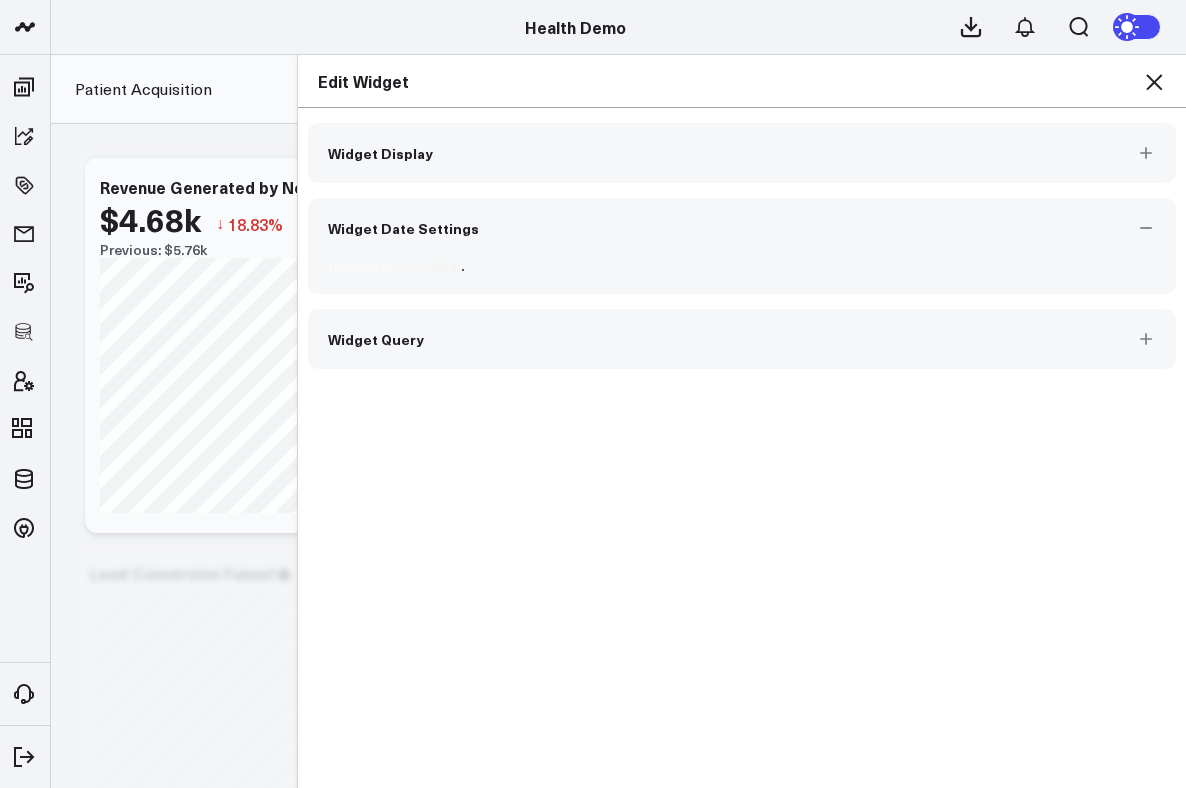 scroll, scrollTop: 0, scrollLeft: 0, axis: both 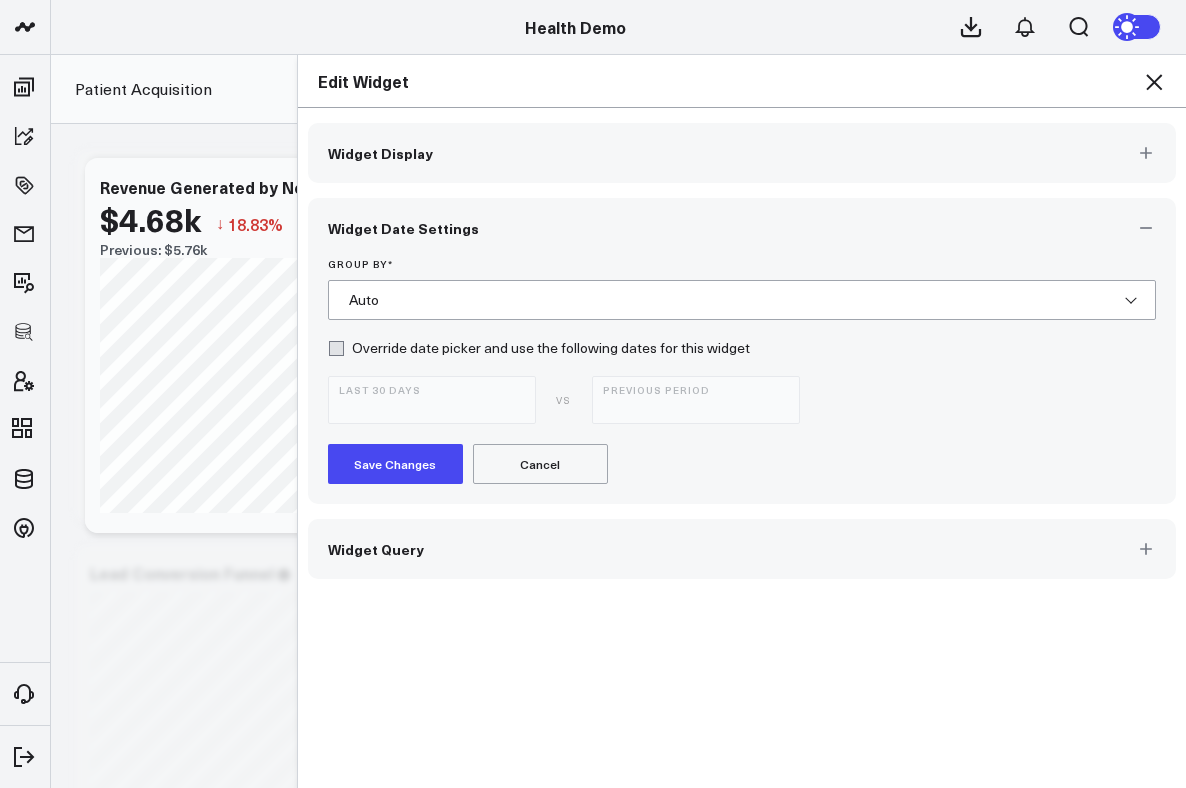 click 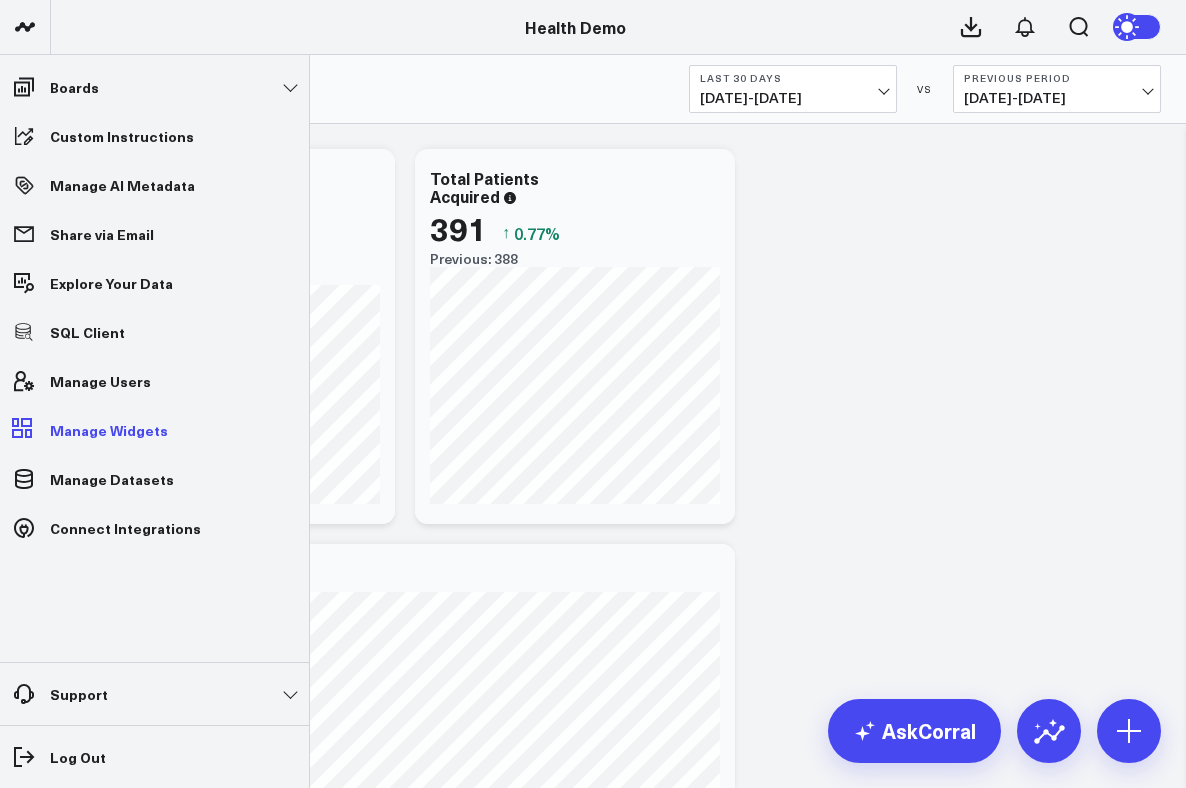 click on "Manage Widgets" at bounding box center (109, 430) 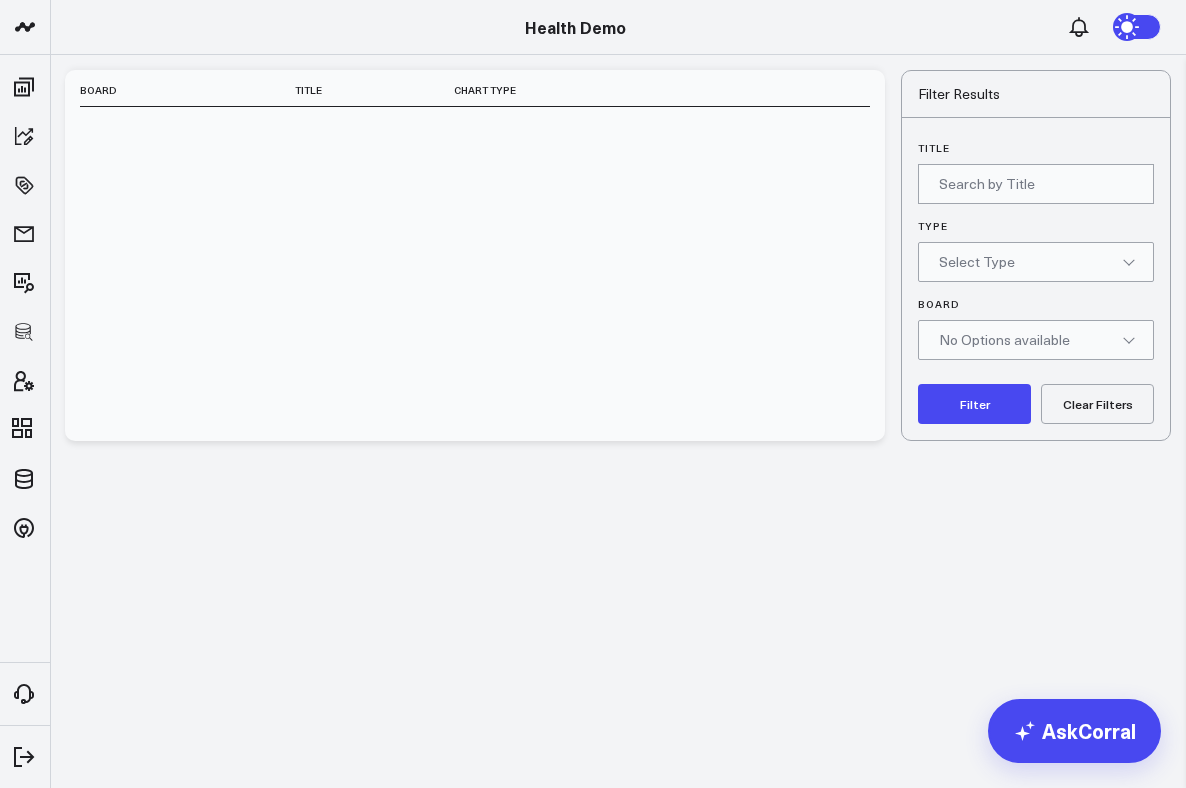 scroll, scrollTop: 0, scrollLeft: 0, axis: both 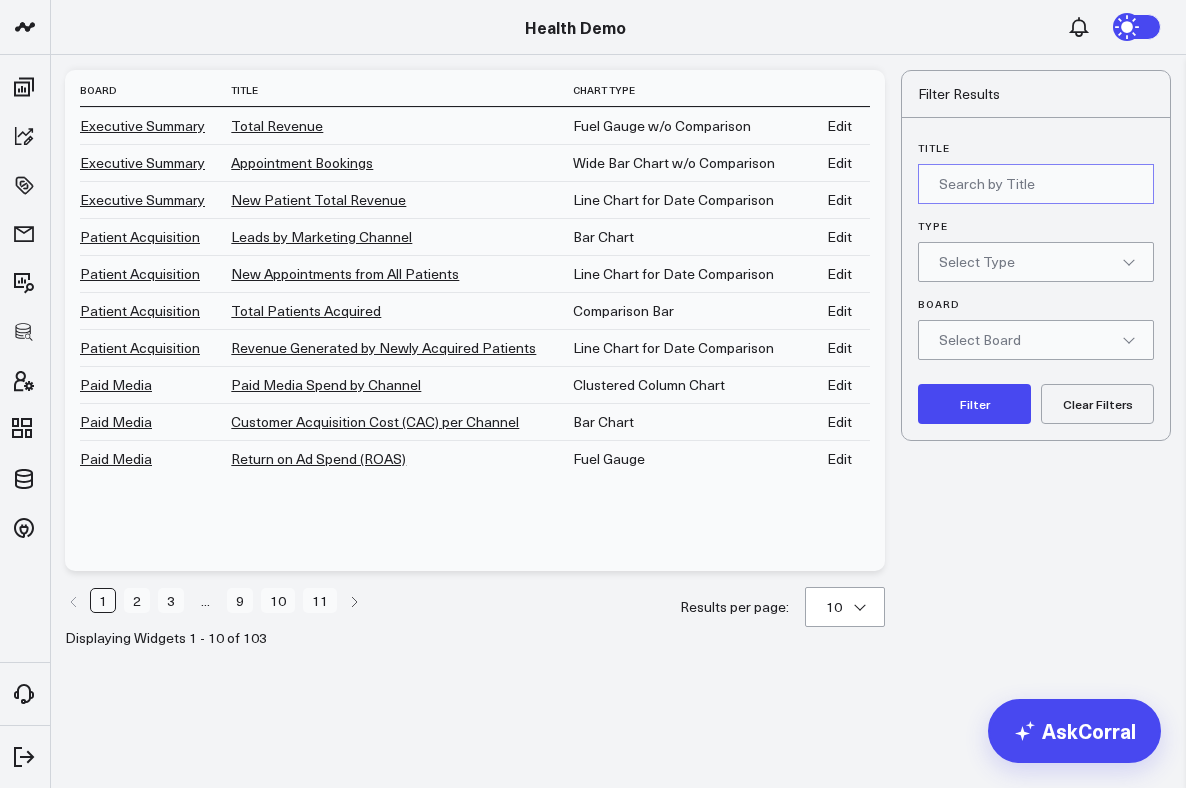 click on "Title" at bounding box center [1036, 184] 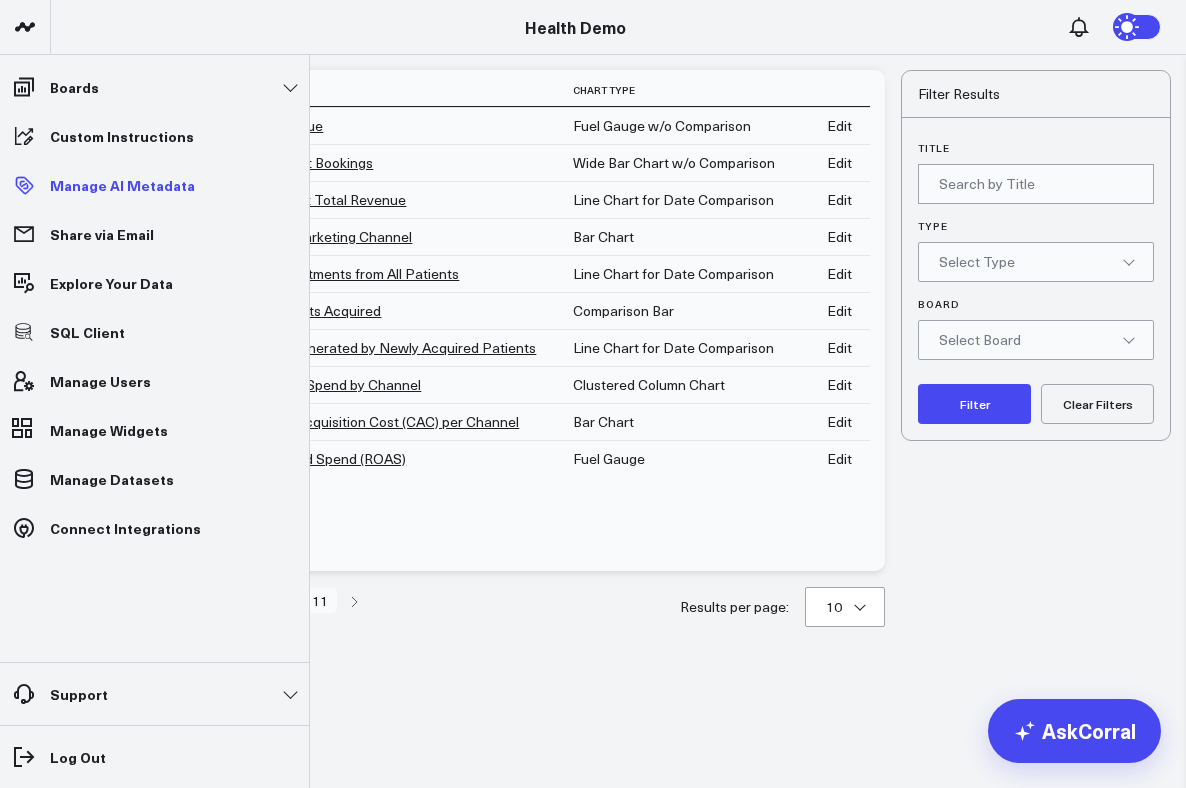click on "Manage AI Metadata" at bounding box center [122, 185] 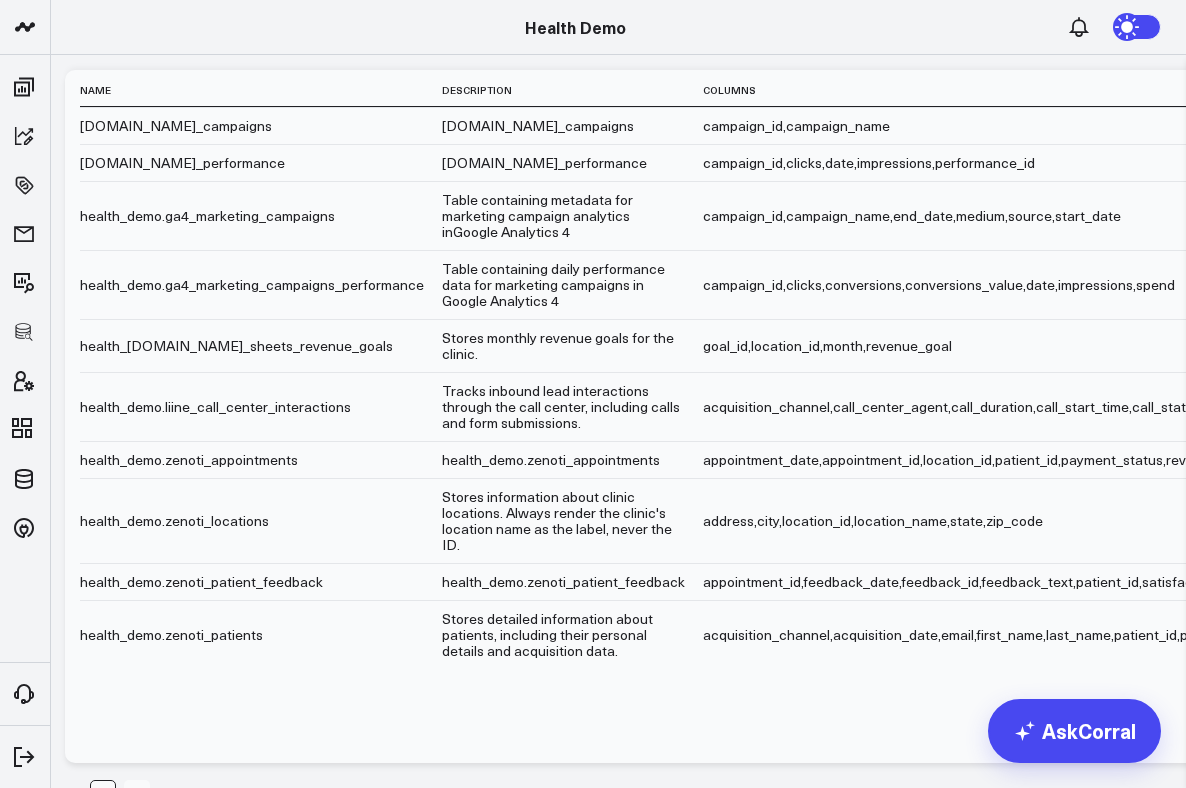 scroll, scrollTop: 0, scrollLeft: 0, axis: both 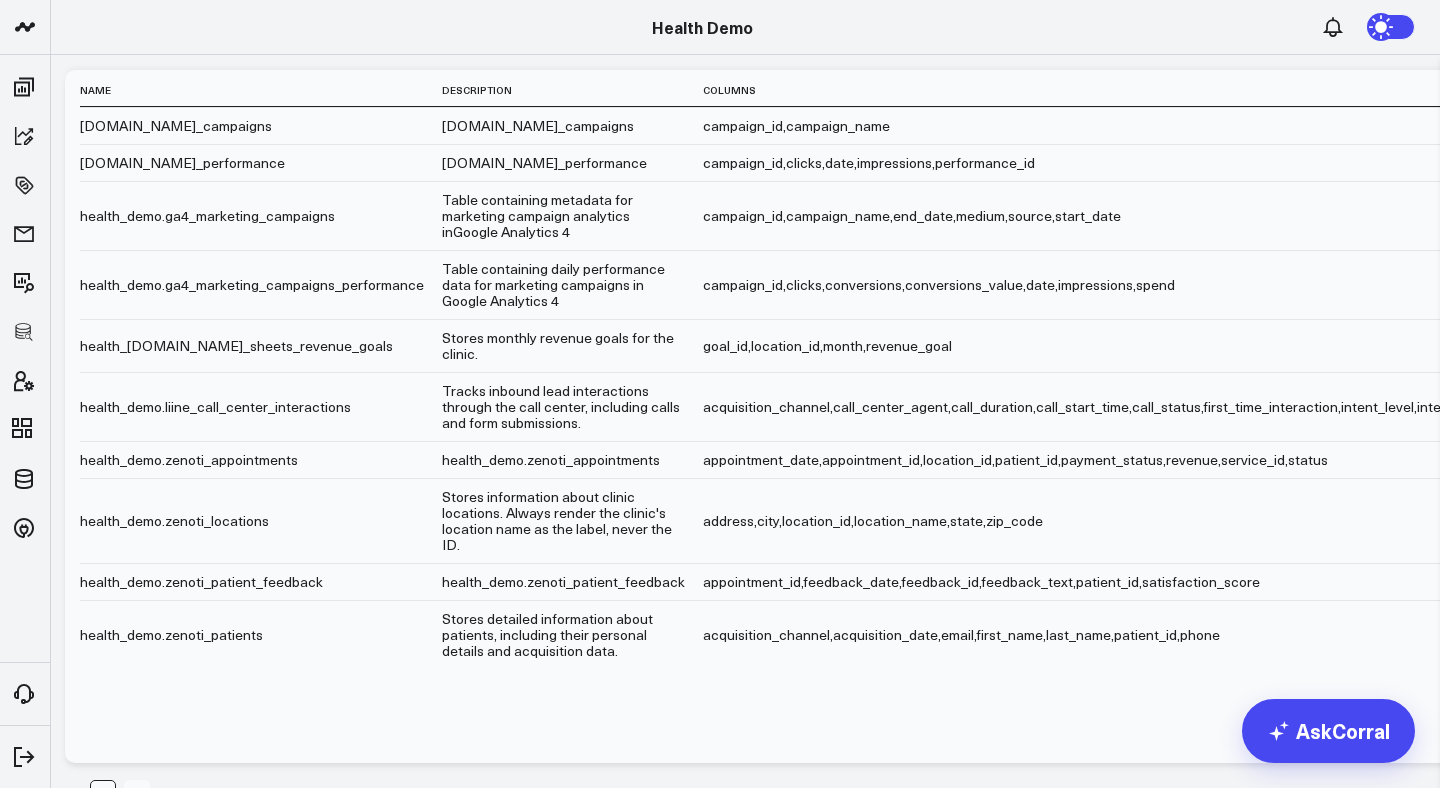 click on "Edit" at bounding box center (1882, 215) 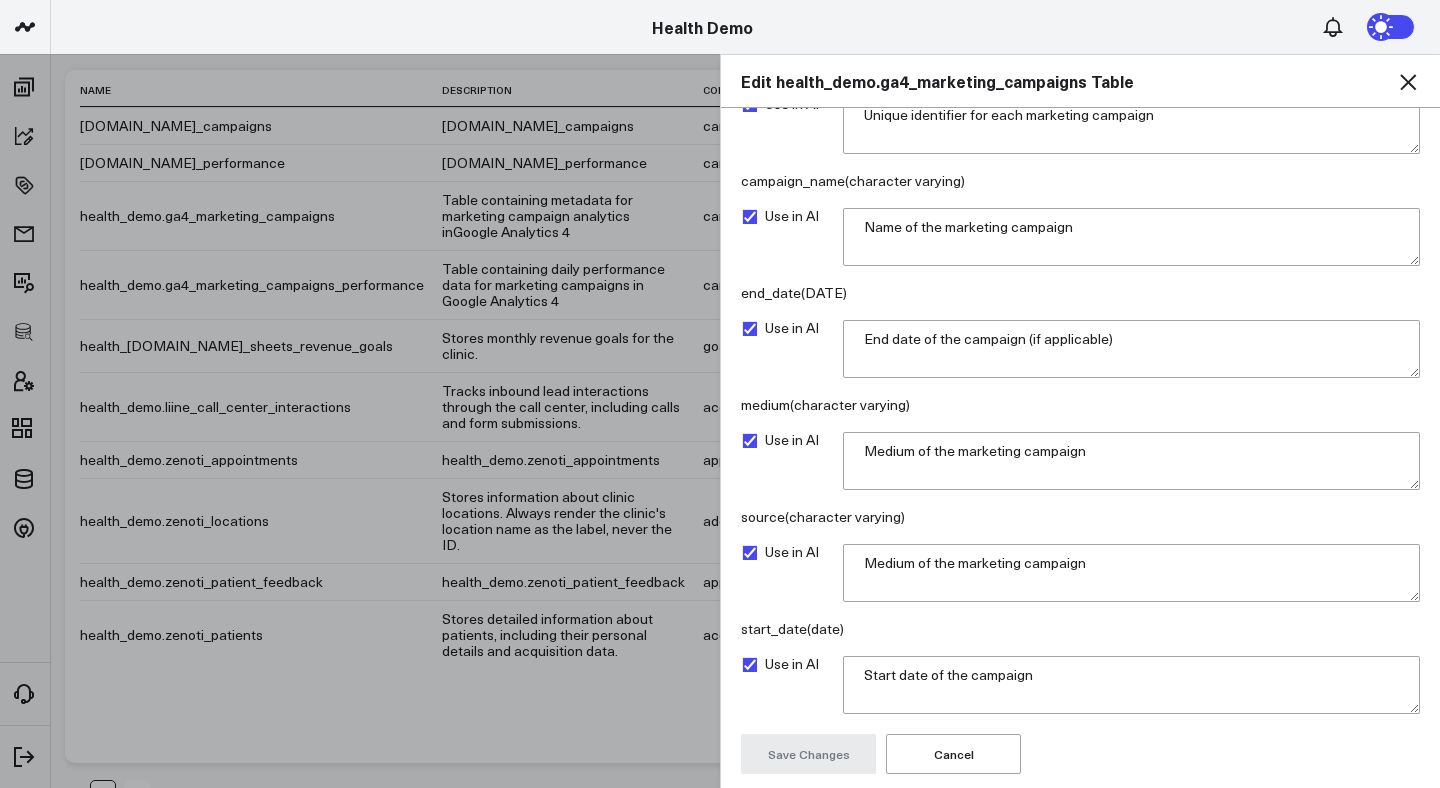 scroll, scrollTop: 0, scrollLeft: 0, axis: both 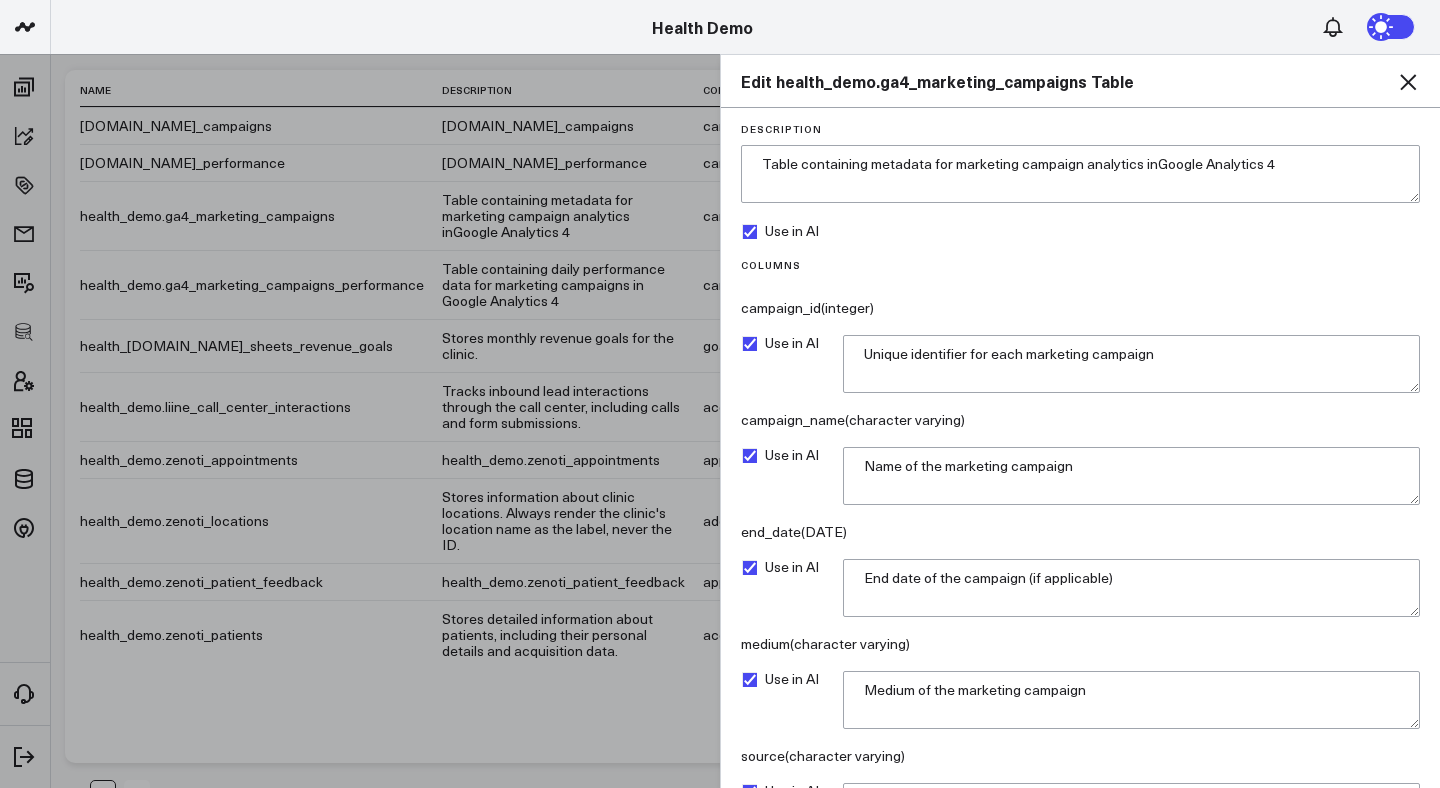 click 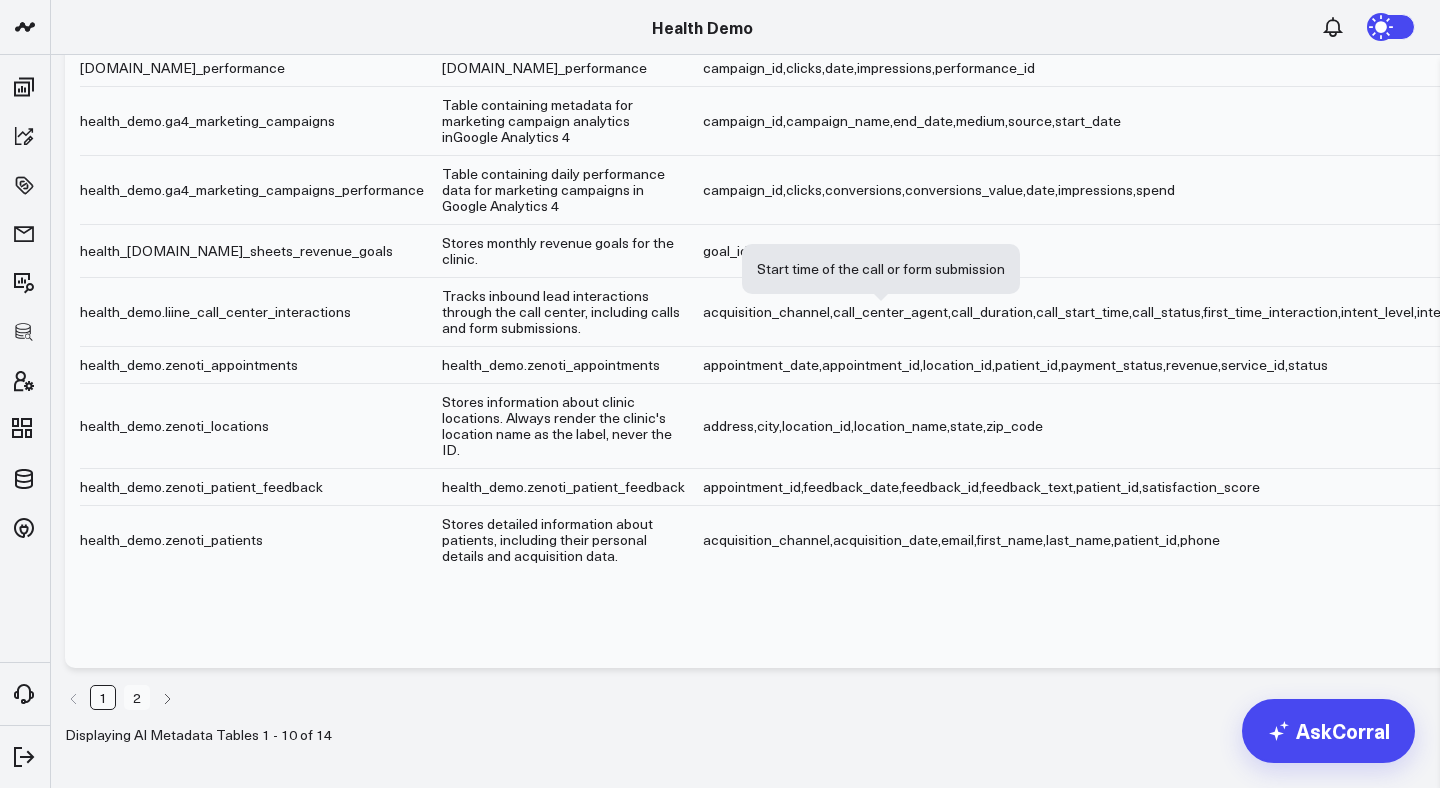 scroll, scrollTop: 191, scrollLeft: 0, axis: vertical 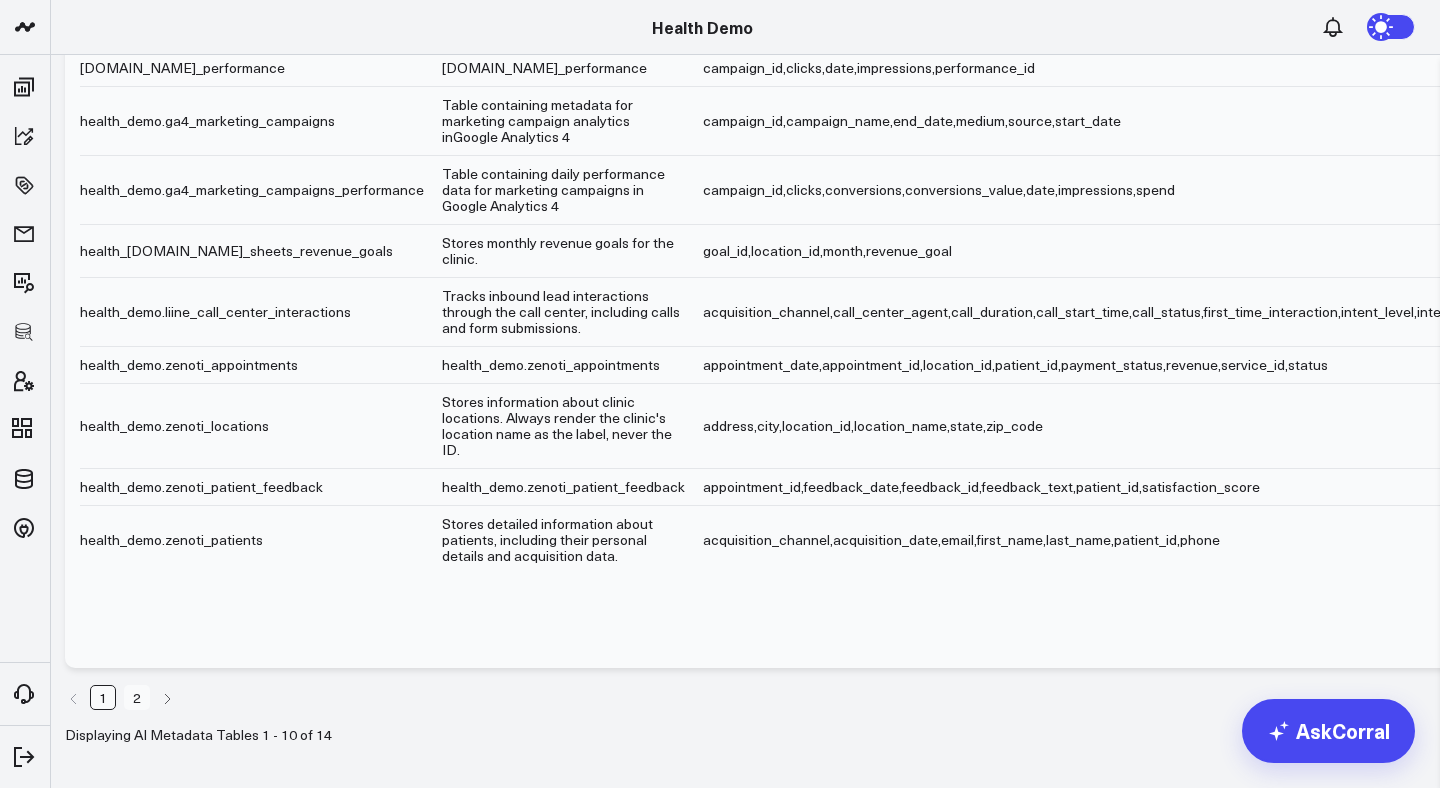 click on "Edit" at bounding box center (1882, 539) 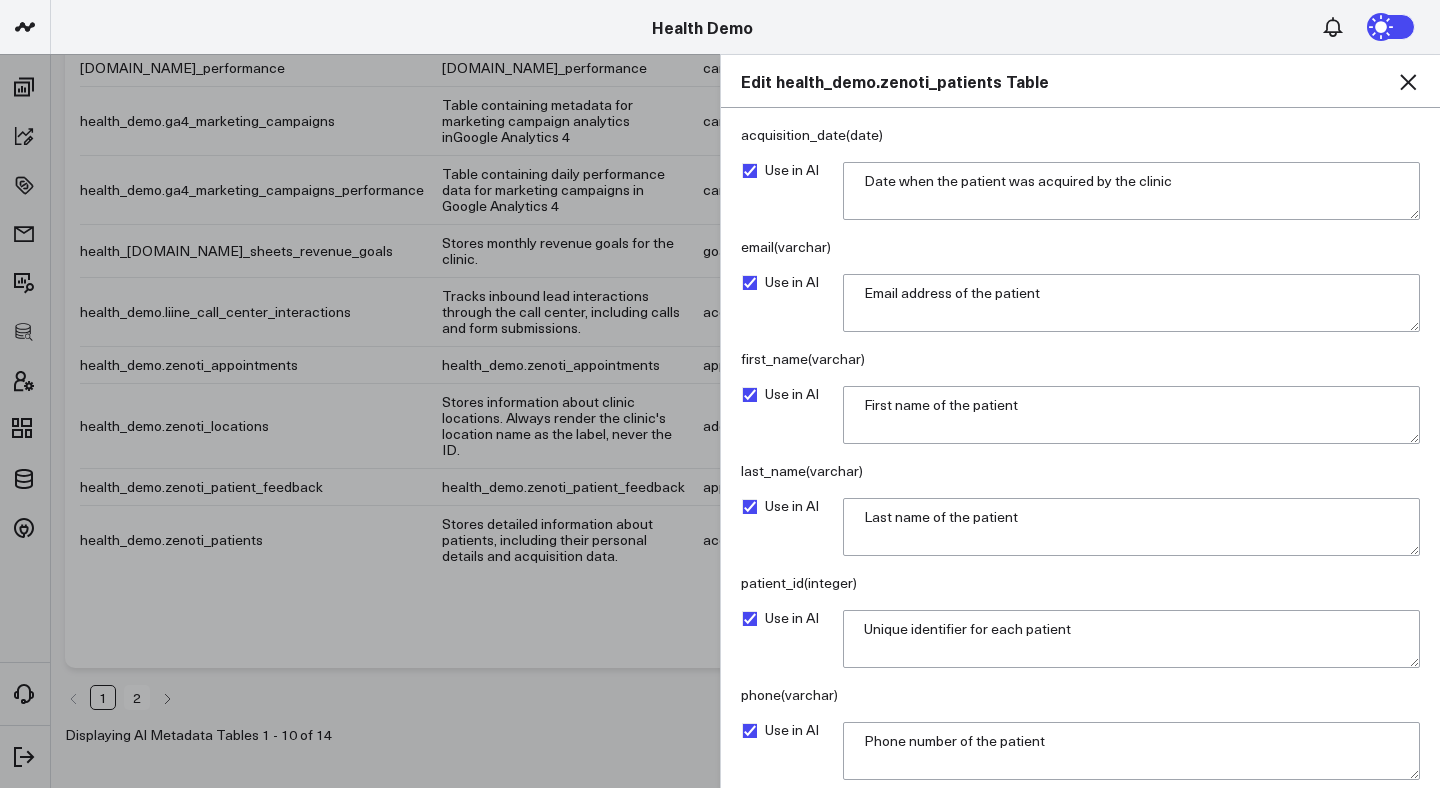 scroll, scrollTop: 351, scrollLeft: 0, axis: vertical 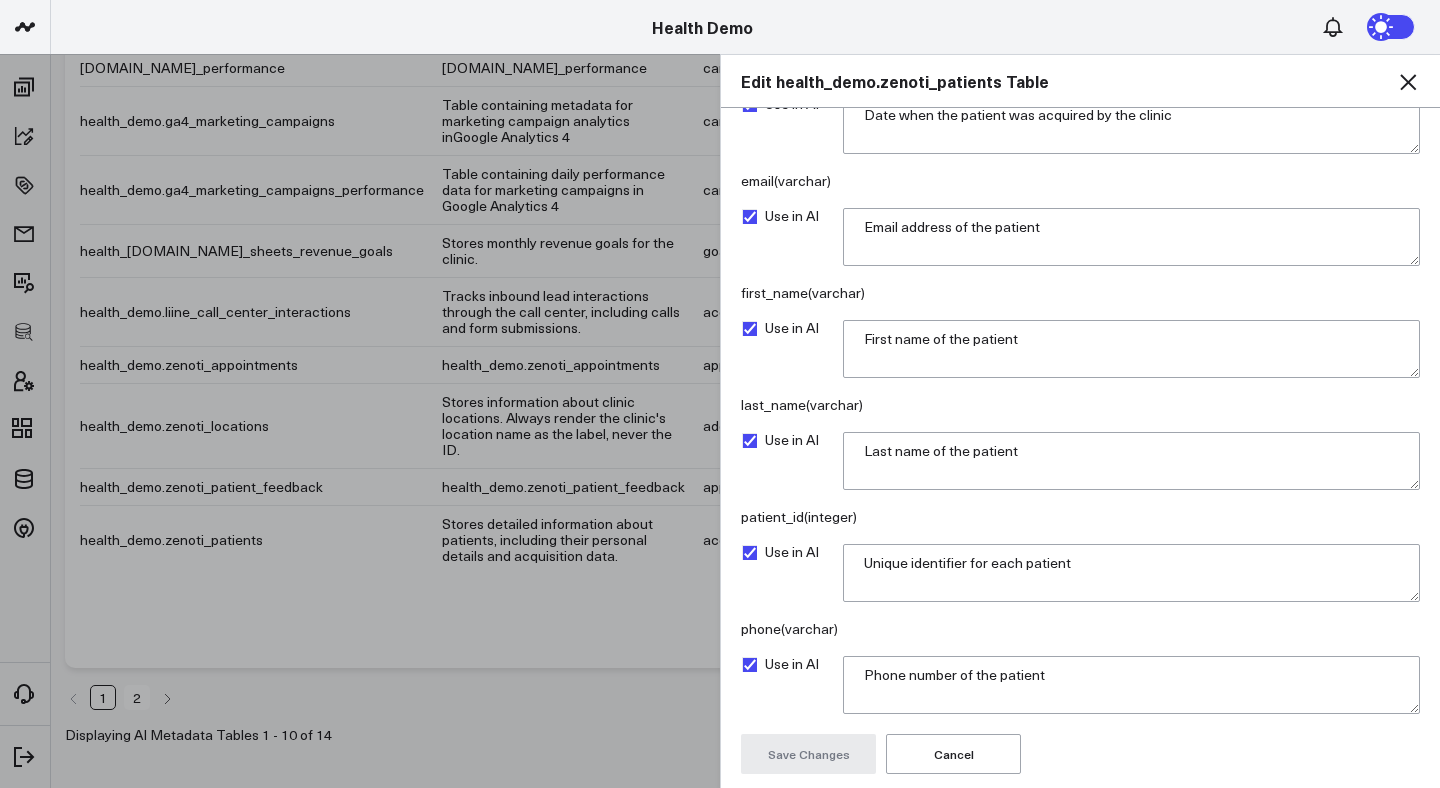 click on "Edit health_demo.zenoti_patients Table" at bounding box center [1080, 81] 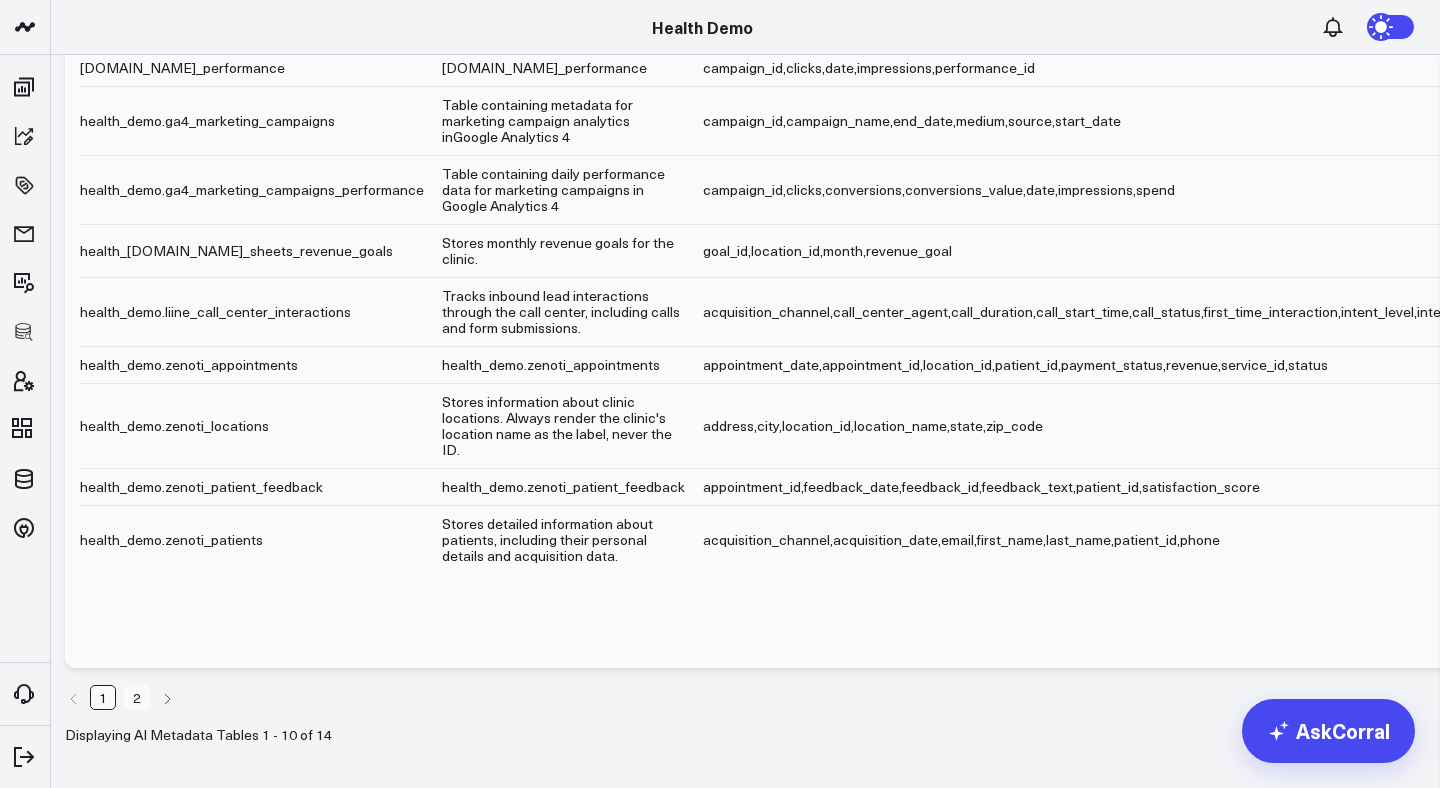 click on "Edit" at bounding box center (1882, 425) 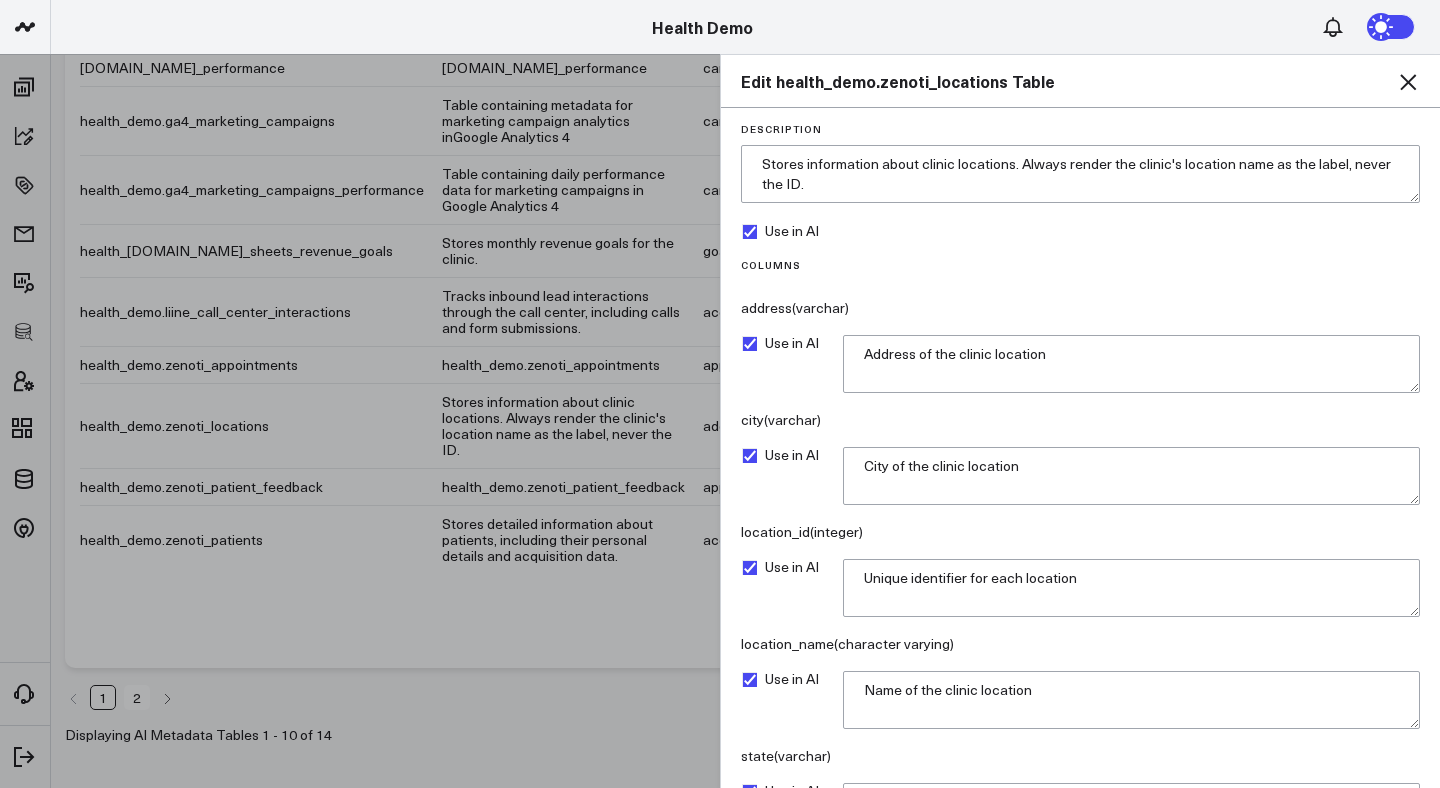 scroll, scrollTop: 239, scrollLeft: 0, axis: vertical 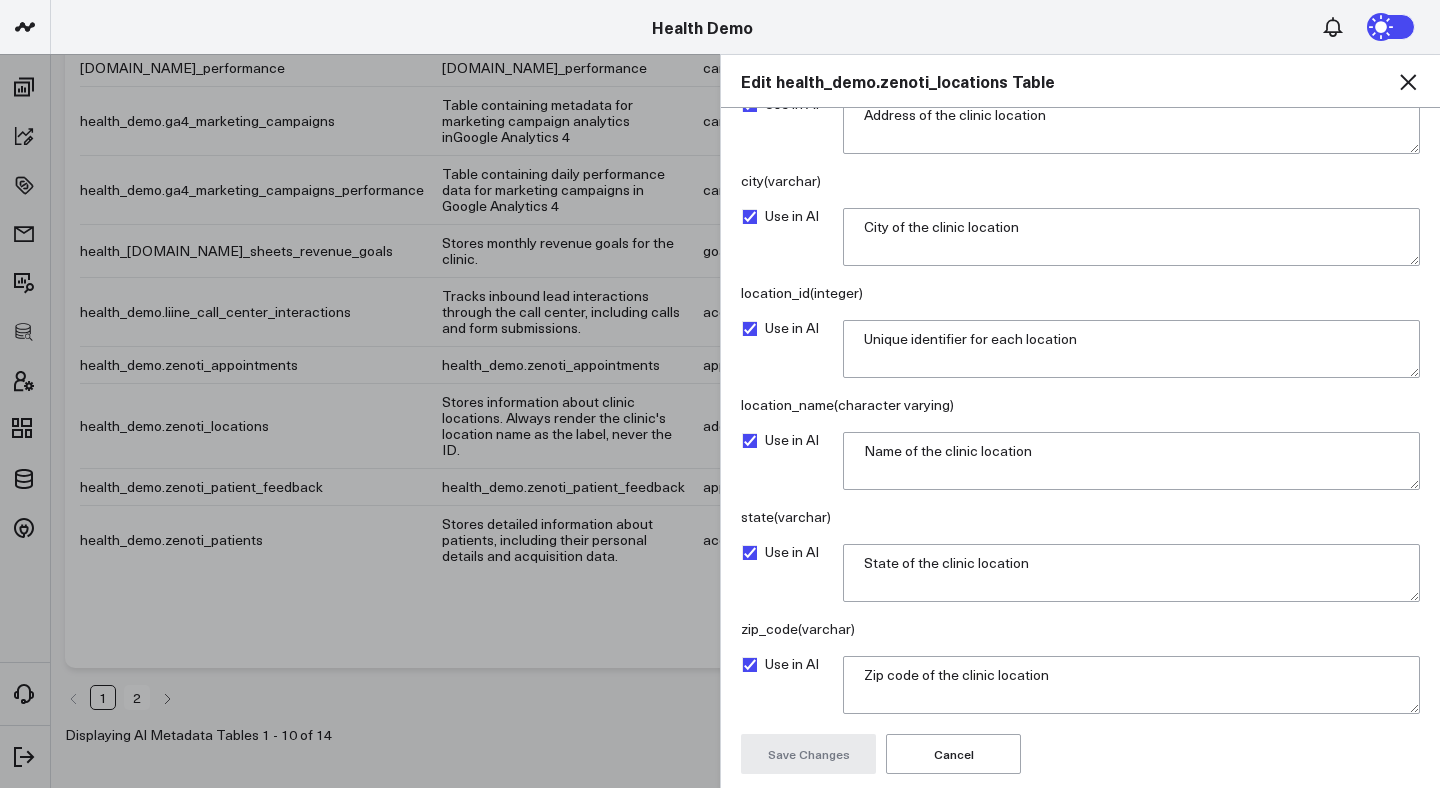 click 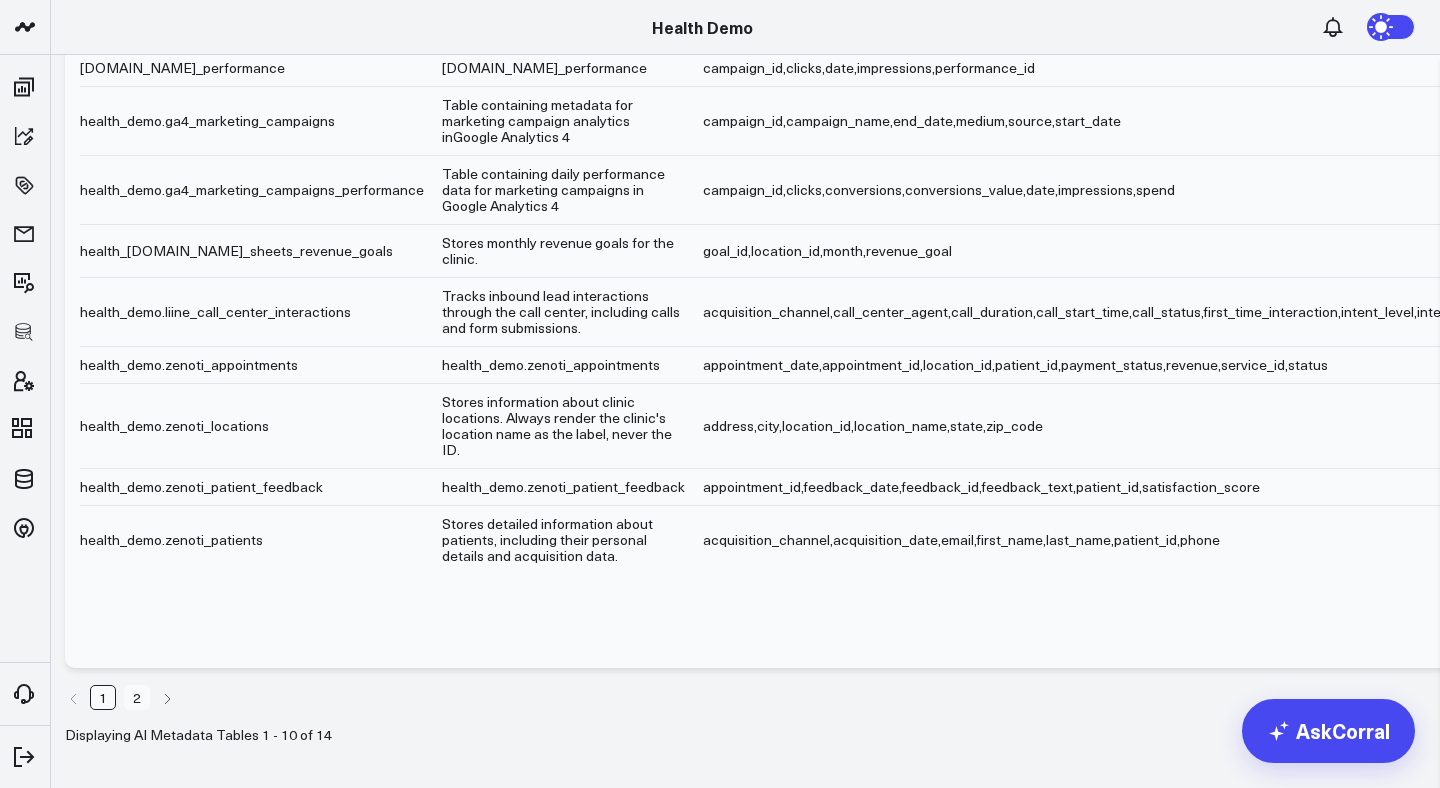 scroll, scrollTop: 93, scrollLeft: 0, axis: vertical 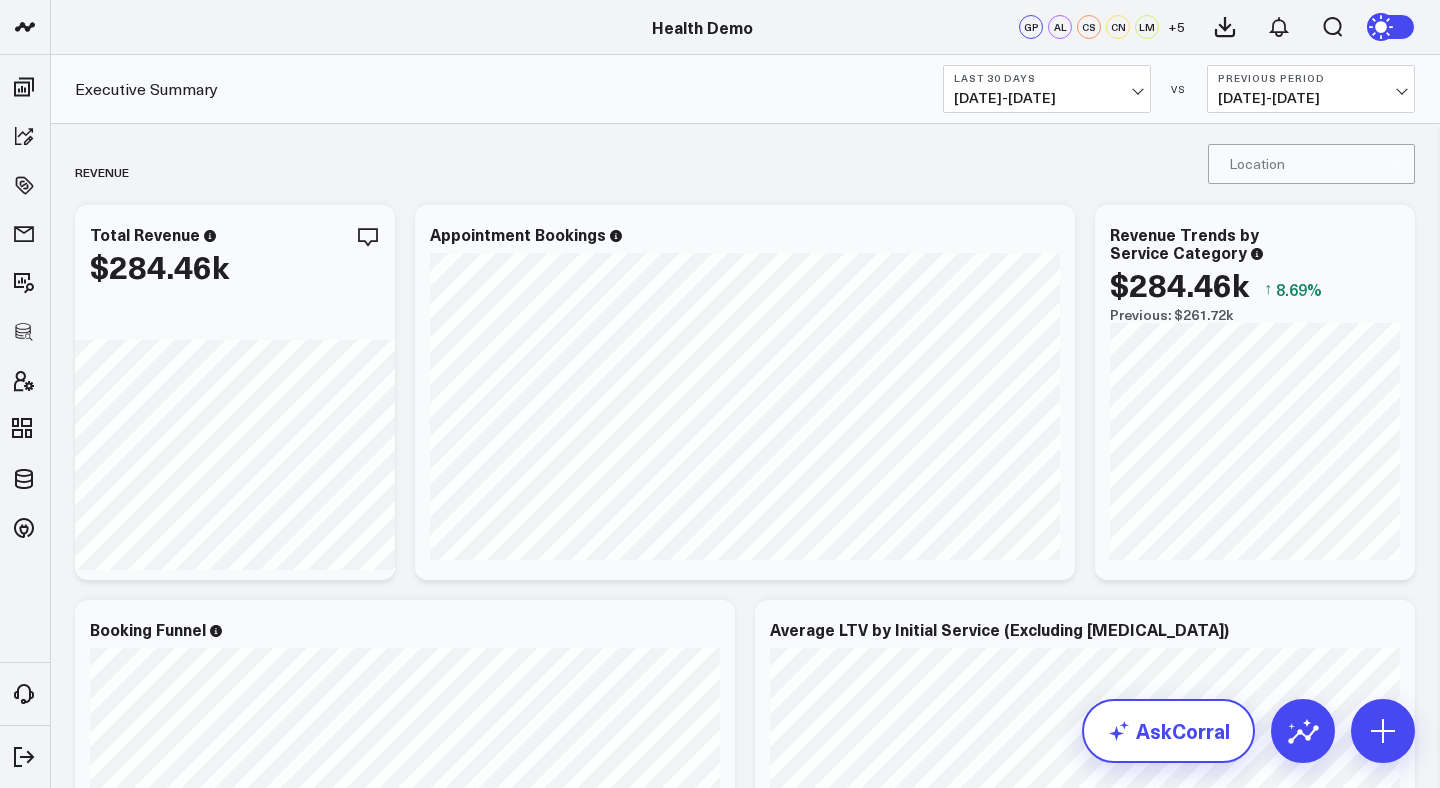 click on "AskCorral" at bounding box center [1168, 731] 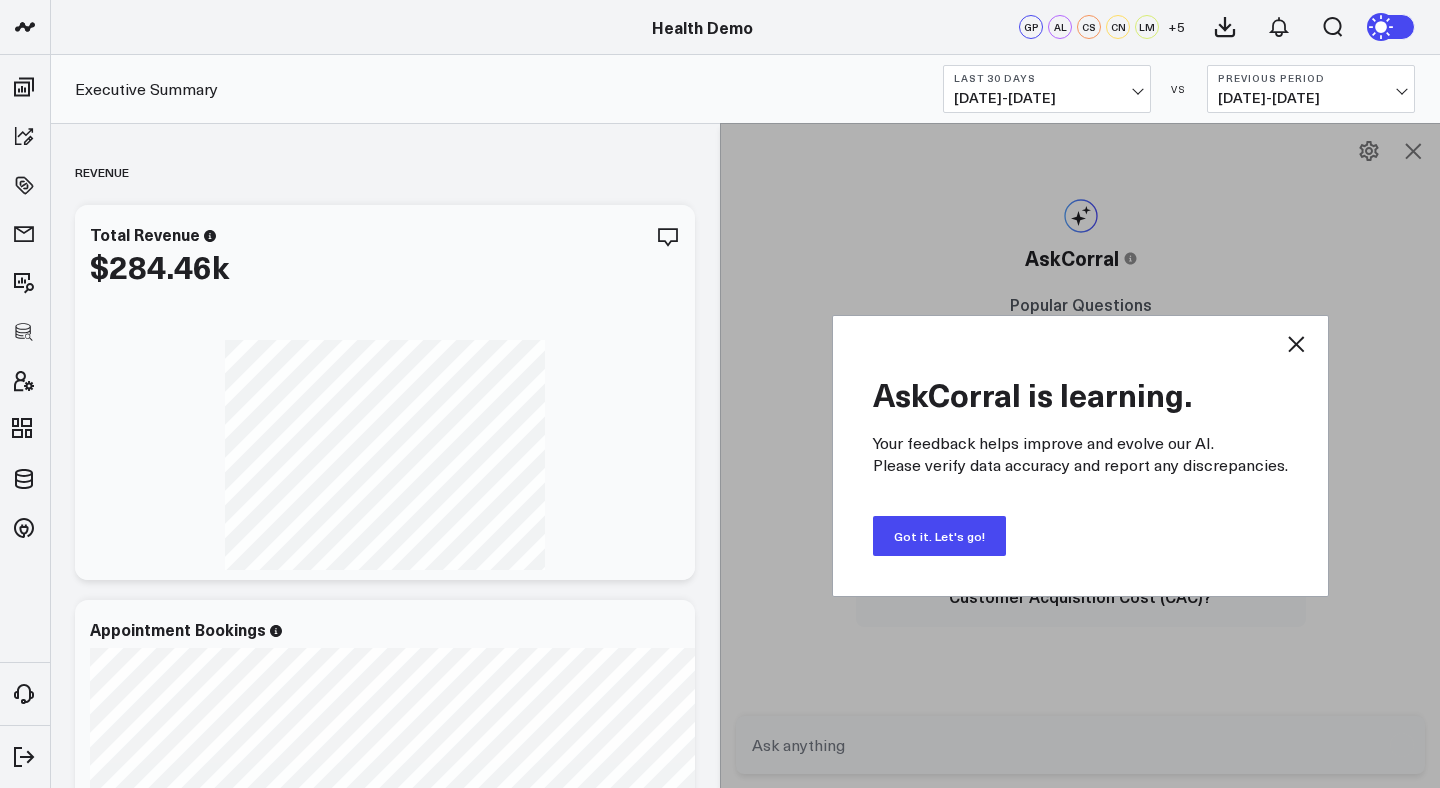 click on "Got it. Let's go!" at bounding box center [939, 536] 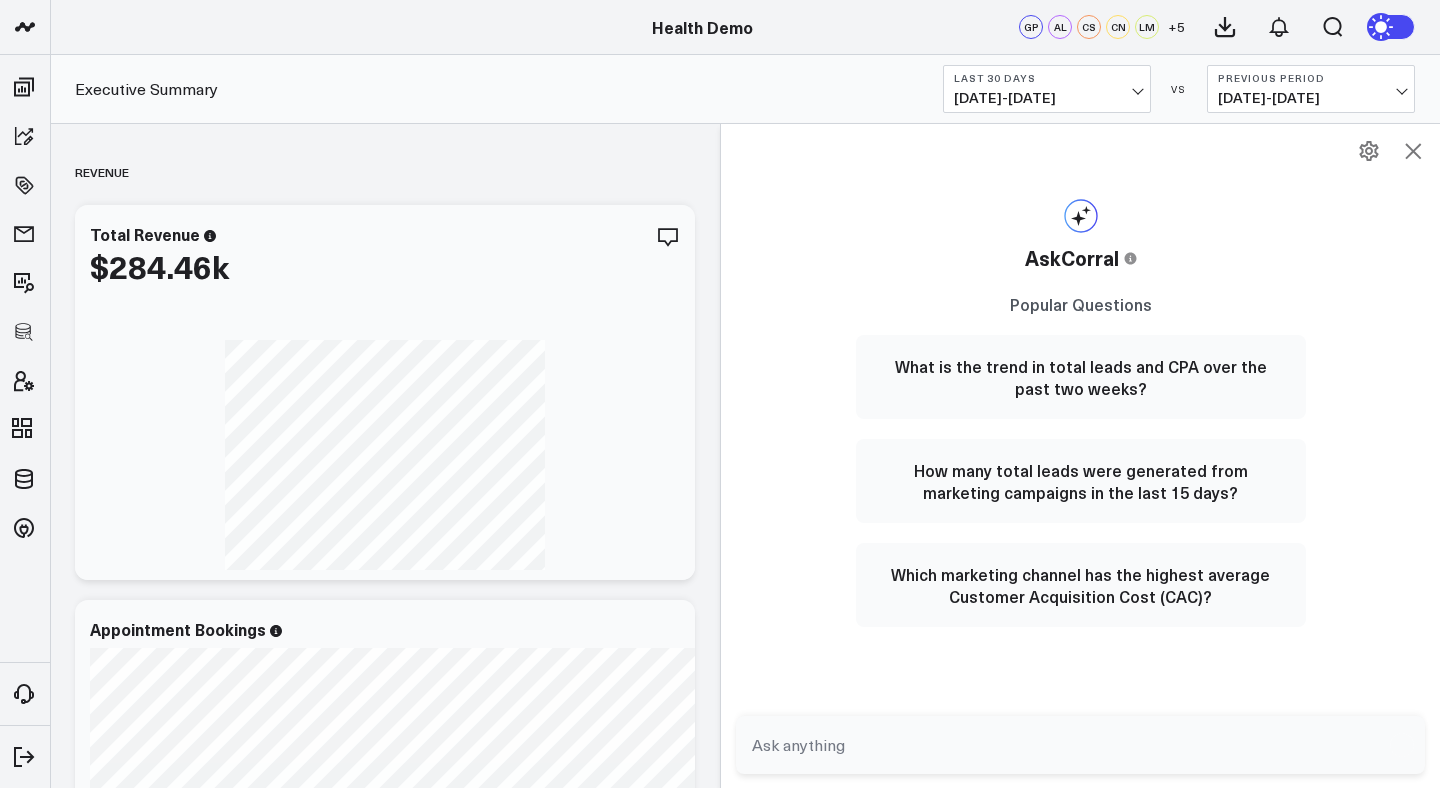 click 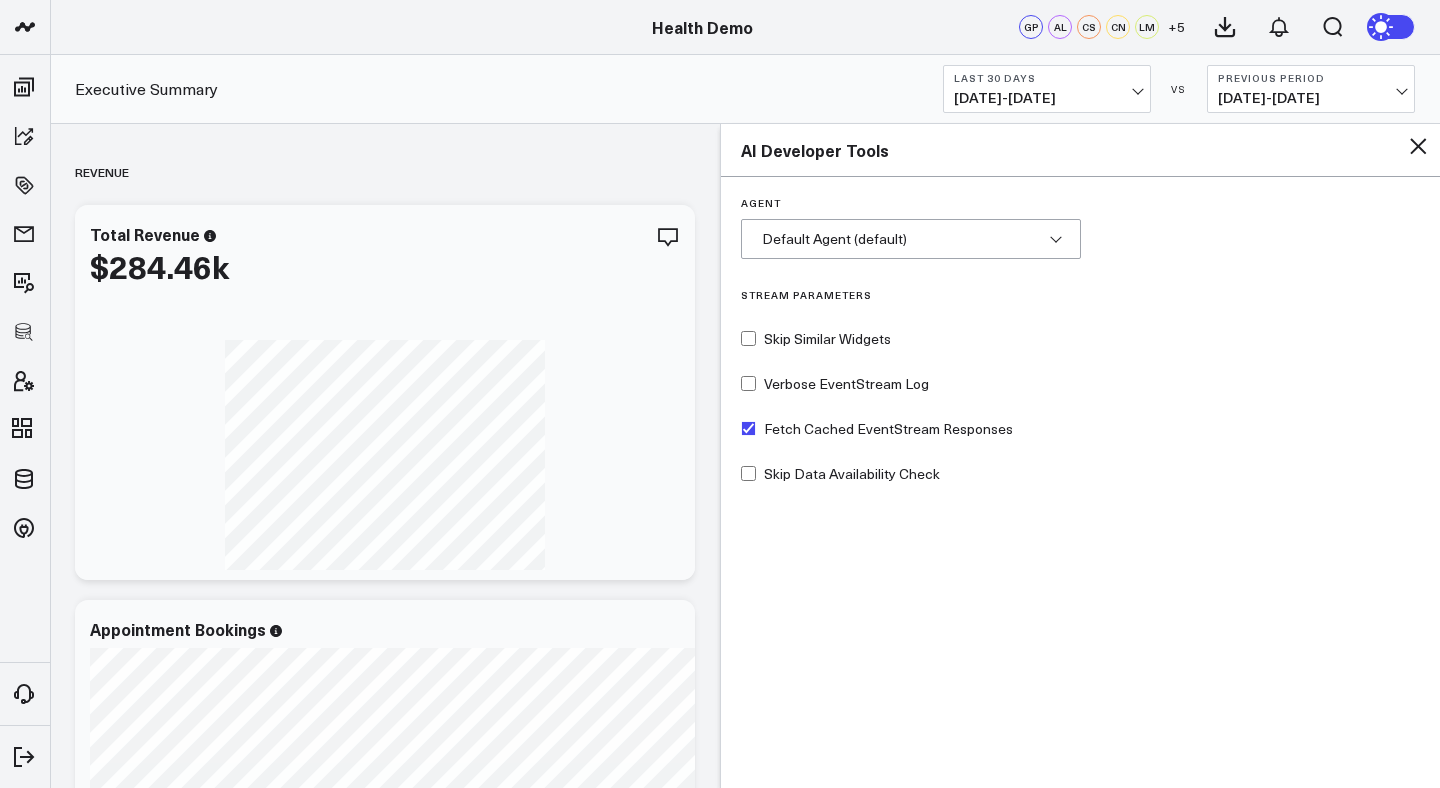 click on "Default Agent (default)" at bounding box center (834, 239) 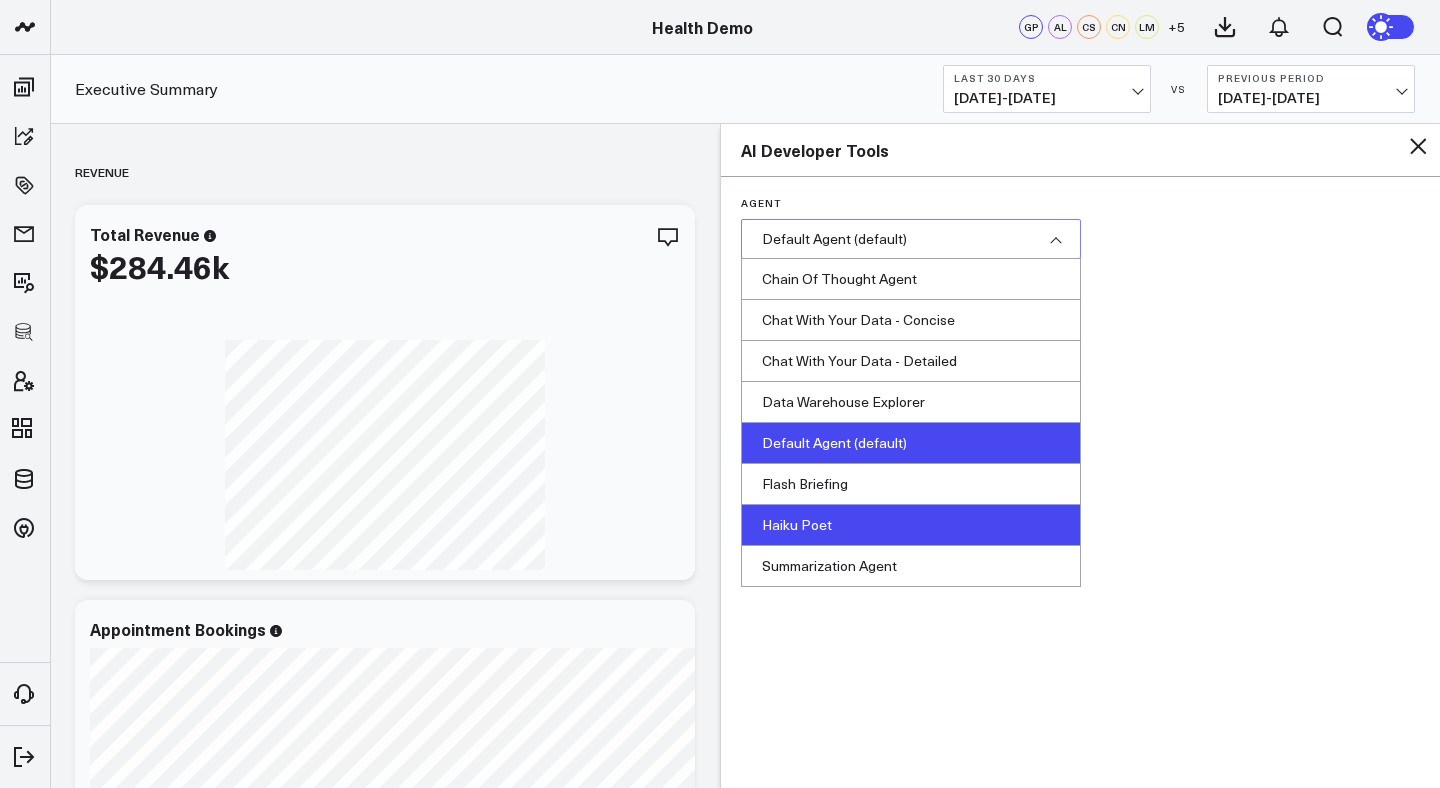 click on "Haiku Poet" at bounding box center [911, 525] 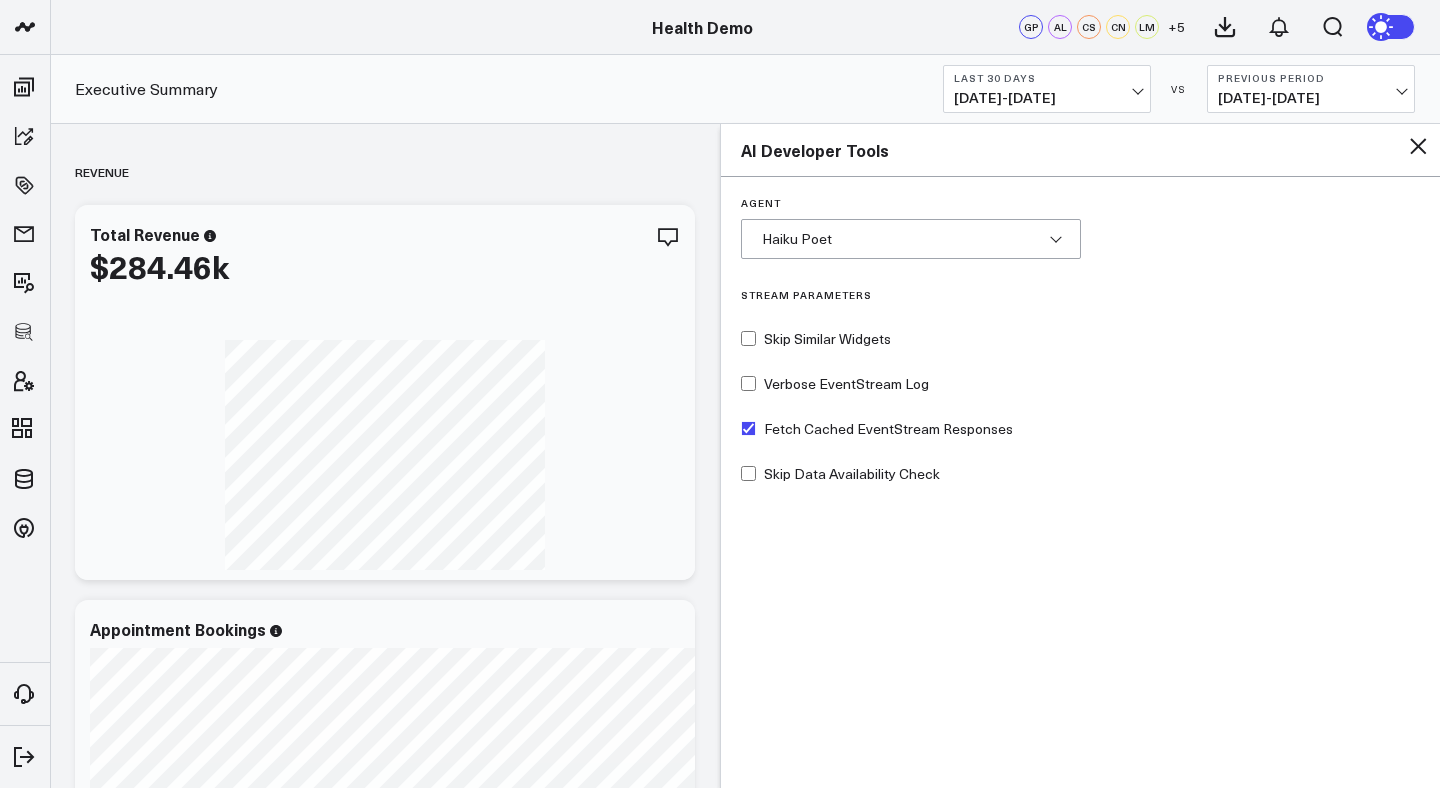 click 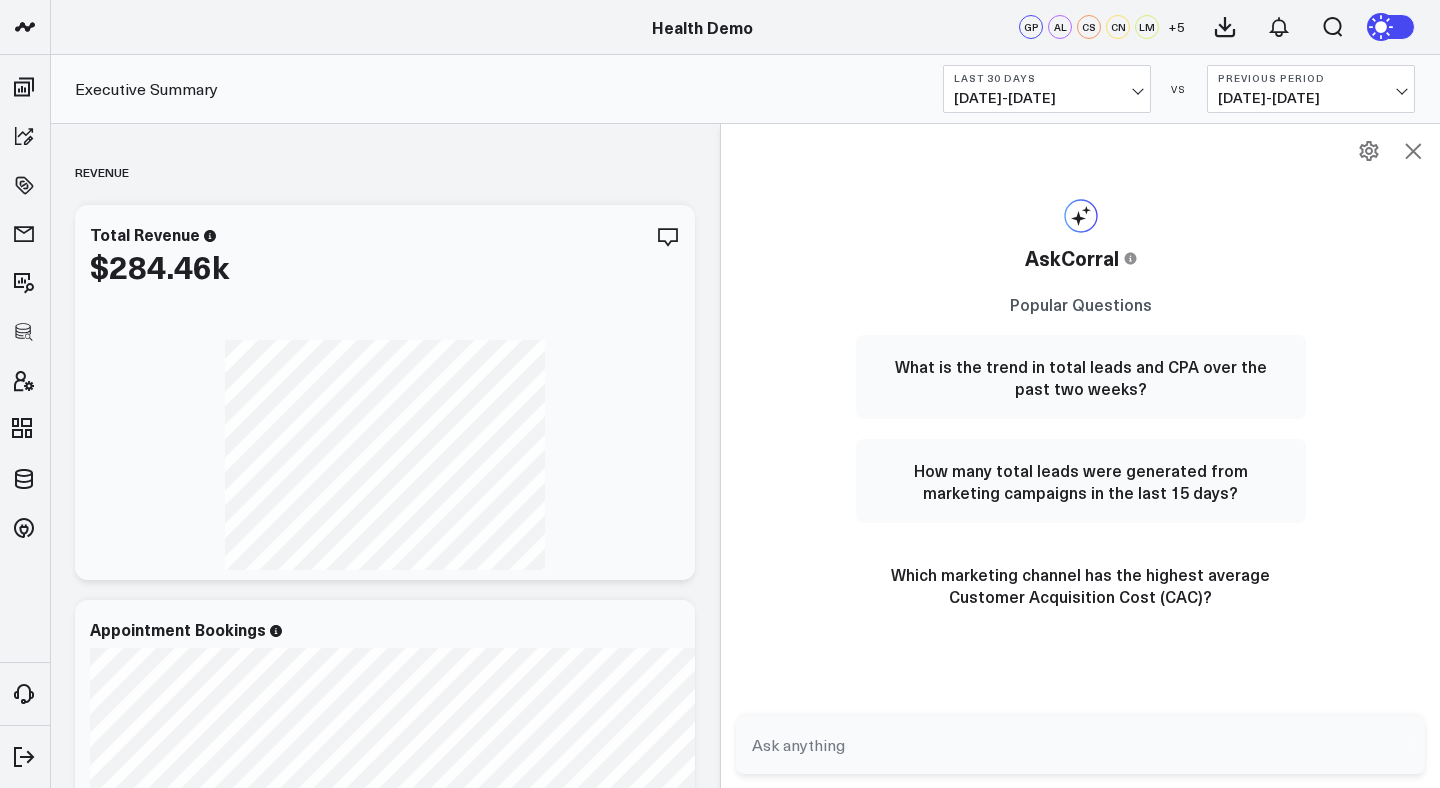 click on "Which marketing channel has the highest average Customer Acquisition Cost (CAC)?" at bounding box center [1081, 585] 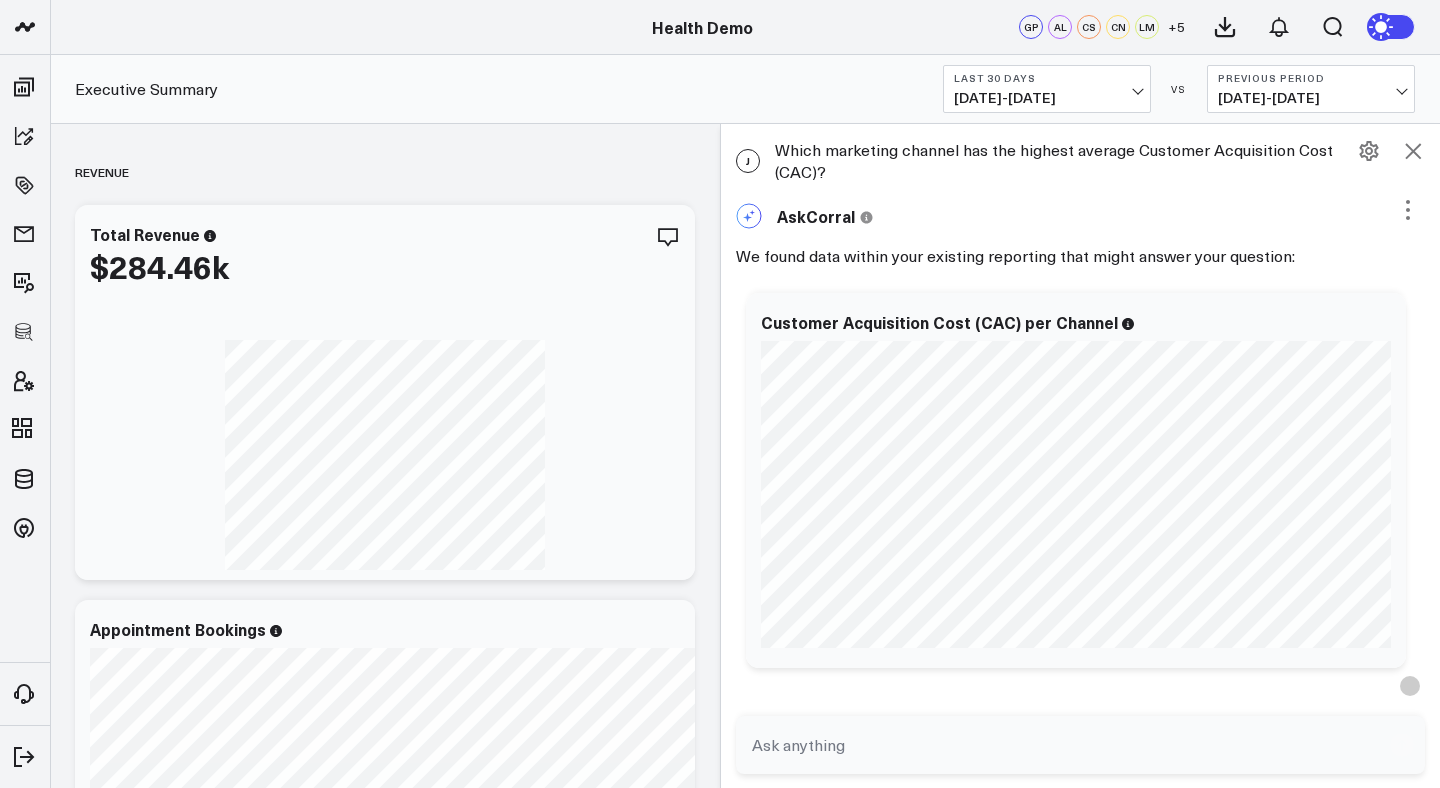 scroll, scrollTop: 201, scrollLeft: 0, axis: vertical 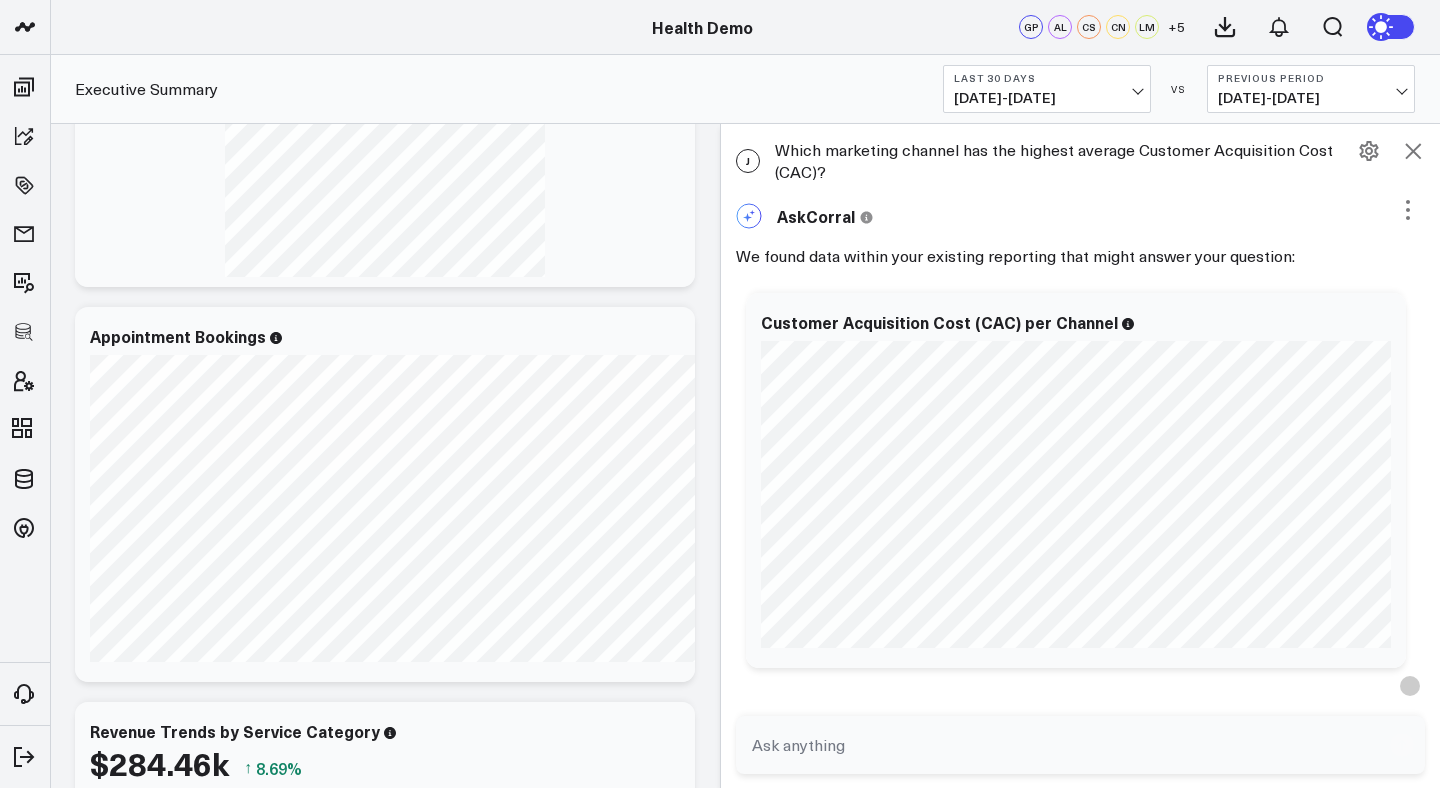 click 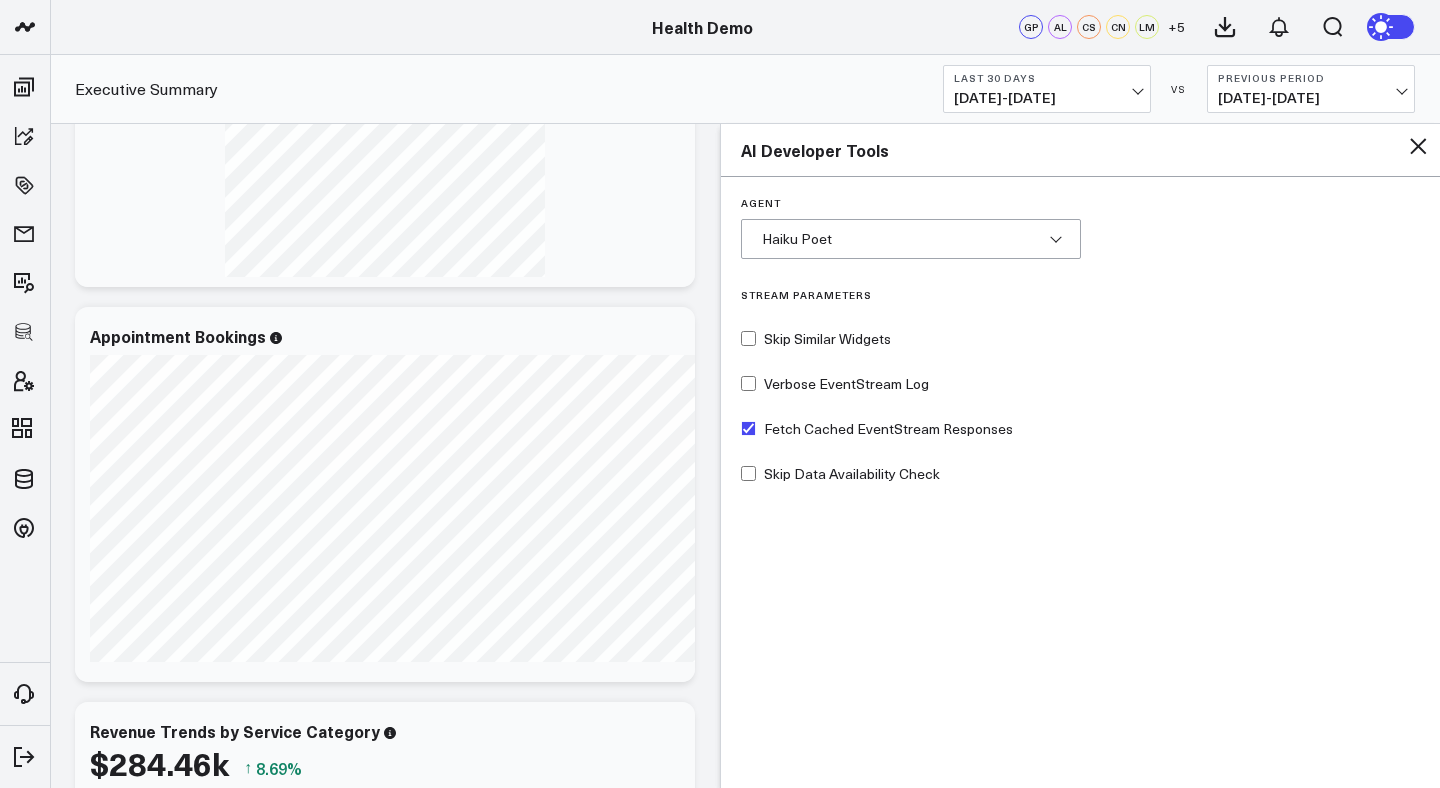 click on "Haiku Poet" at bounding box center (911, 239) 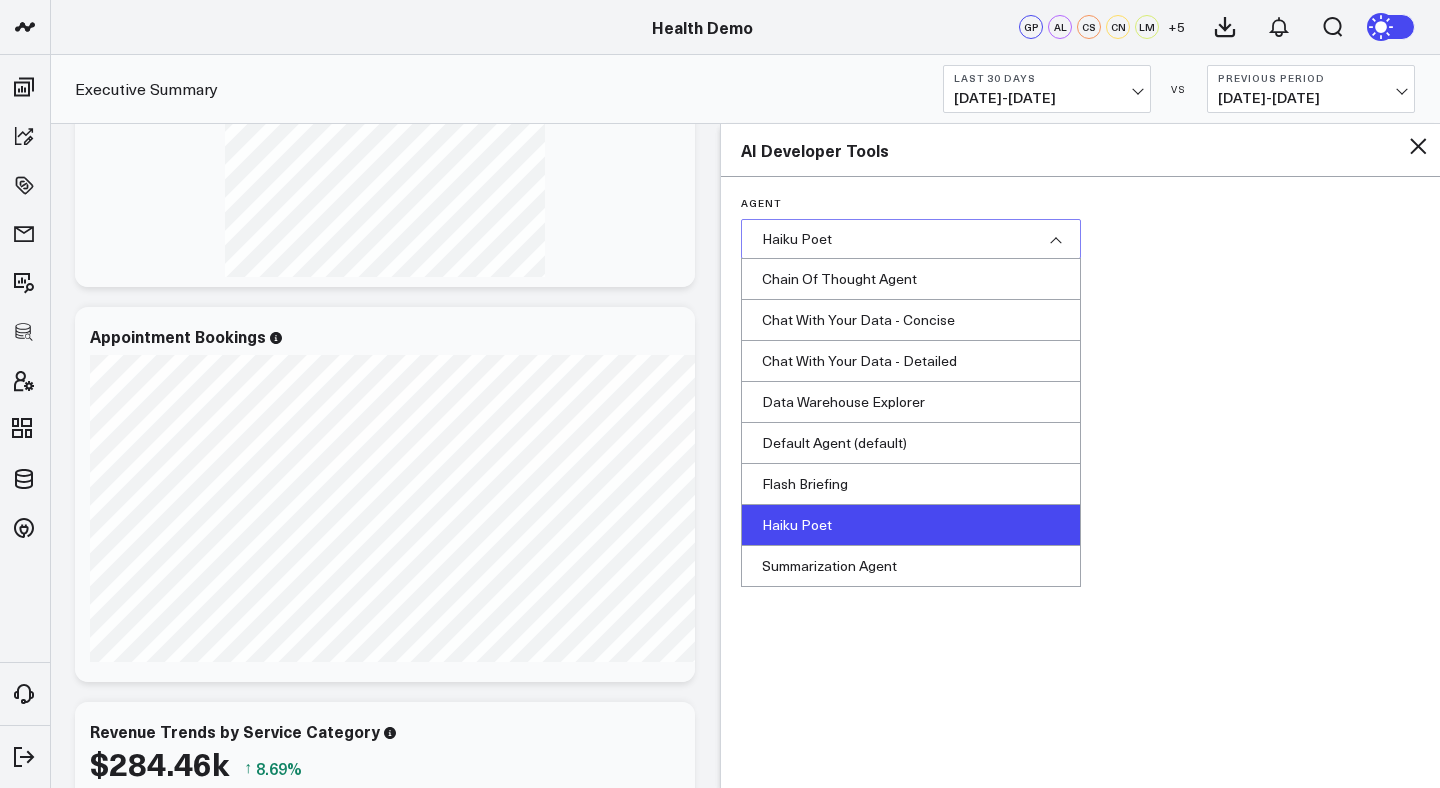 click on "Agent Chain Of Thought Agent Chat With Your Data - Concise Chat With Your Data - Detailed Data Warehouse Explorer Default Agent (default) Flash Briefing Haiku Poet Summarization Agent Haiku Poet Chain Of Thought Agent Chat With Your Data - Concise Chat With Your Data - Detailed Data Warehouse Explorer Default Agent (default) Flash Briefing Haiku Poet Summarization Agent Stream Parameters Skip Similar Widgets Verbose EventStream Log Fetch Cached EventStream Responses Skip Data Availability Check" at bounding box center [1080, 481] 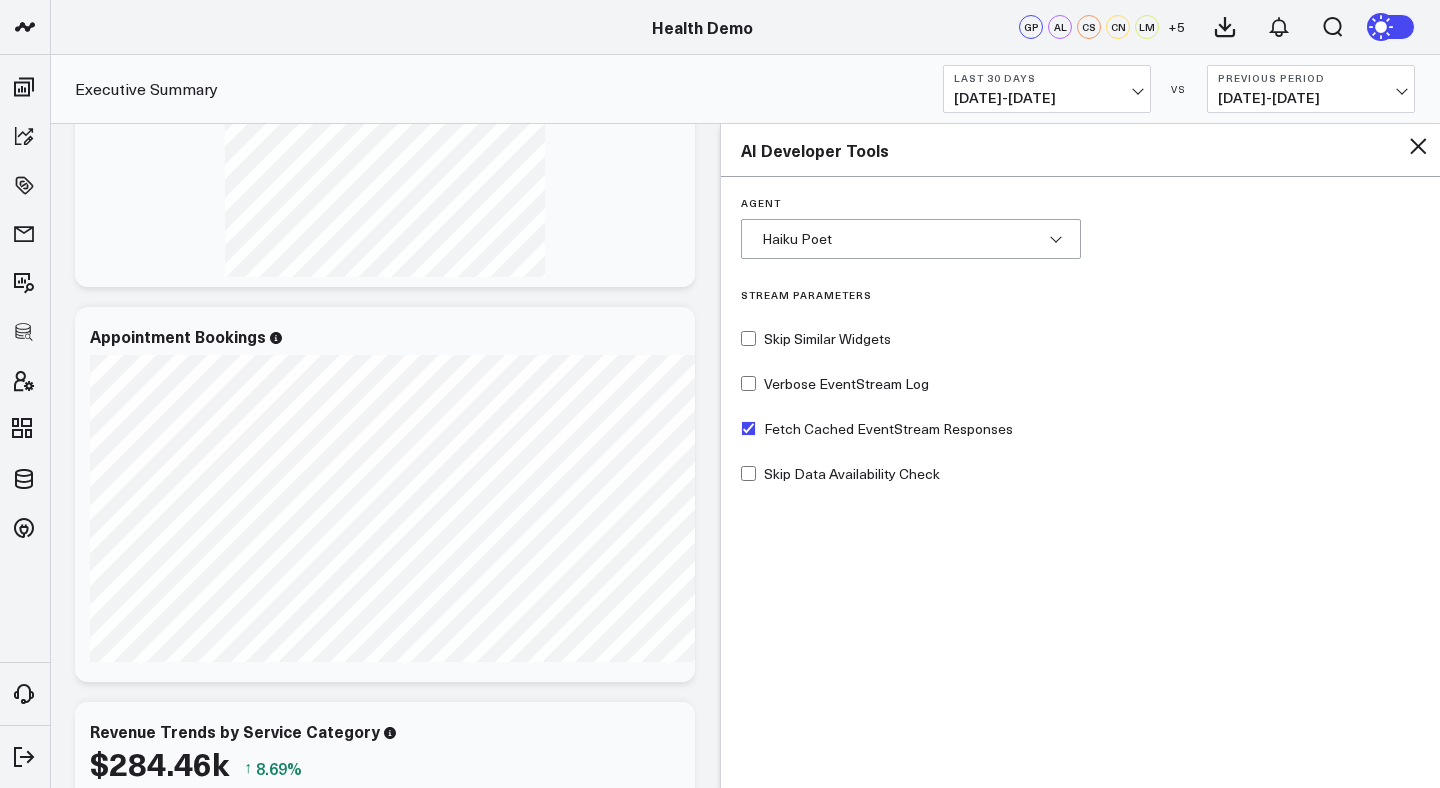 click 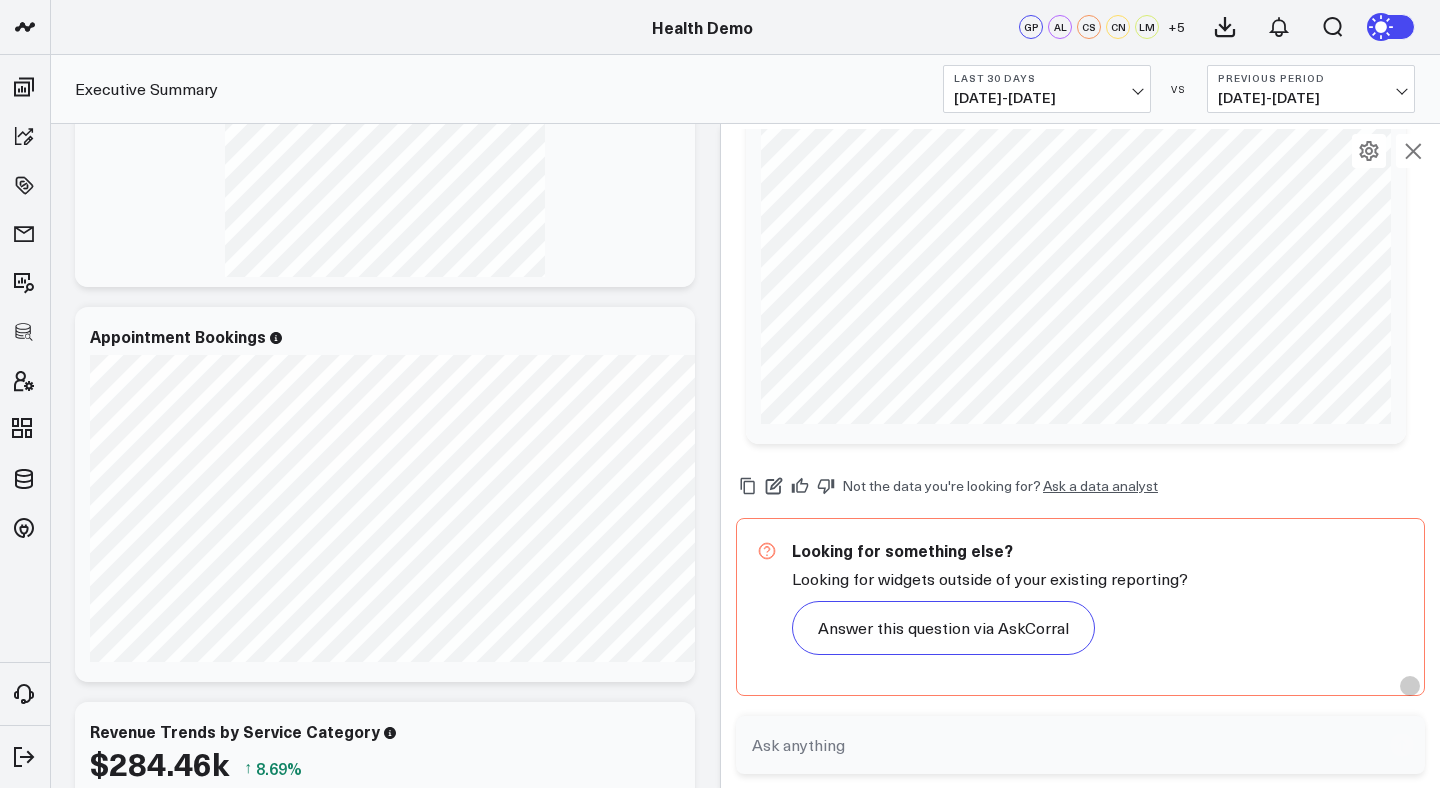 scroll, scrollTop: 0, scrollLeft: 0, axis: both 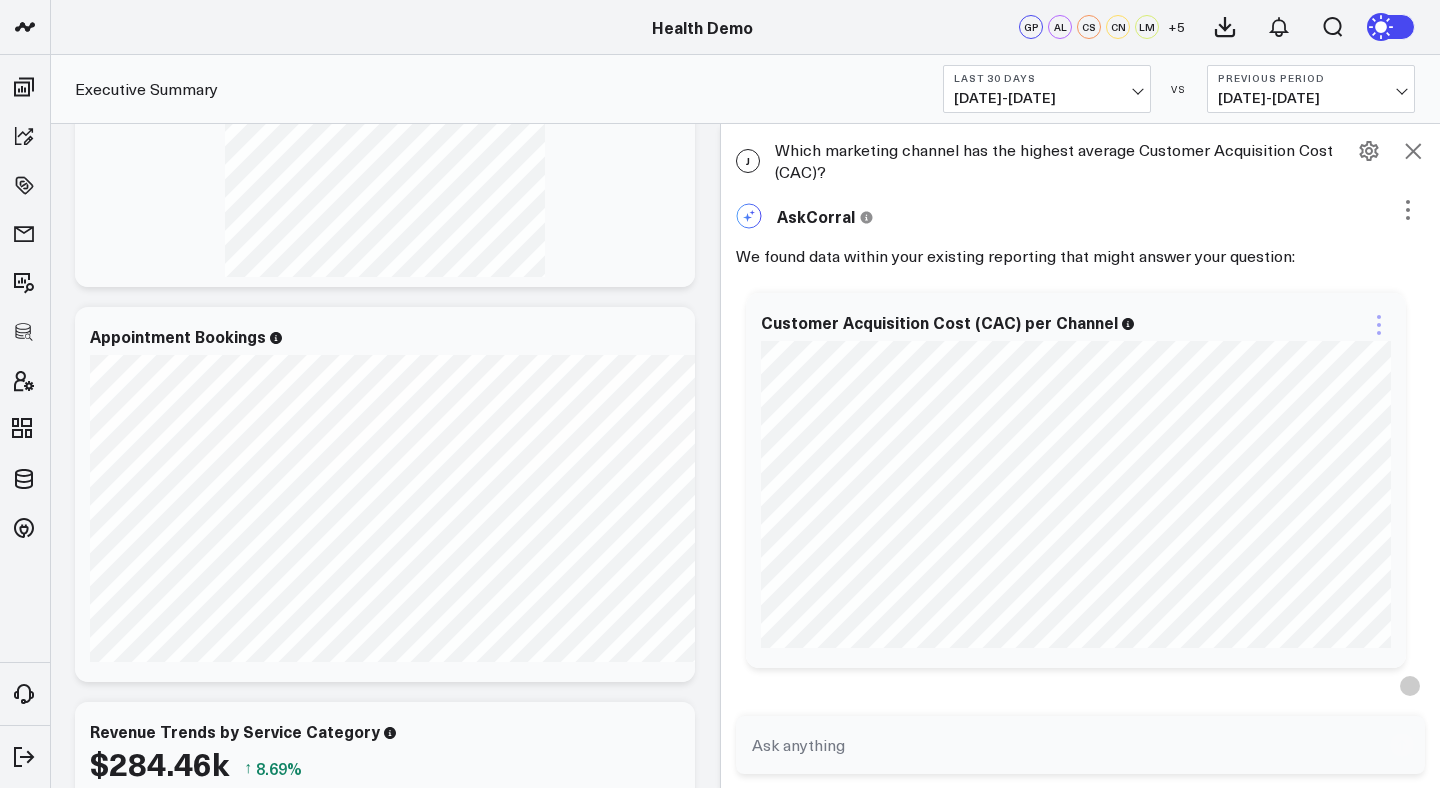 click 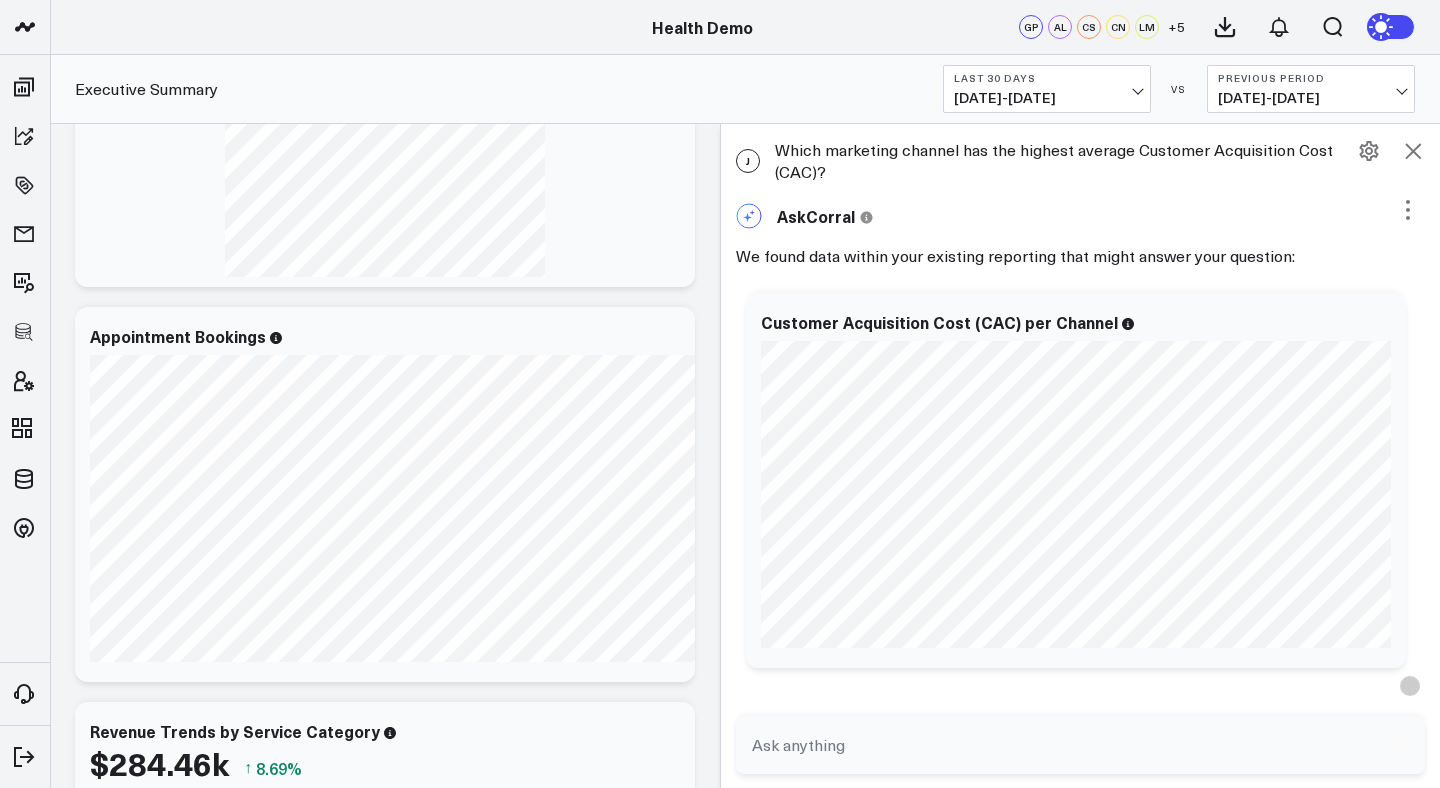 click on "We found data within your existing reporting that might answer your question: Ask support Change chart to Fuel Gauge Fuel Gauge w/o Comparison Comparison Bar Static Number Line Chart for Date Comparison Bar Chart Bar Chart w/o Comparison Wide Bar Chart Wide Bar Chart w/o Comparison Donut Chart Donut Chart w/o Comparison Pie Chart Vertical Funnel Horizontal Funnel US Map US Map (Regional) Line Chart Clustered Column Chart Stacked Area Line Chart Scatterplot Stacked Column Chart Column vs Line Series Sunburst Heat Map Table Table w/ Date Columns Table w/o Comparison Export PNG Edit Widget Customer Acquisition Cost (CAC) per Channel So sorry. The query returned no results. Ask a Data Analyst" at bounding box center [1080, 458] 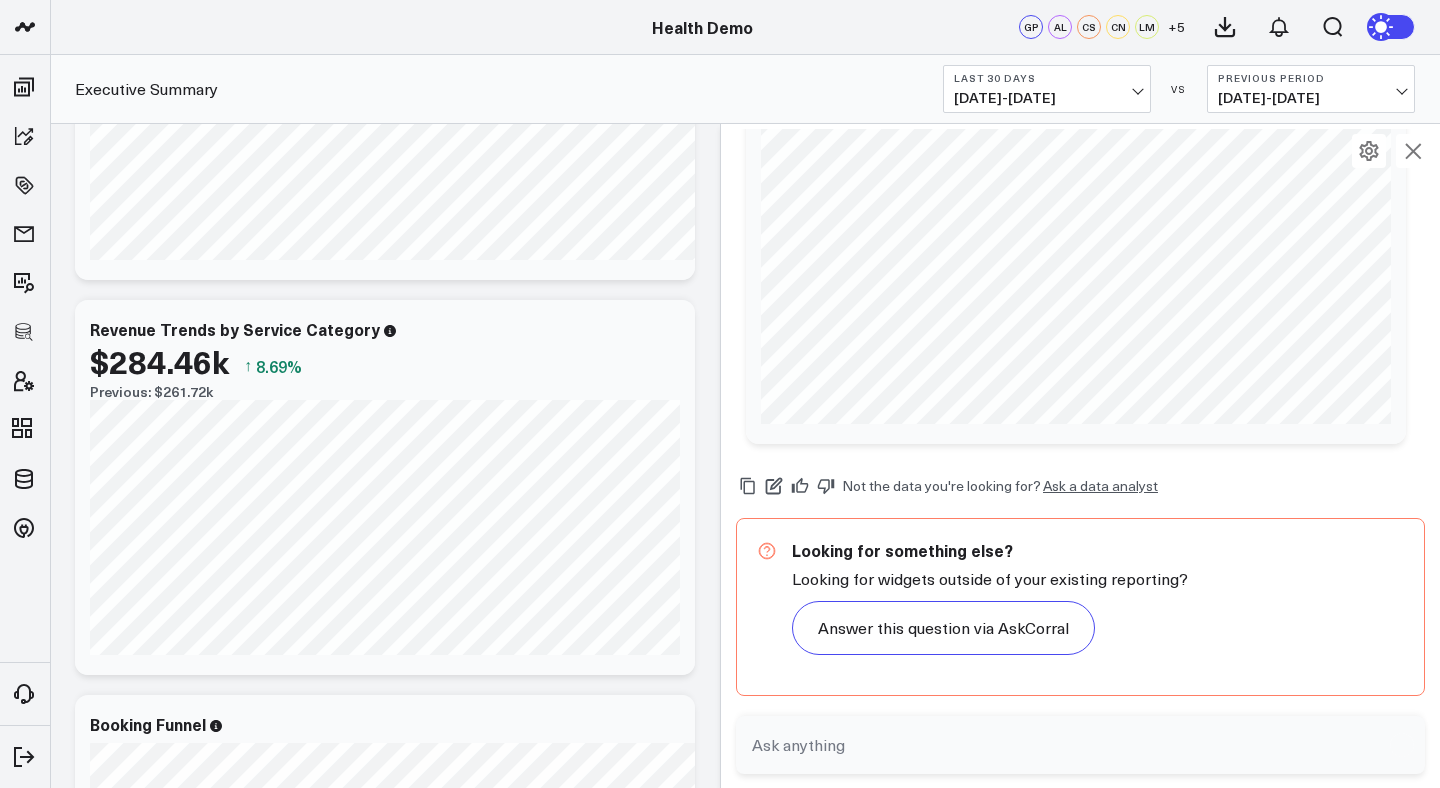scroll, scrollTop: 797, scrollLeft: 0, axis: vertical 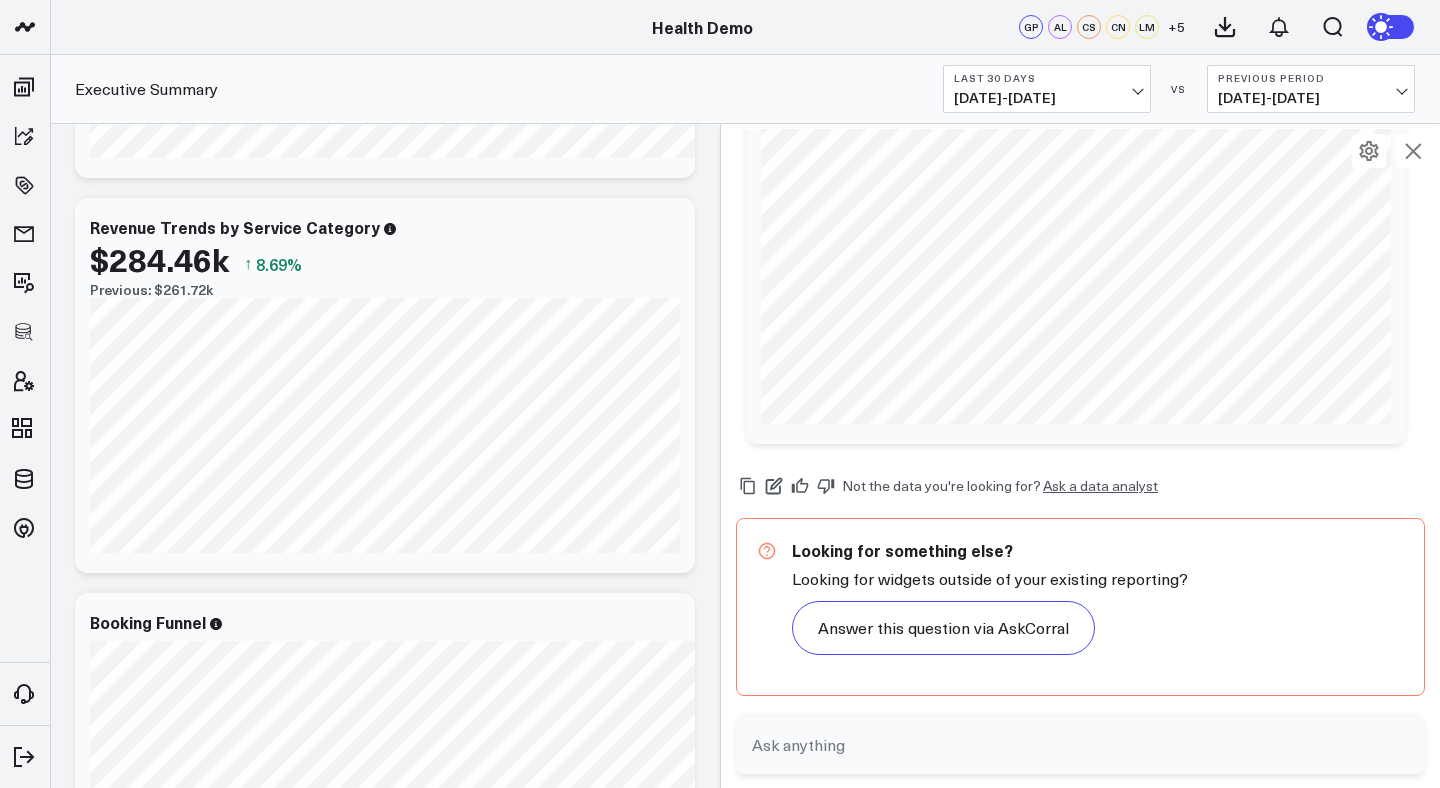 click 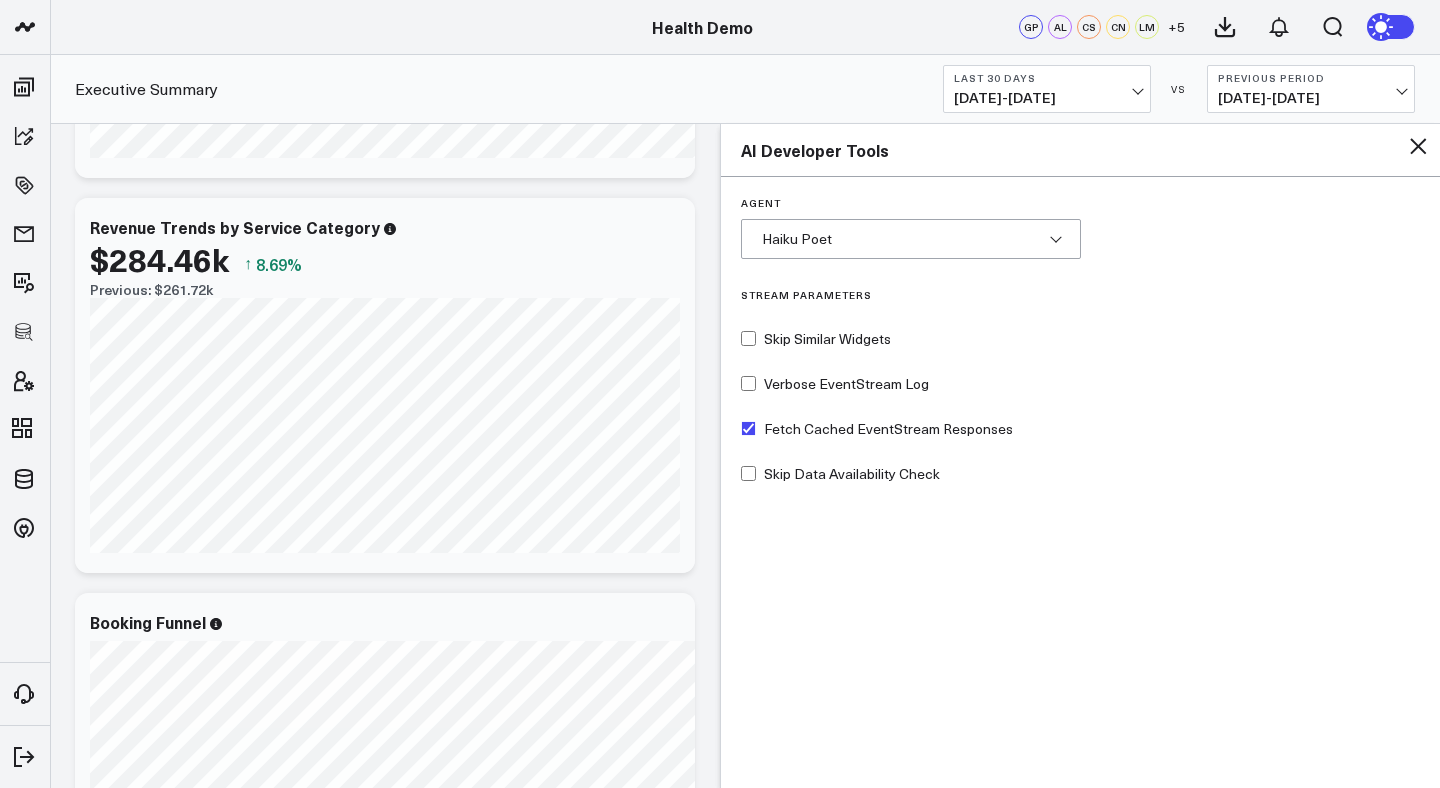 click on "Haiku Poet" at bounding box center [797, 239] 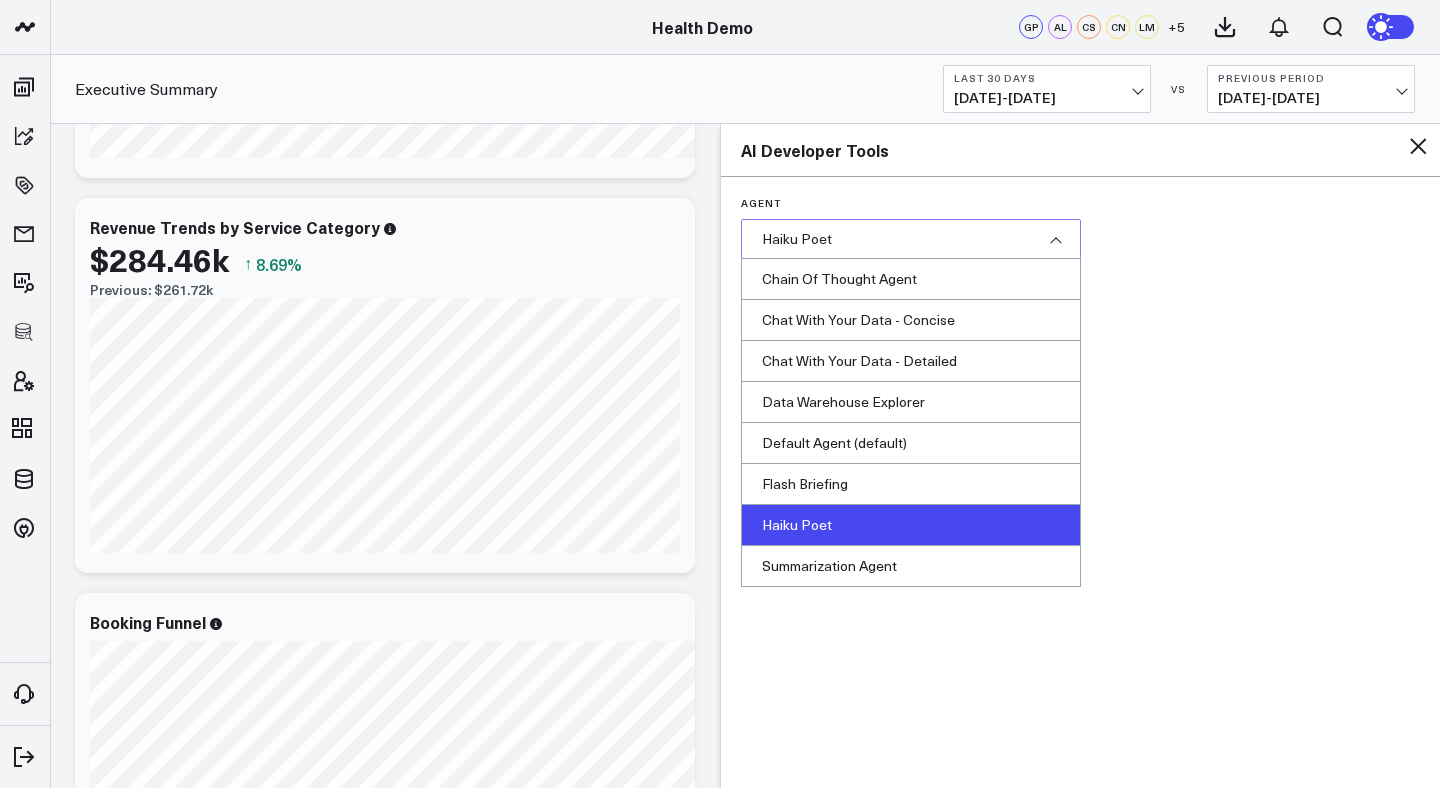 click on "Flash Briefing" at bounding box center [911, 484] 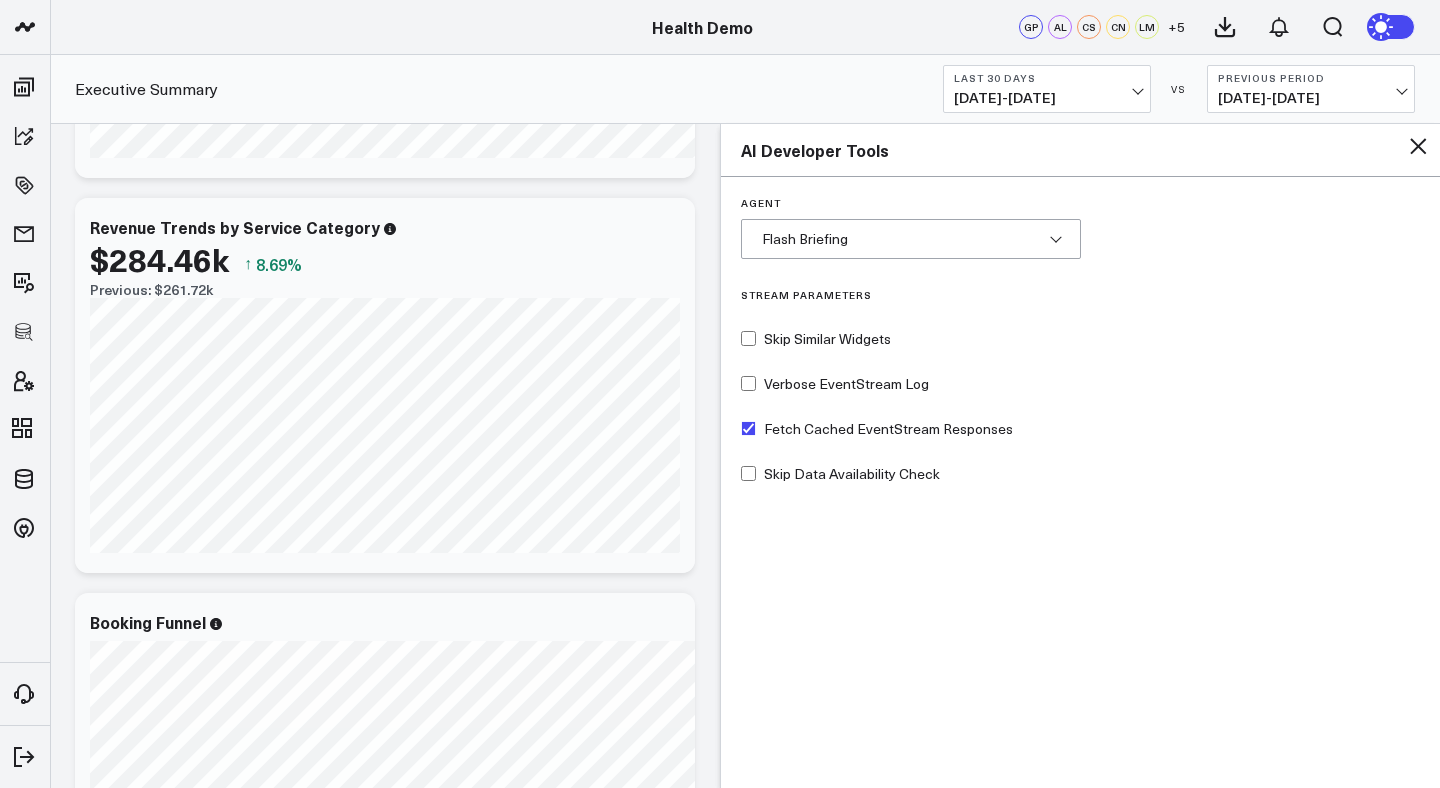 click 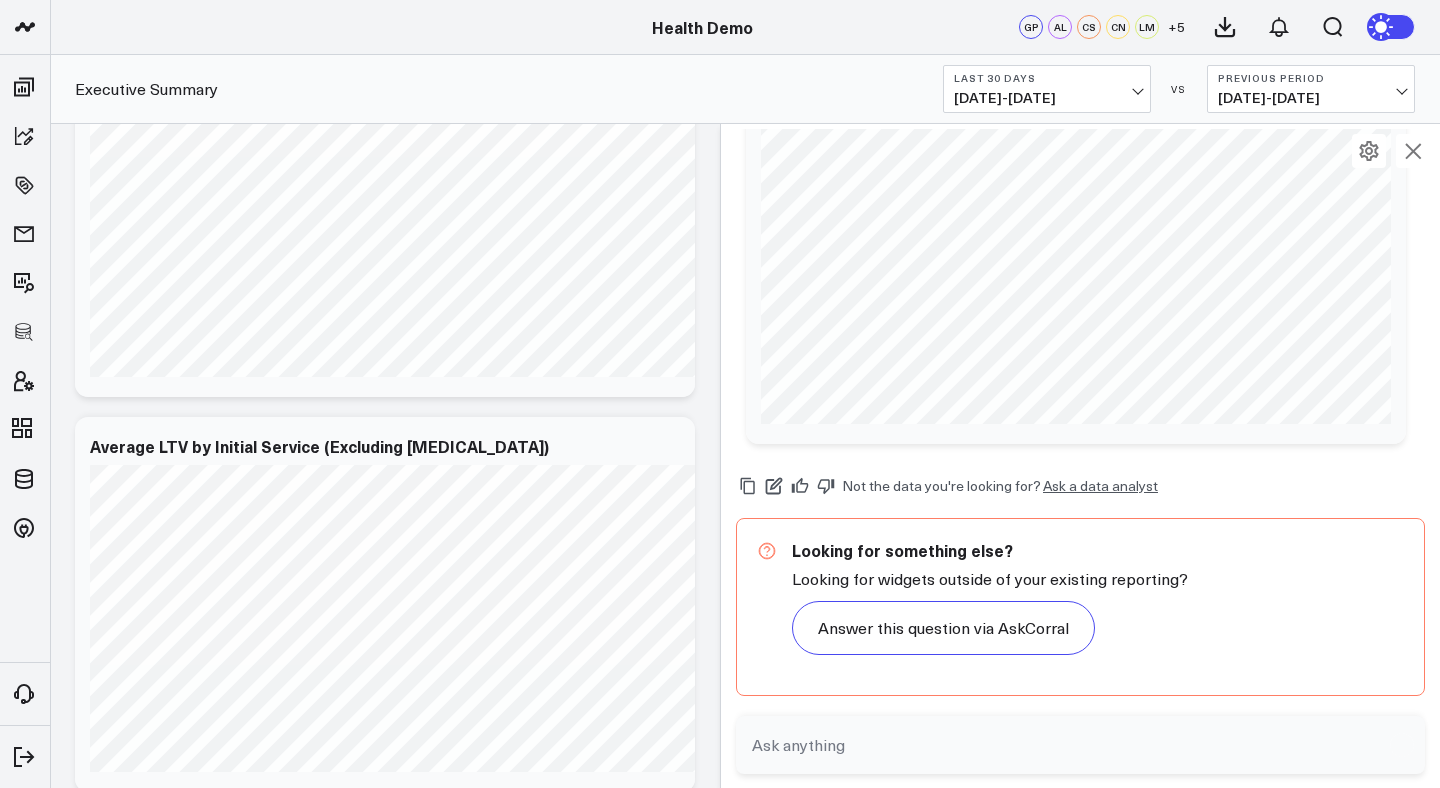 scroll, scrollTop: 1585, scrollLeft: 0, axis: vertical 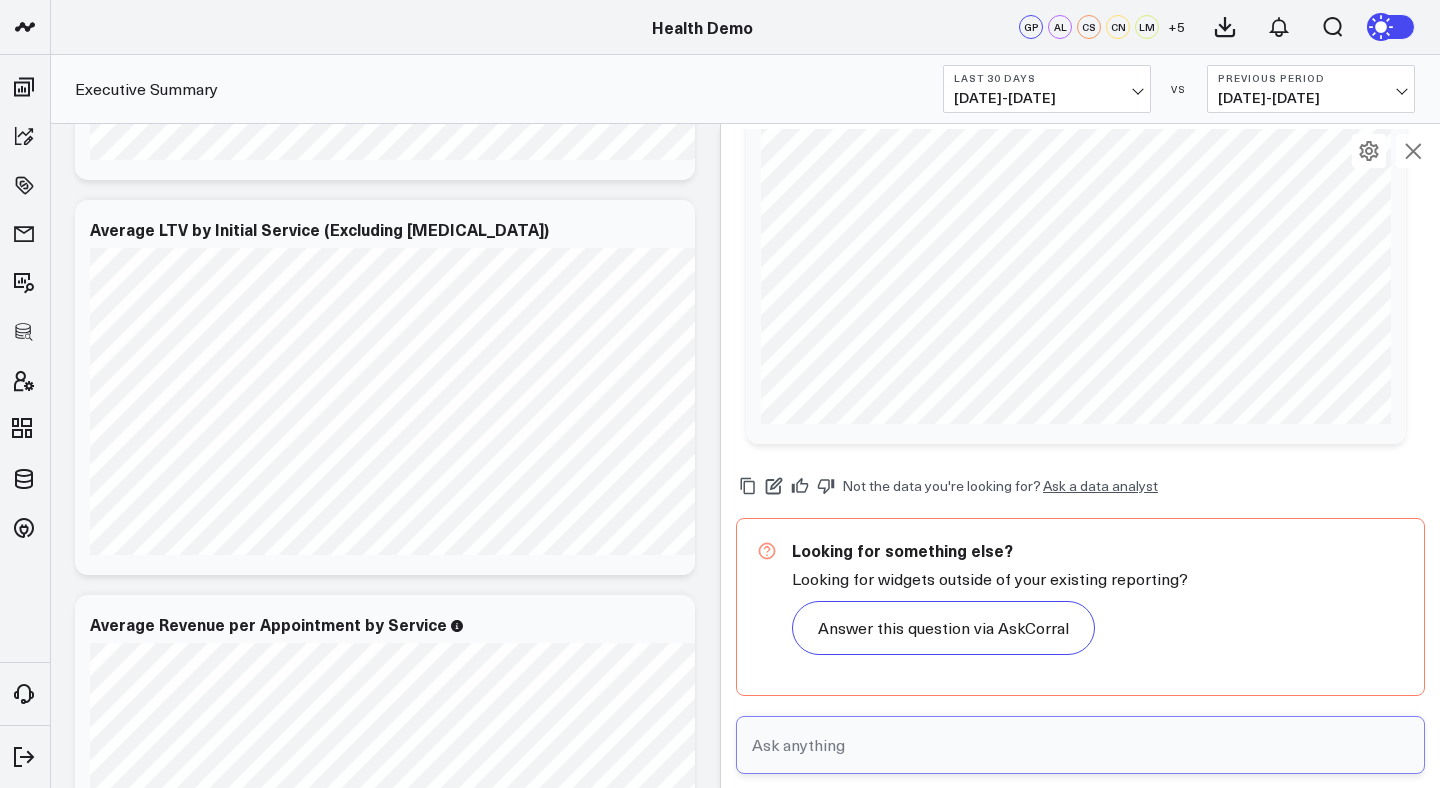 click at bounding box center (1063, 745) 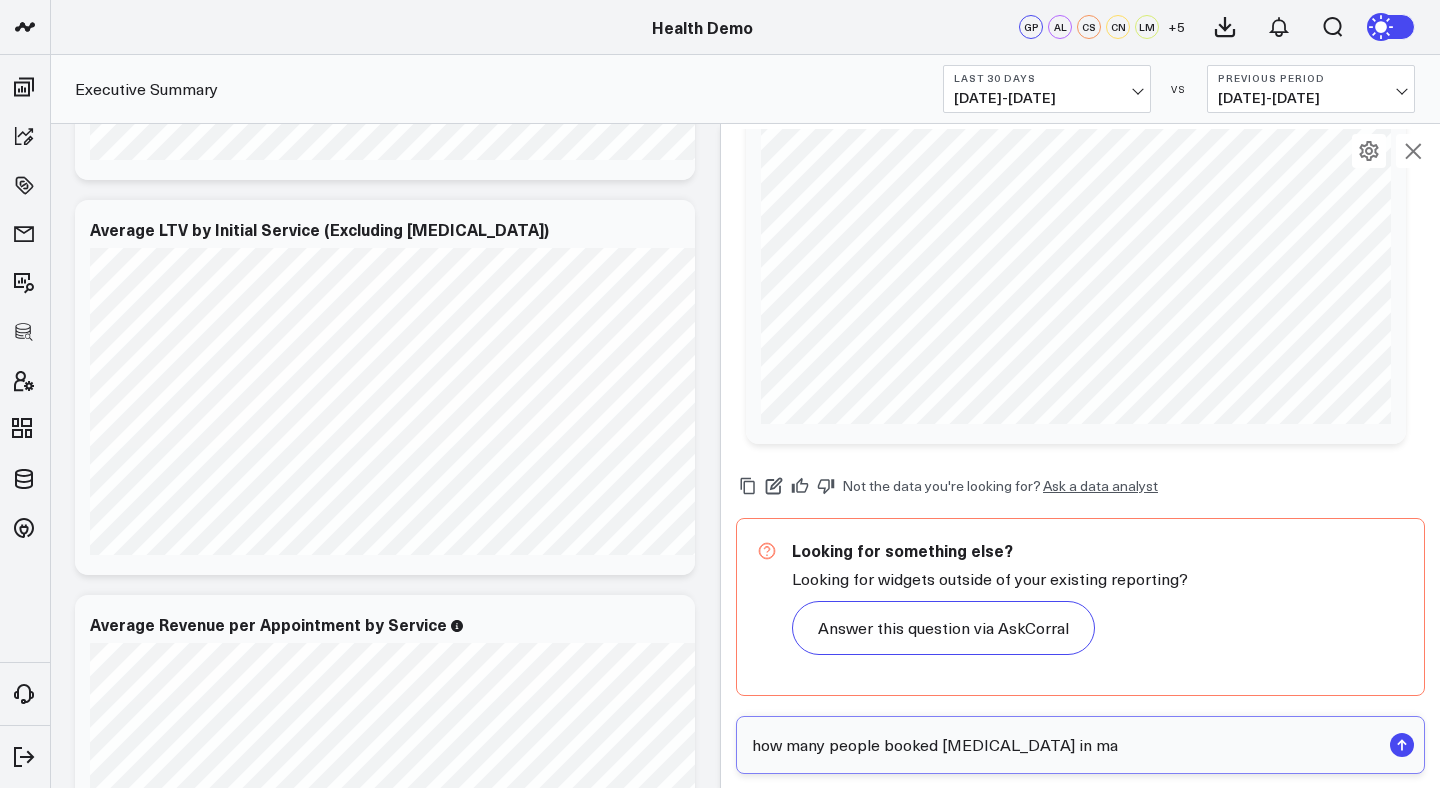type on "how many people booked [MEDICAL_DATA] in may" 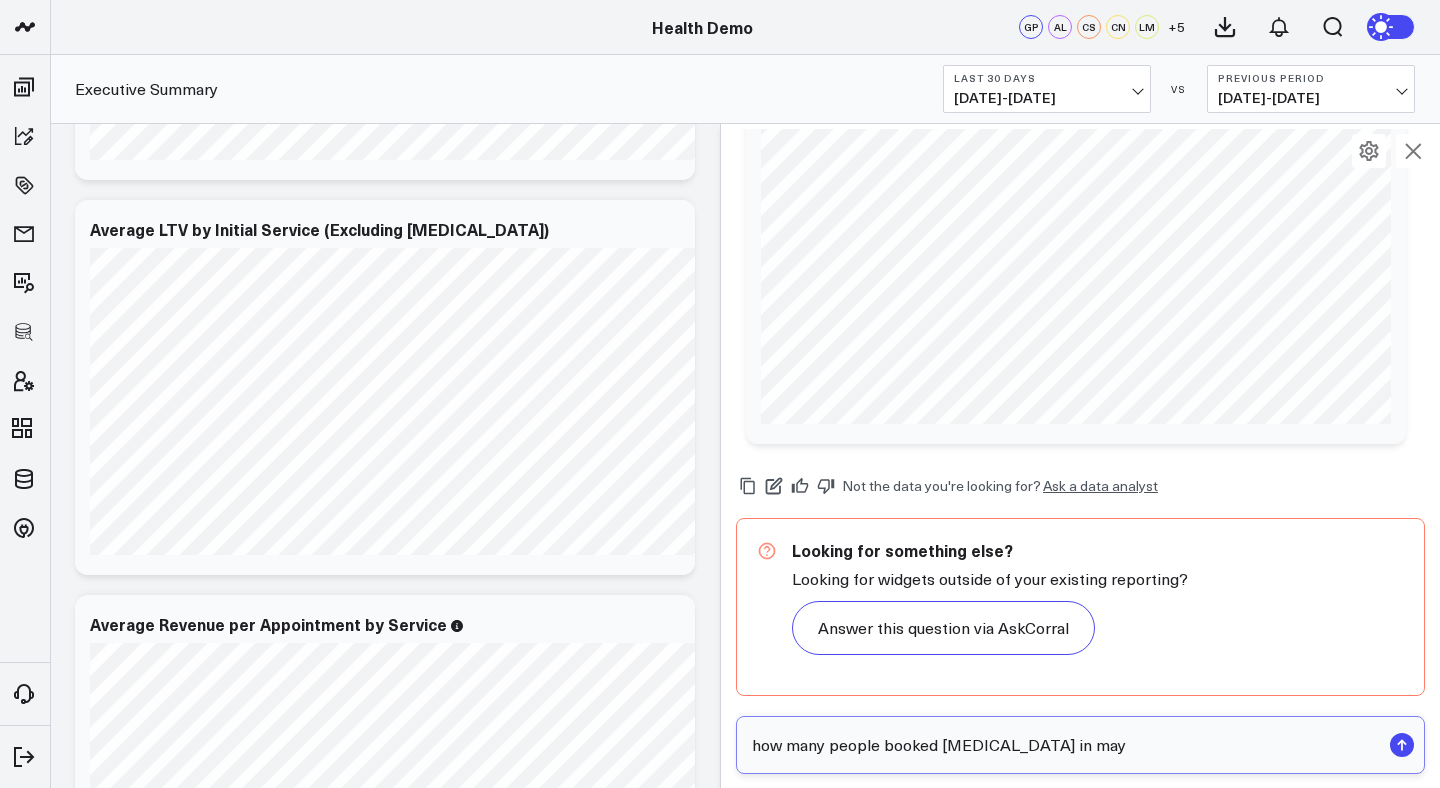 type 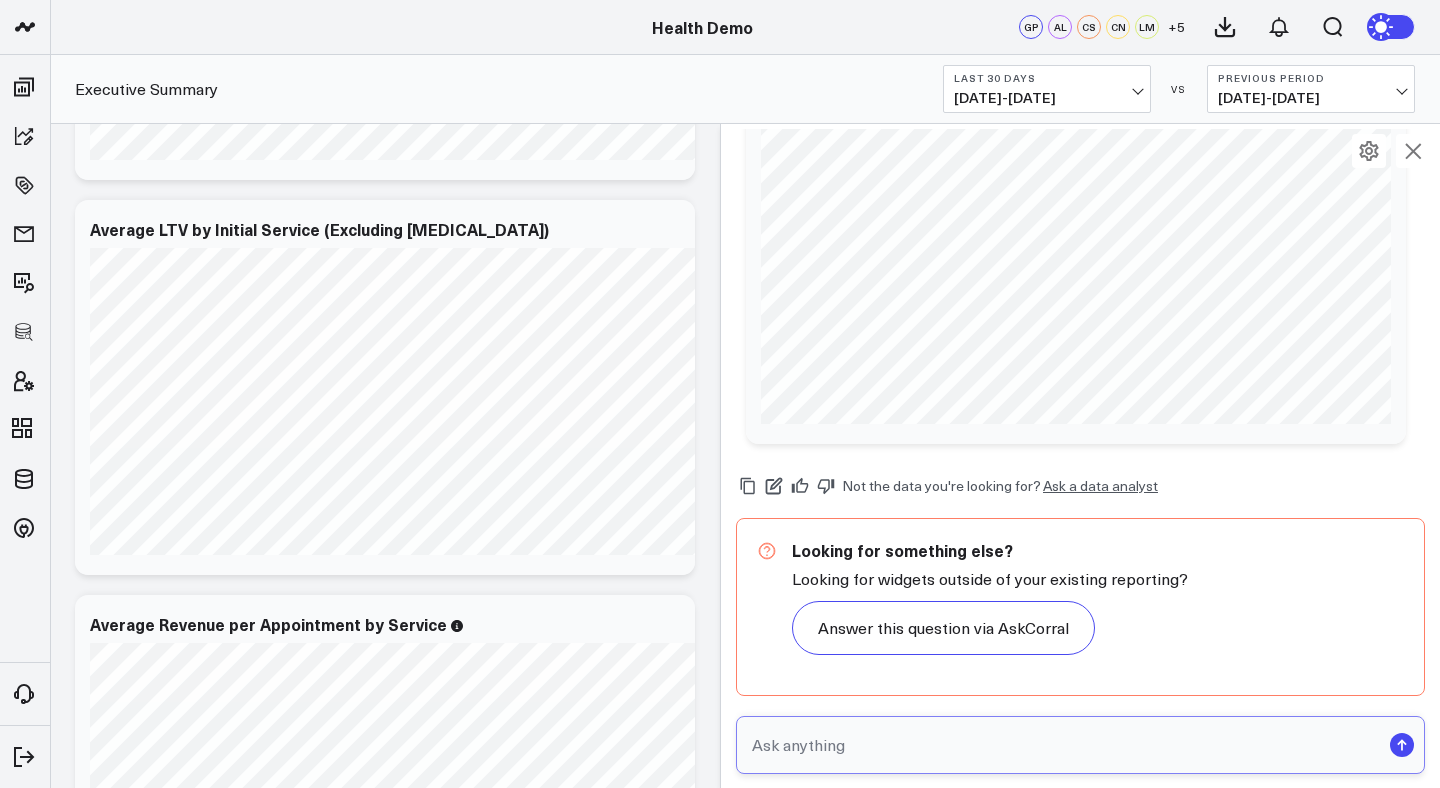 scroll, scrollTop: 126, scrollLeft: 0, axis: vertical 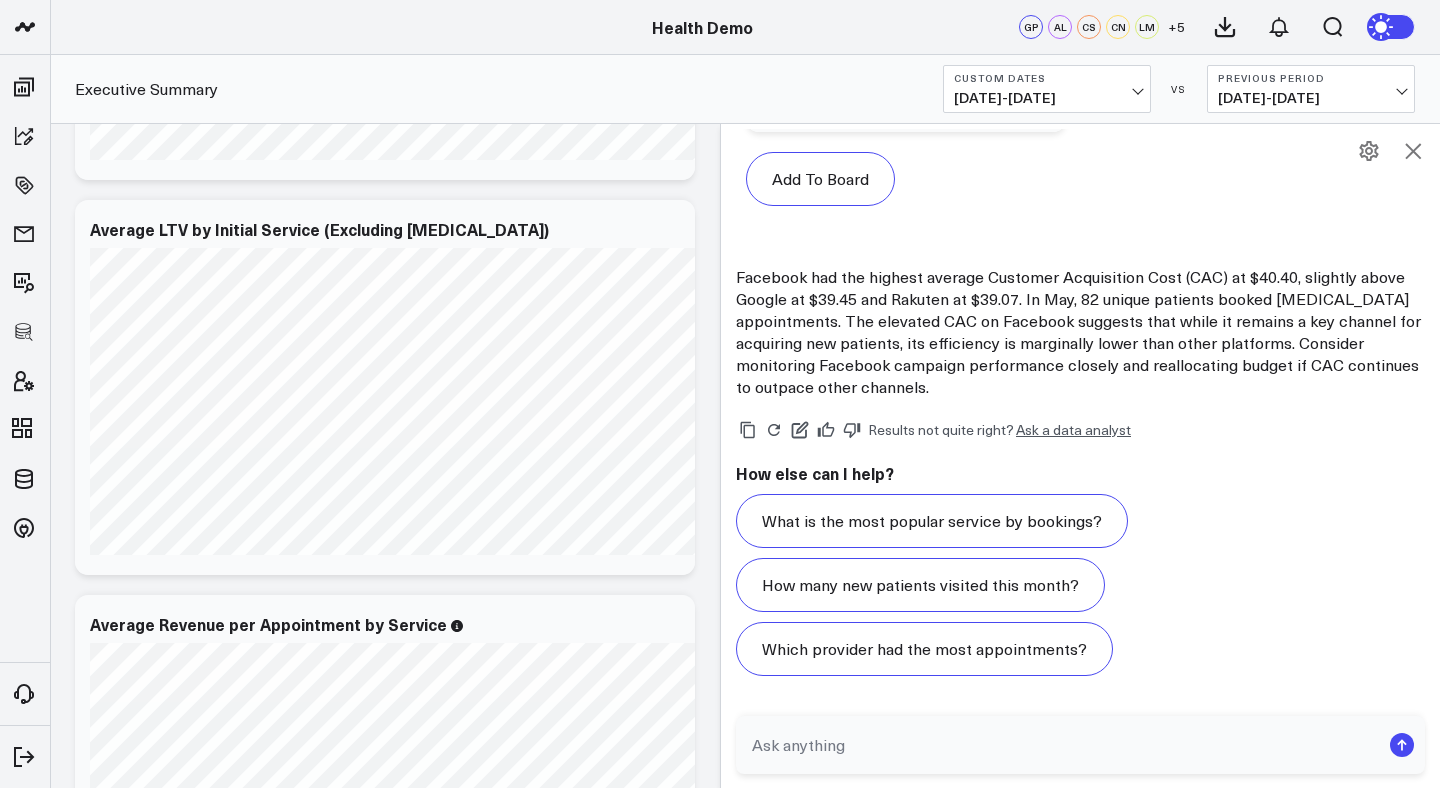 click 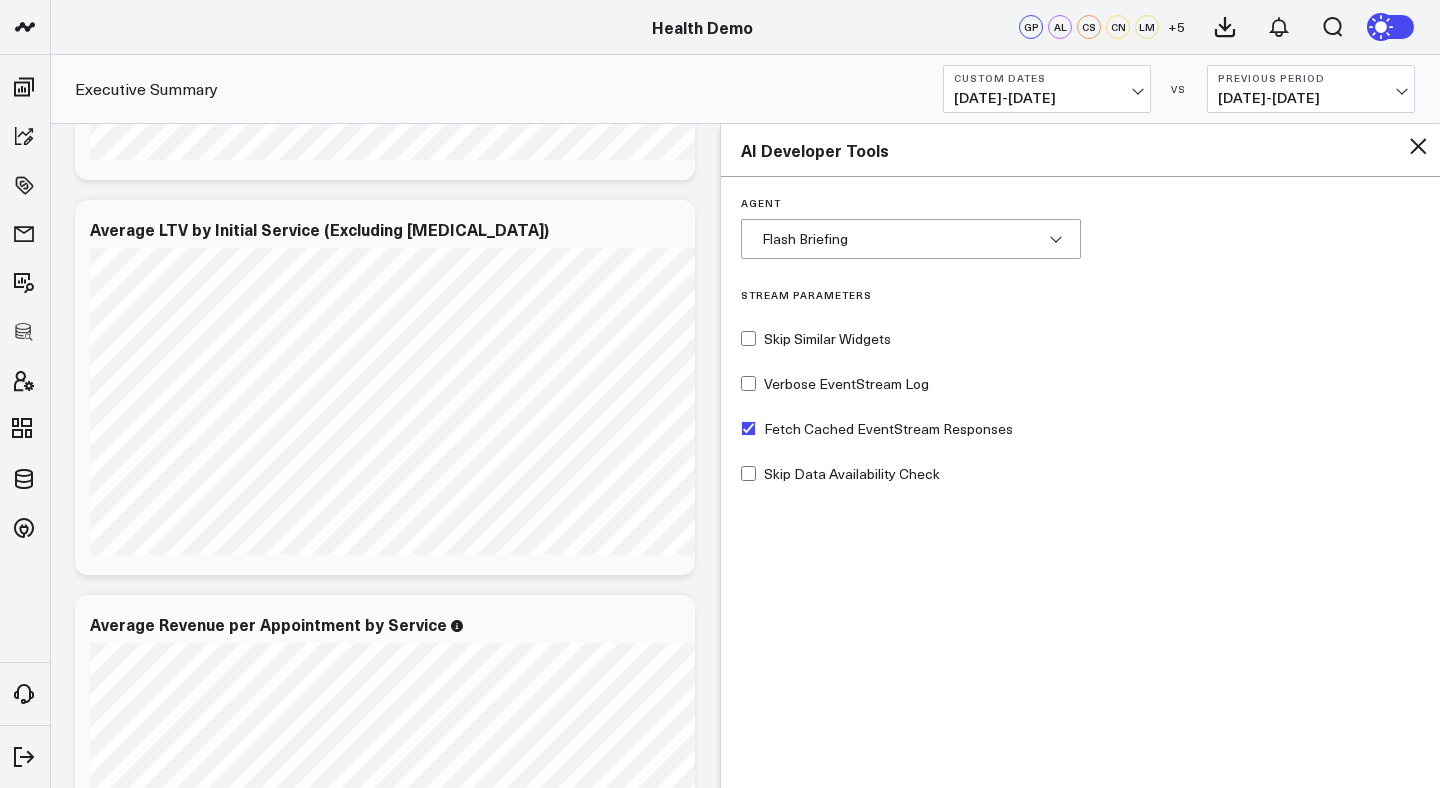 click on "Flash Briefing" at bounding box center [911, 239] 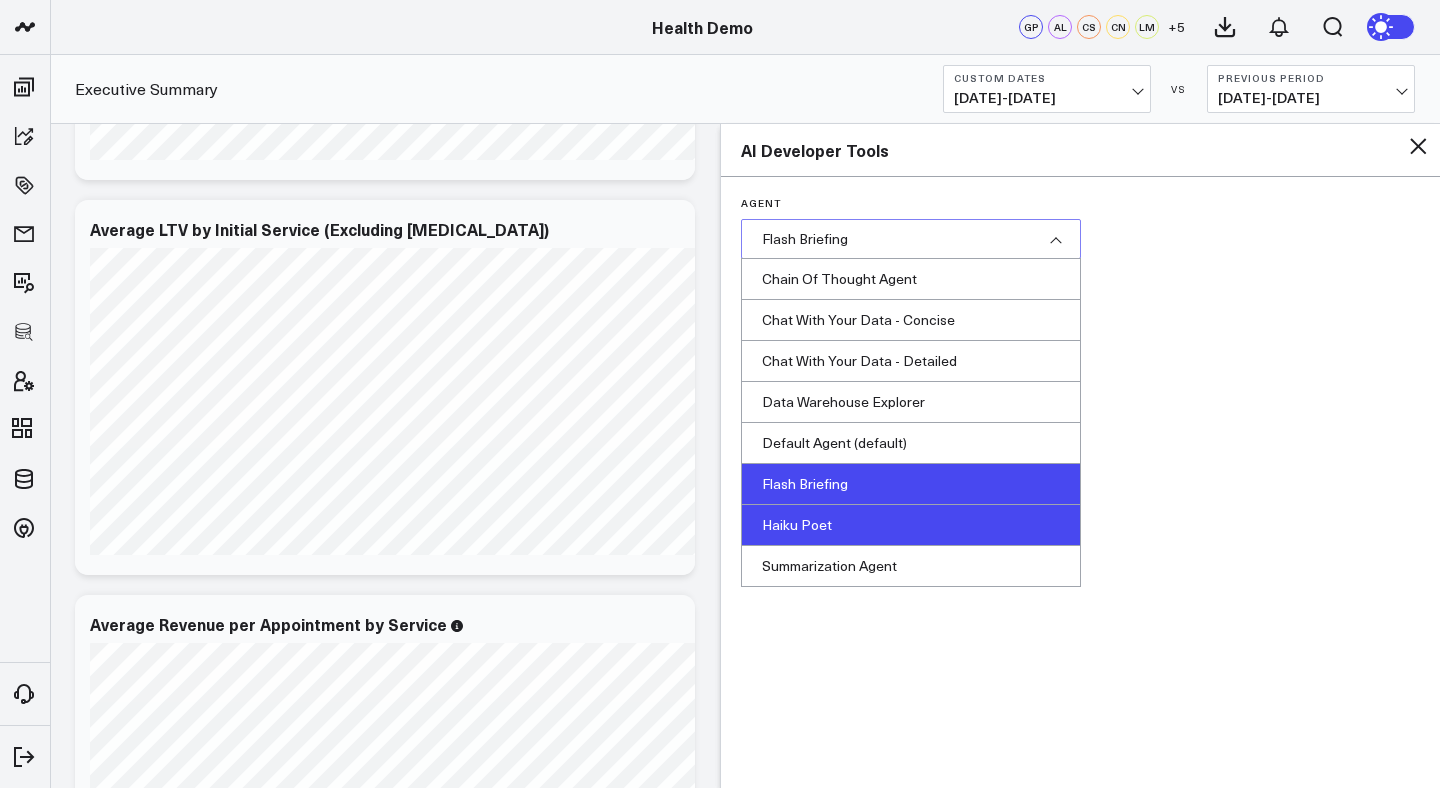 click on "Haiku Poet" at bounding box center [911, 525] 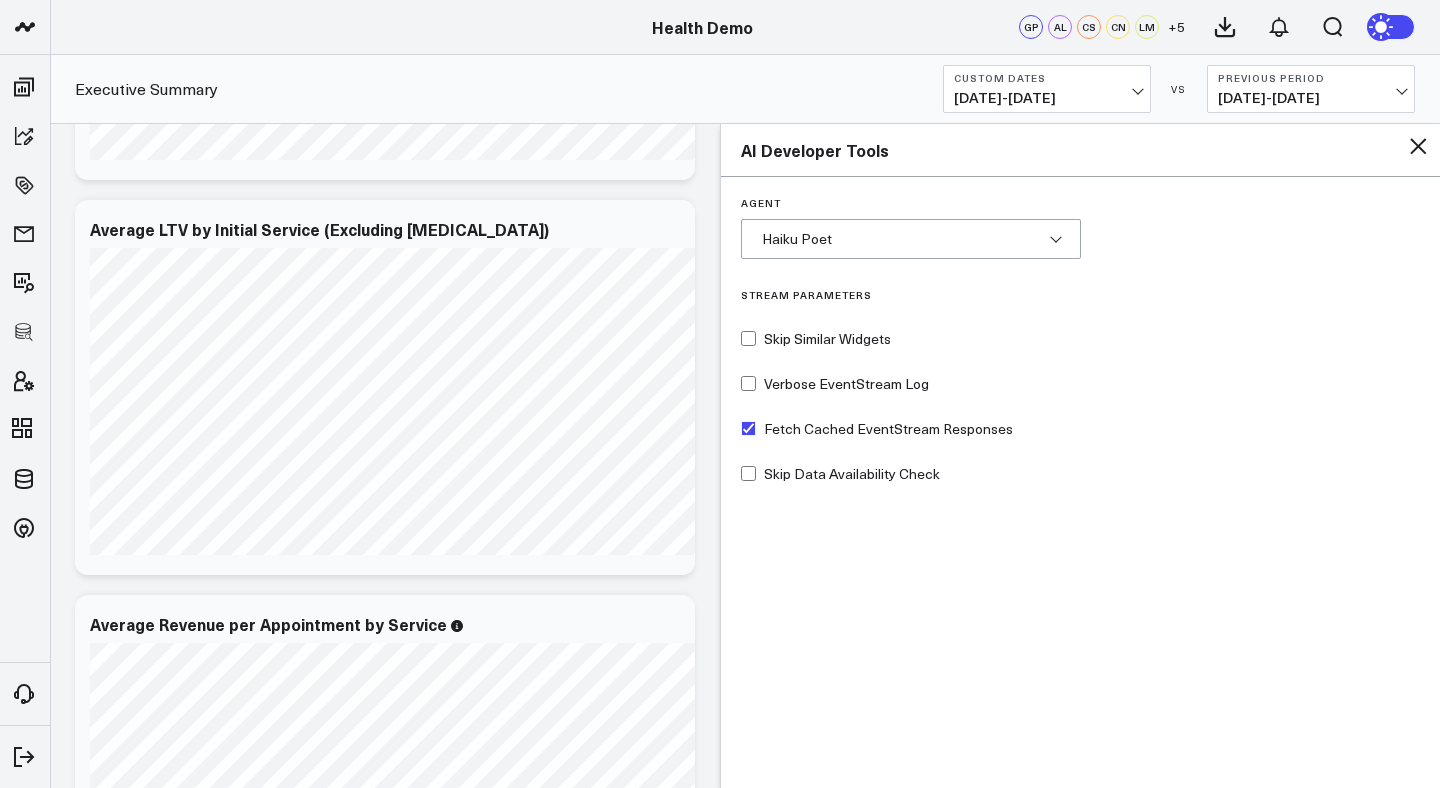 click 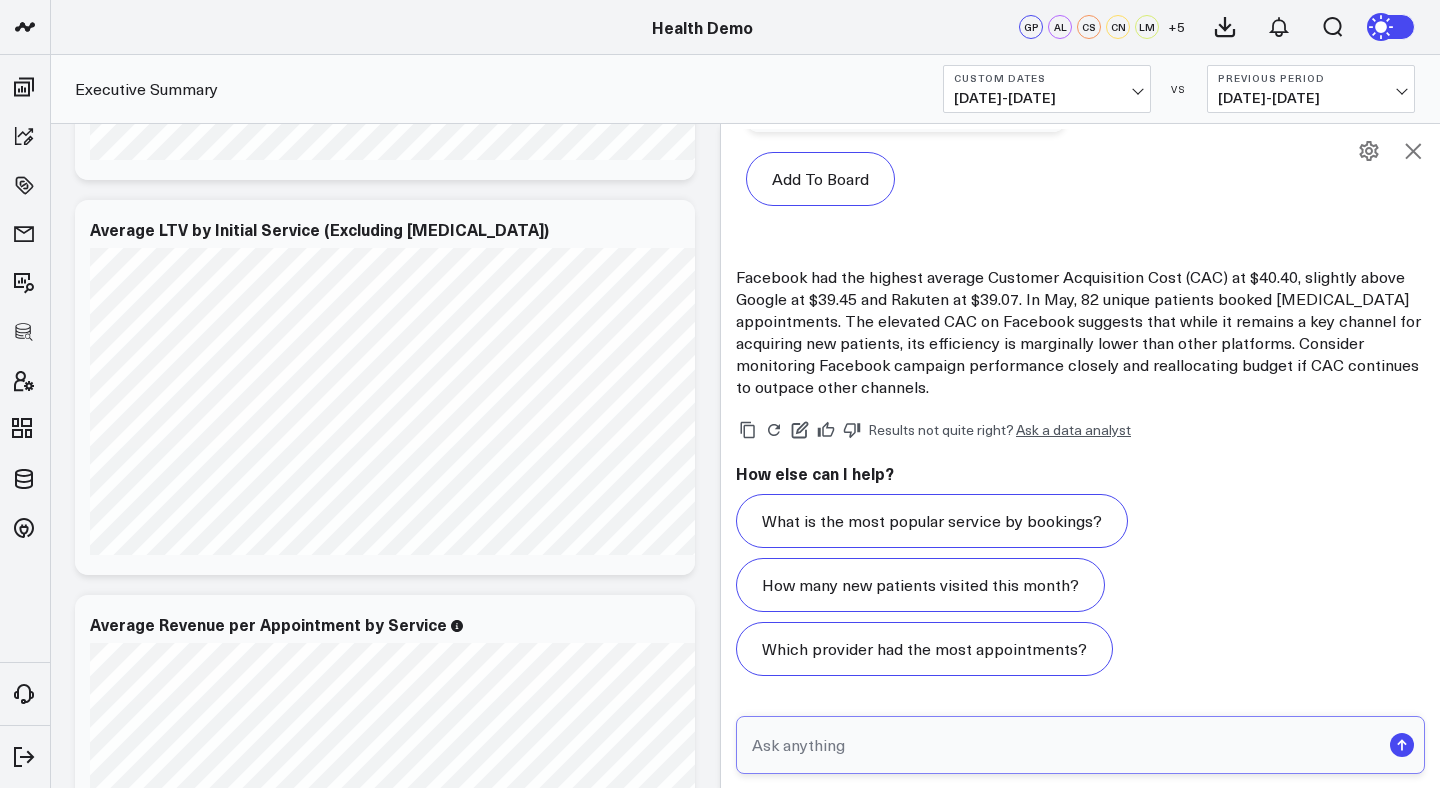 click at bounding box center [1063, 745] 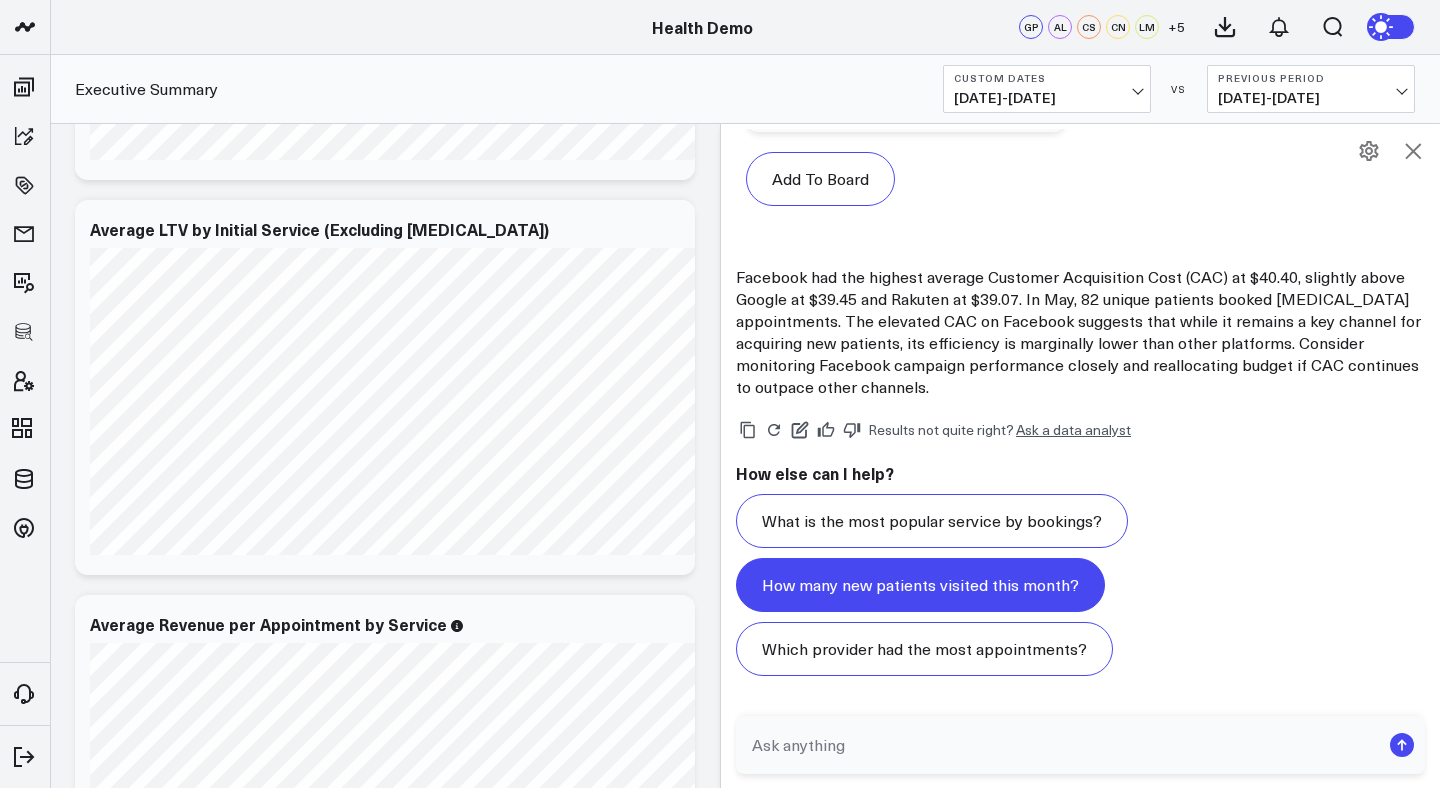 click on "How many new patients visited this month?" at bounding box center (920, 585) 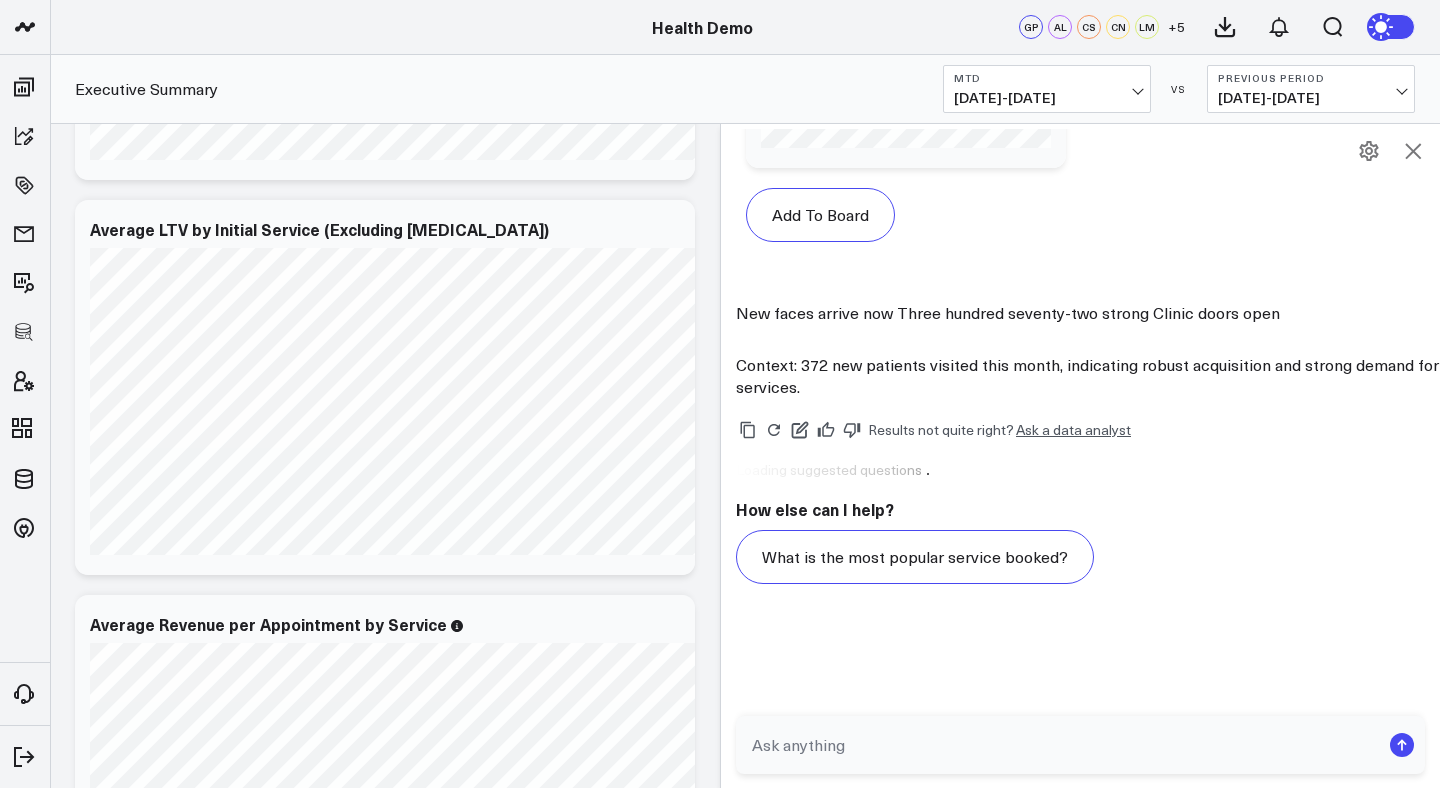 scroll, scrollTop: 5569, scrollLeft: 0, axis: vertical 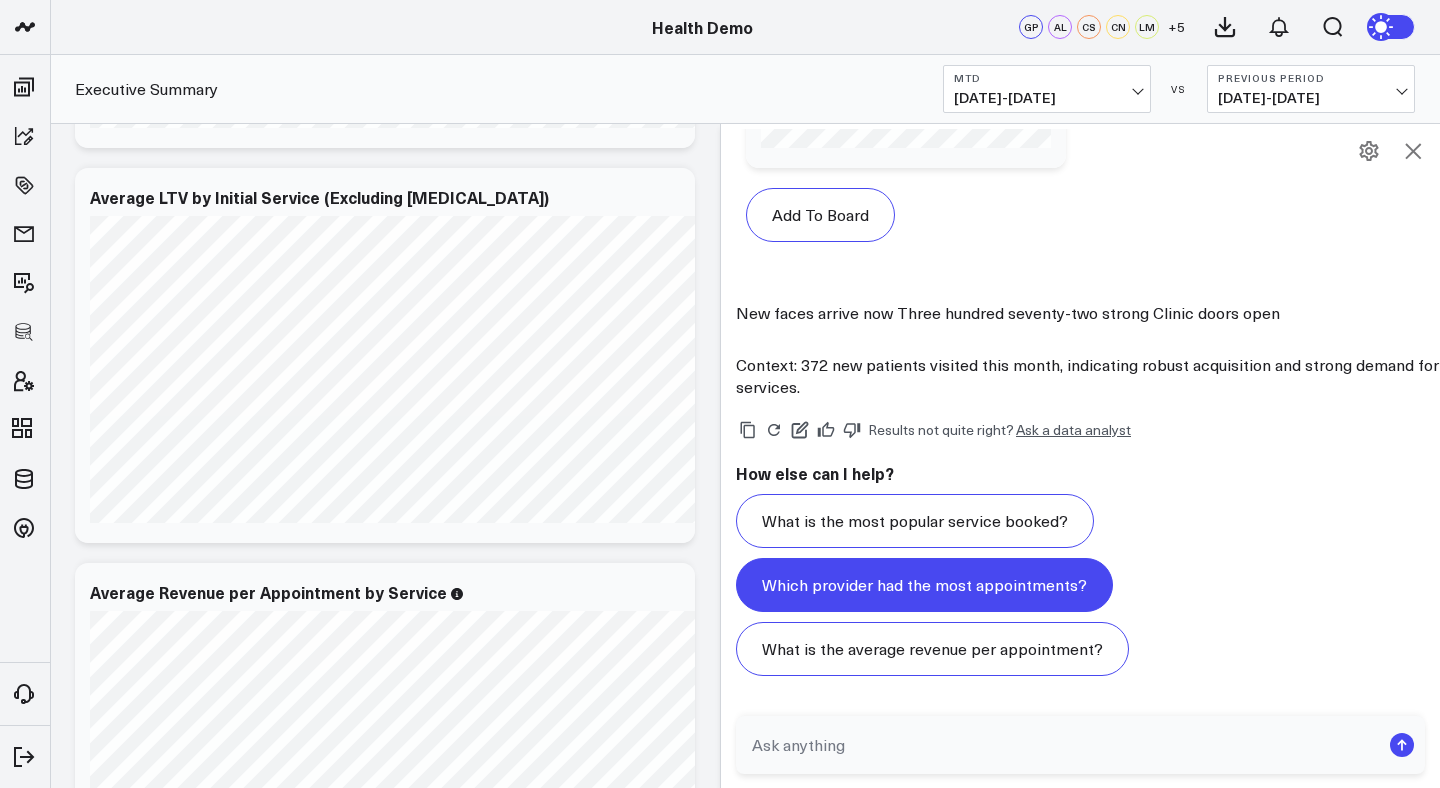 click on "Which provider had the most appointments?" at bounding box center (924, 585) 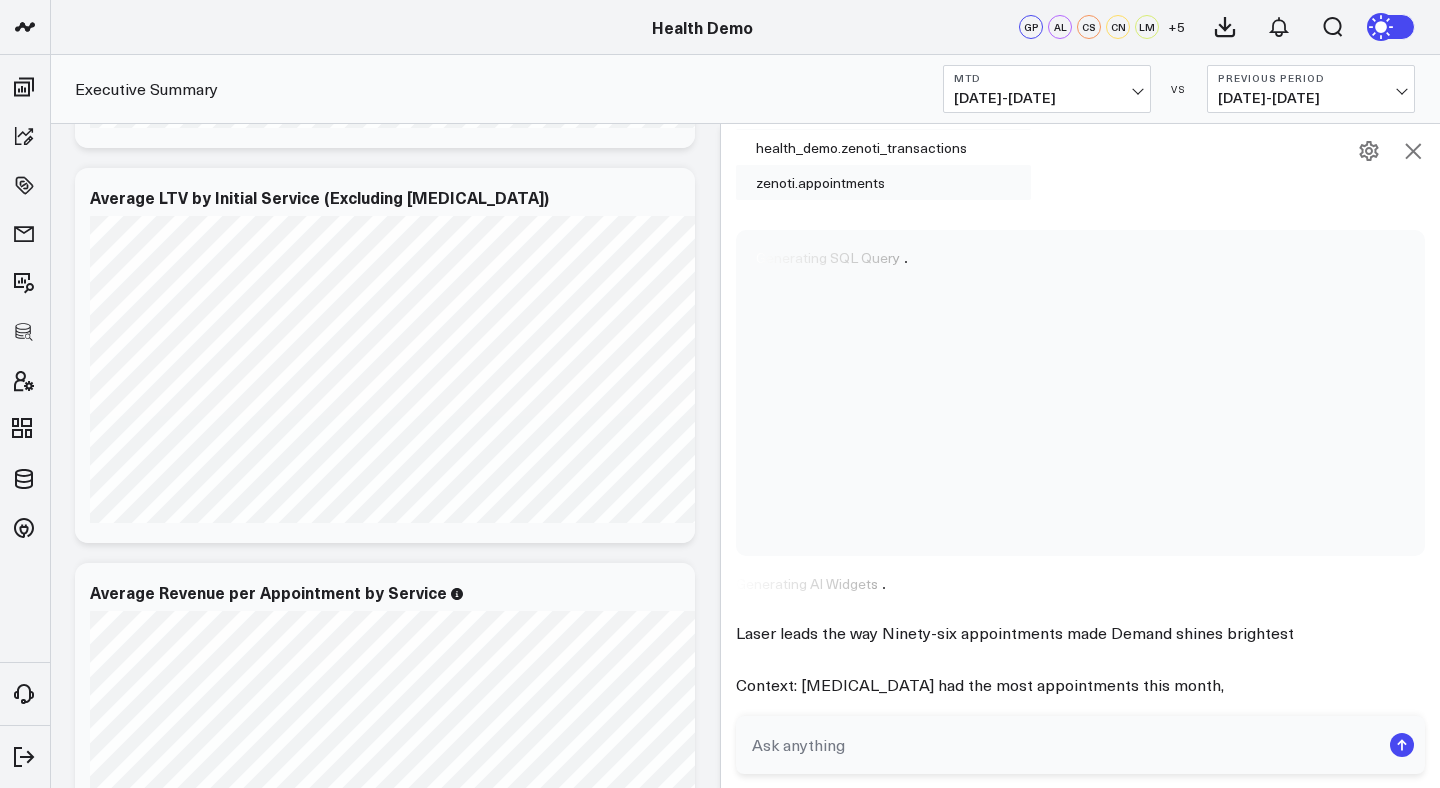 scroll, scrollTop: 6148, scrollLeft: 0, axis: vertical 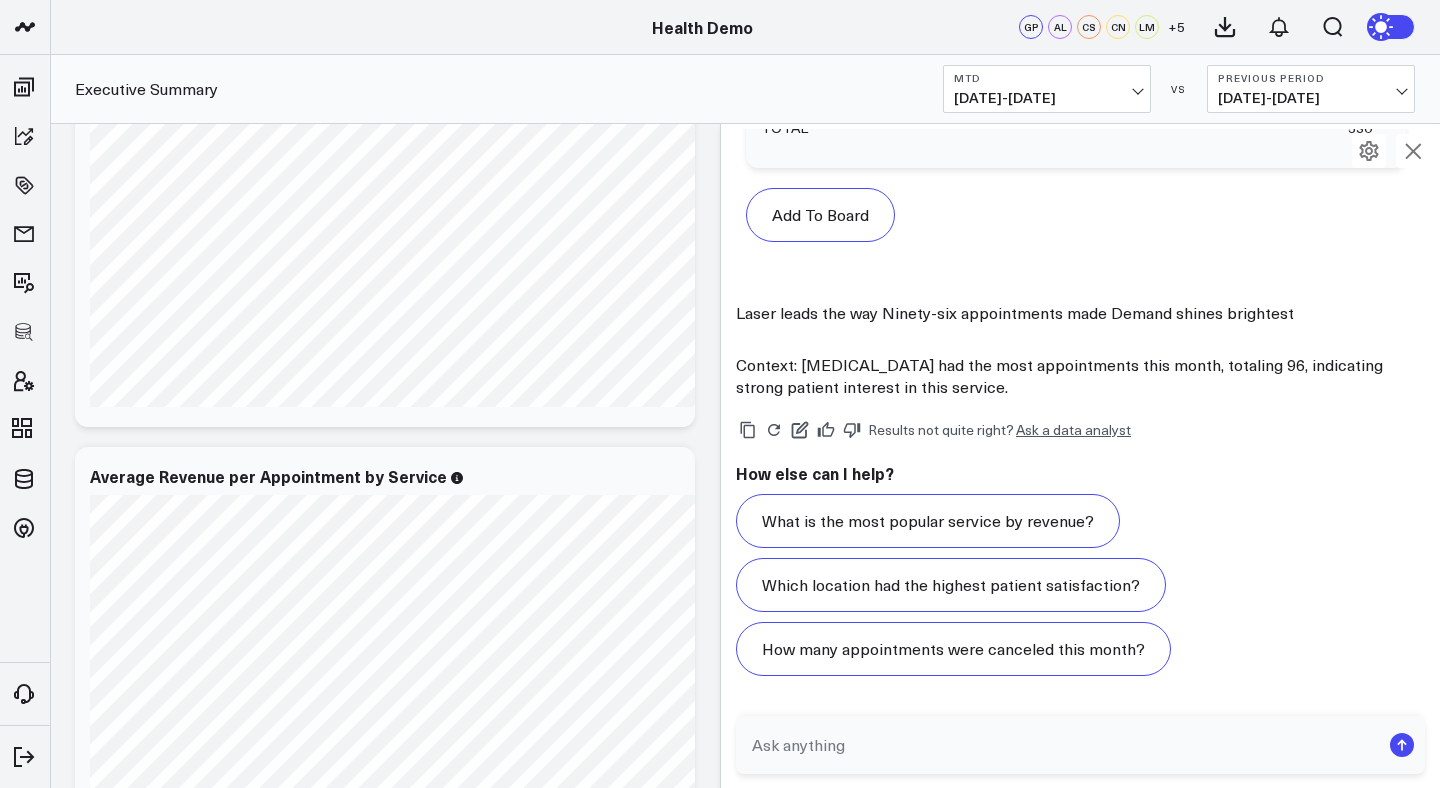 click at bounding box center [1369, 151] 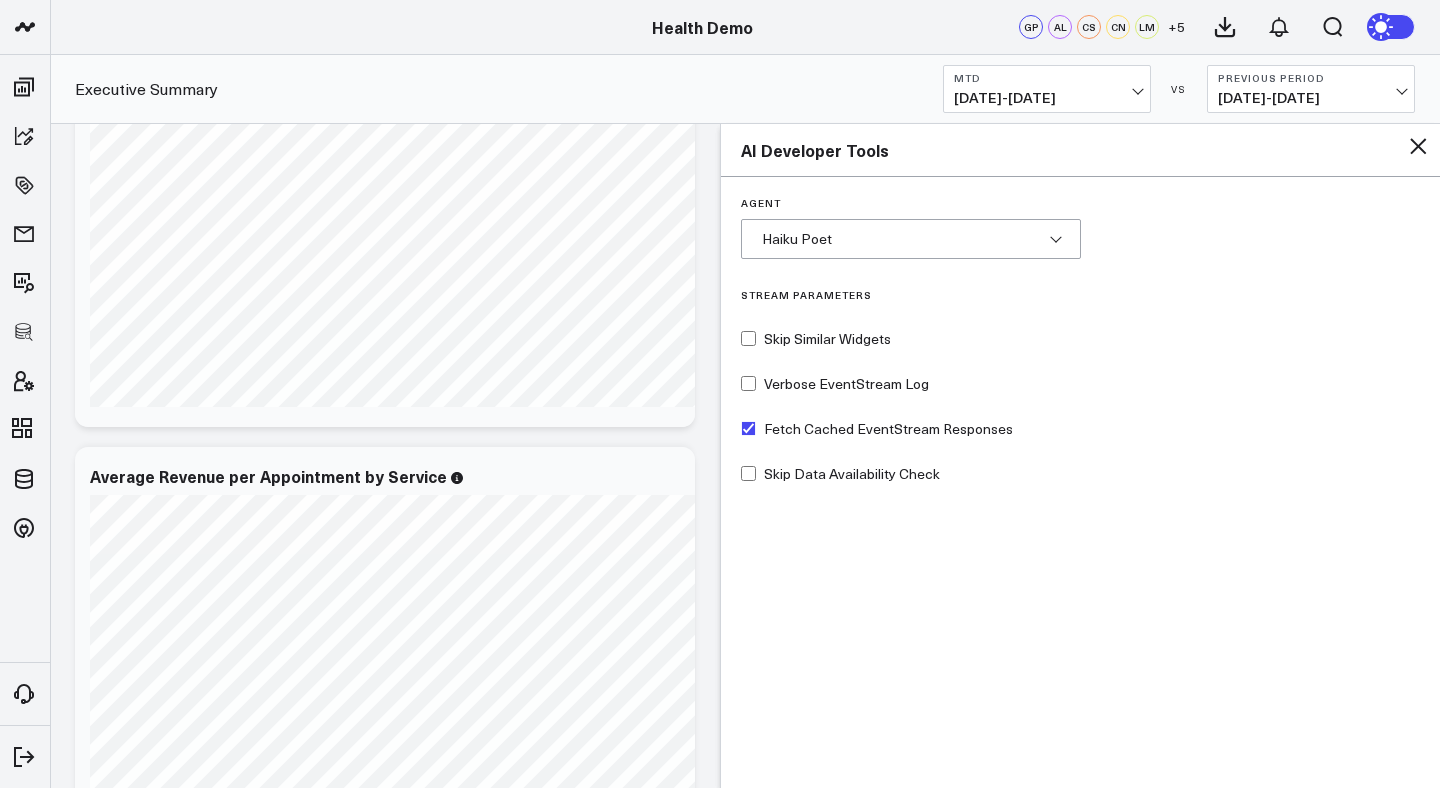 click on "Haiku Poet" at bounding box center [911, 239] 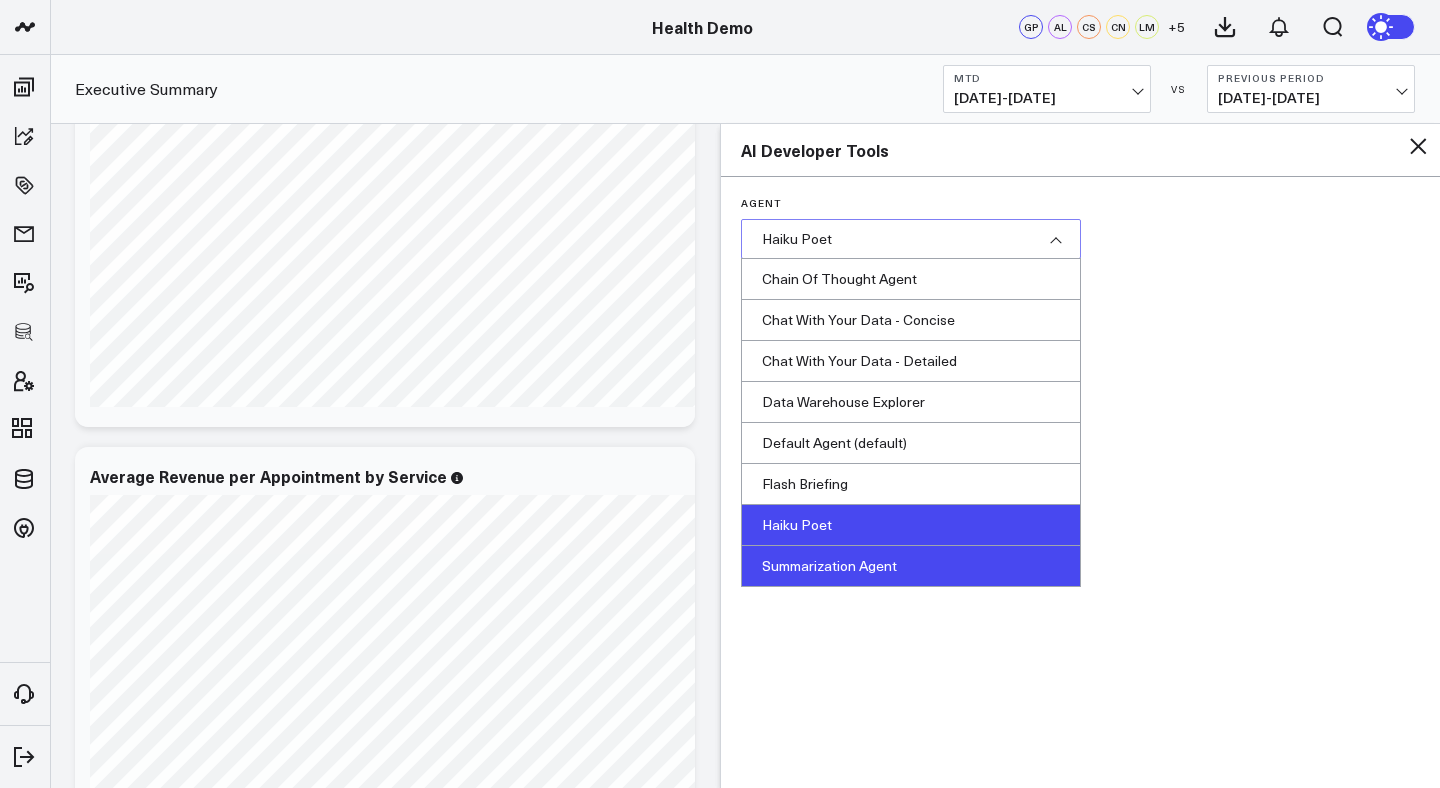 click on "Summarization Agent" at bounding box center [911, 566] 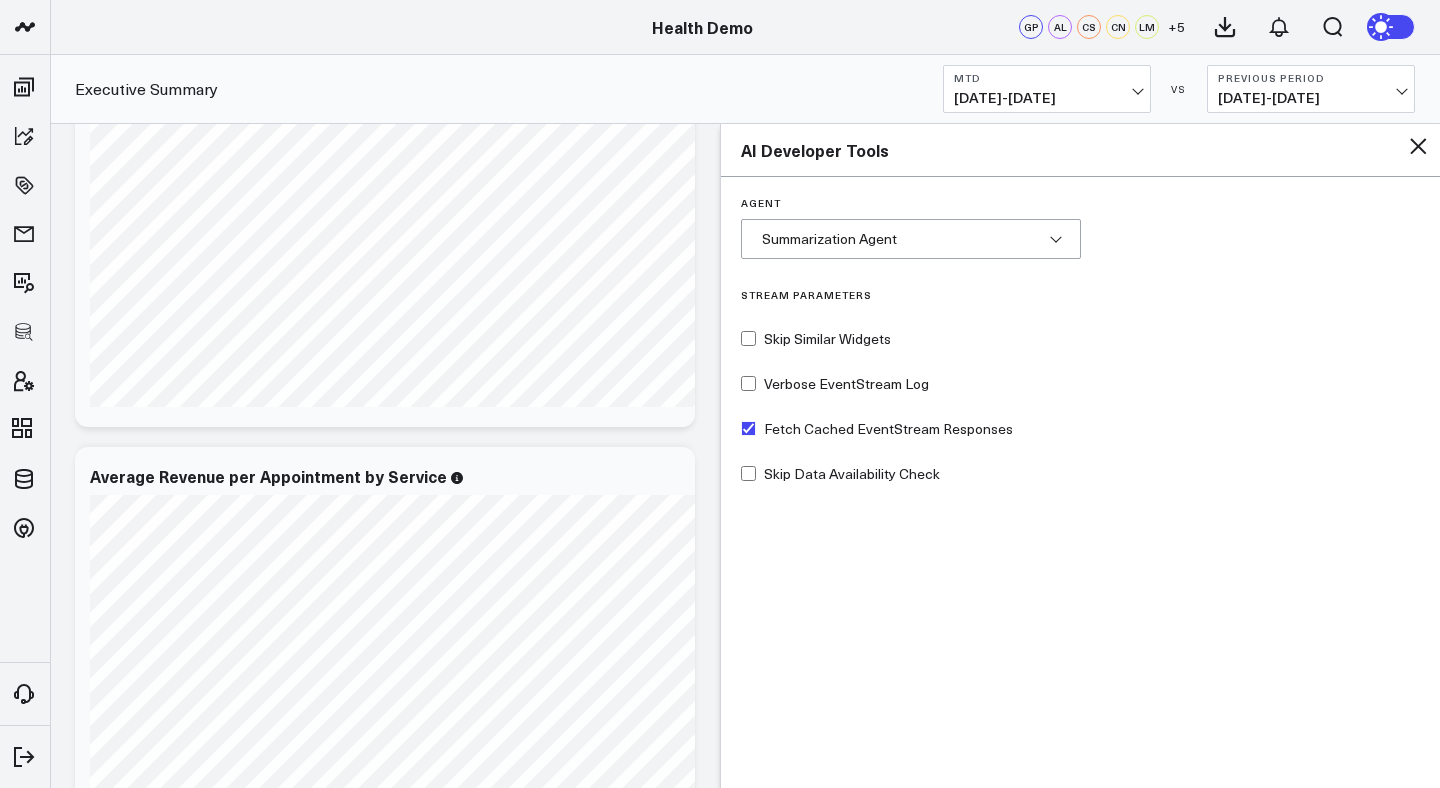 click 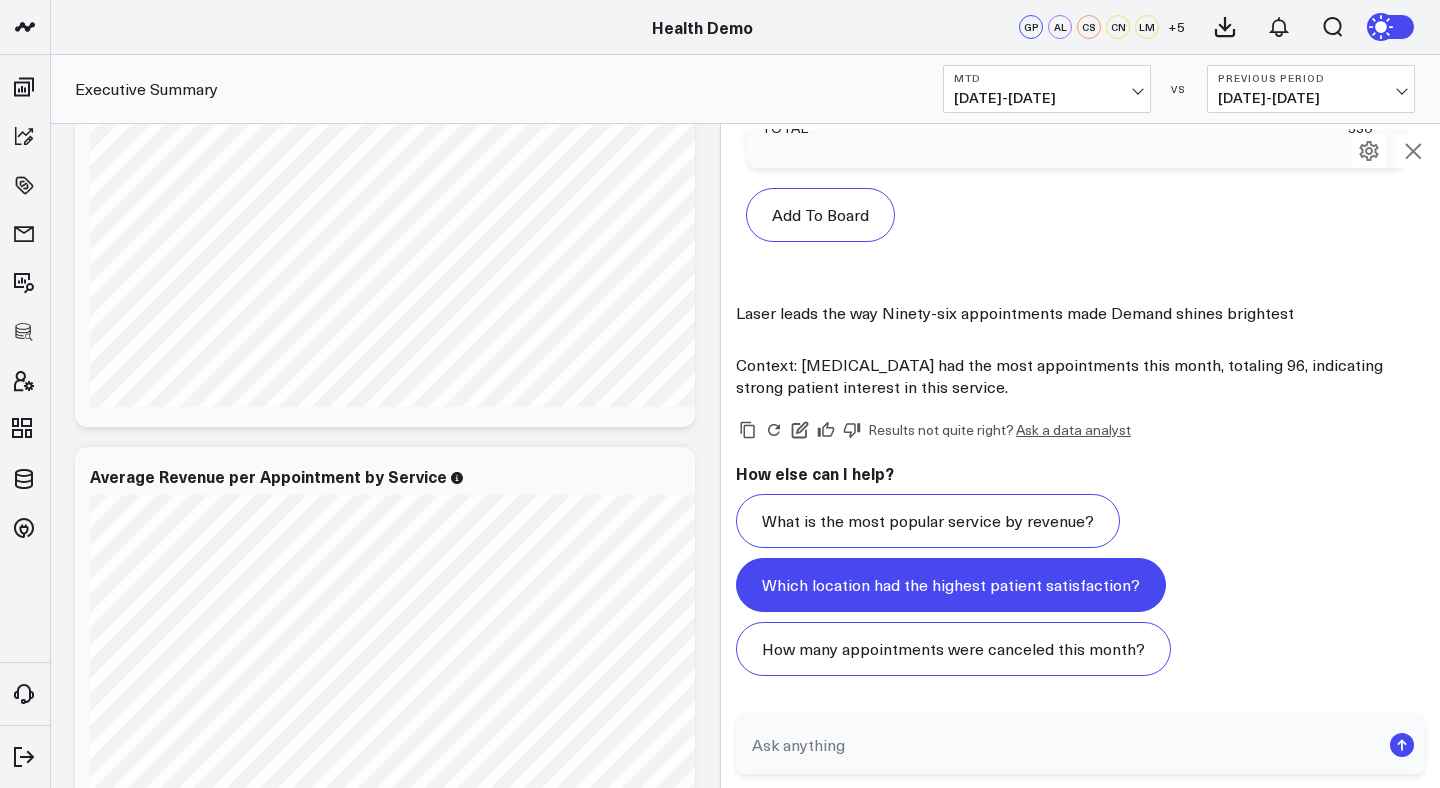 click on "Which location had the highest patient satisfaction?" at bounding box center (951, 585) 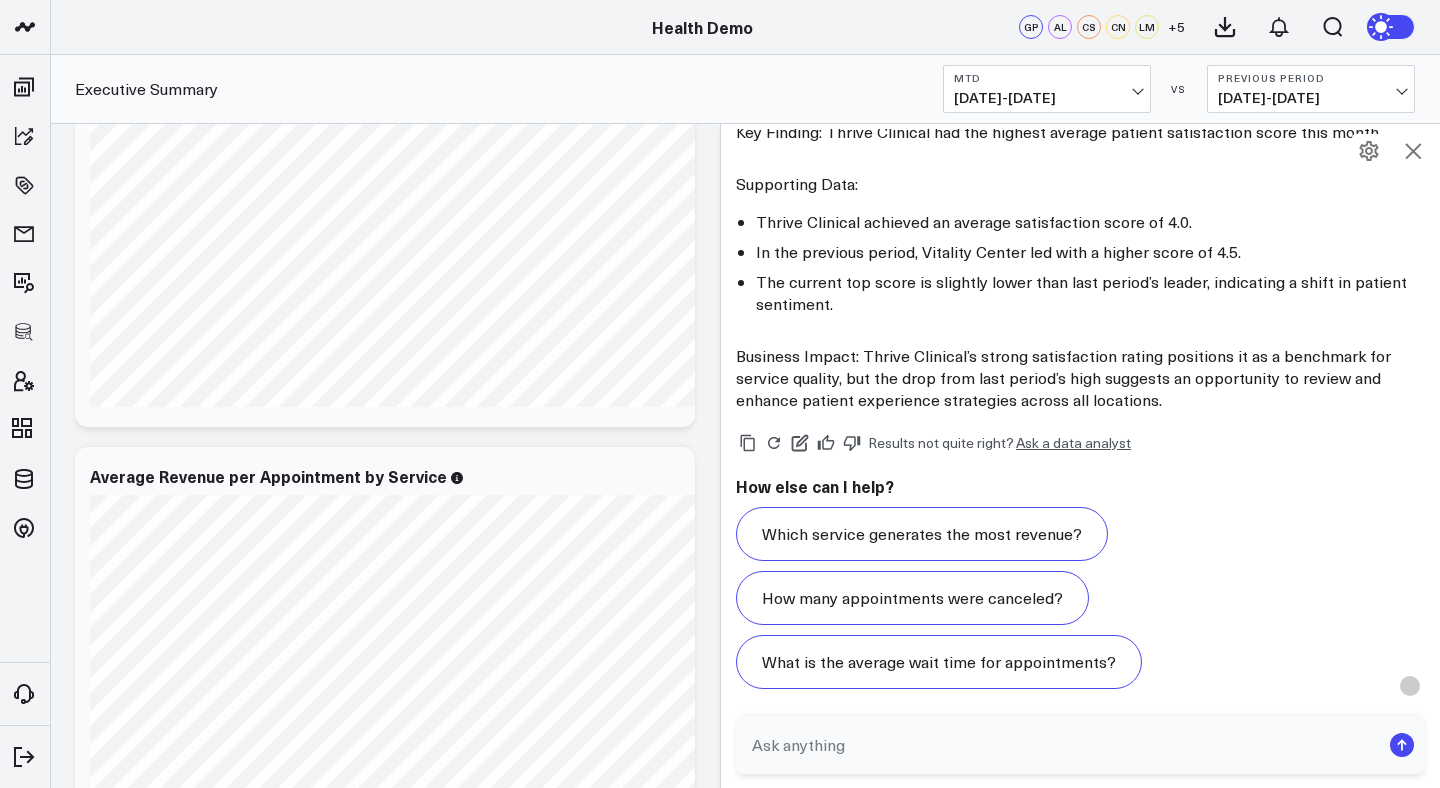 scroll, scrollTop: 9898, scrollLeft: 0, axis: vertical 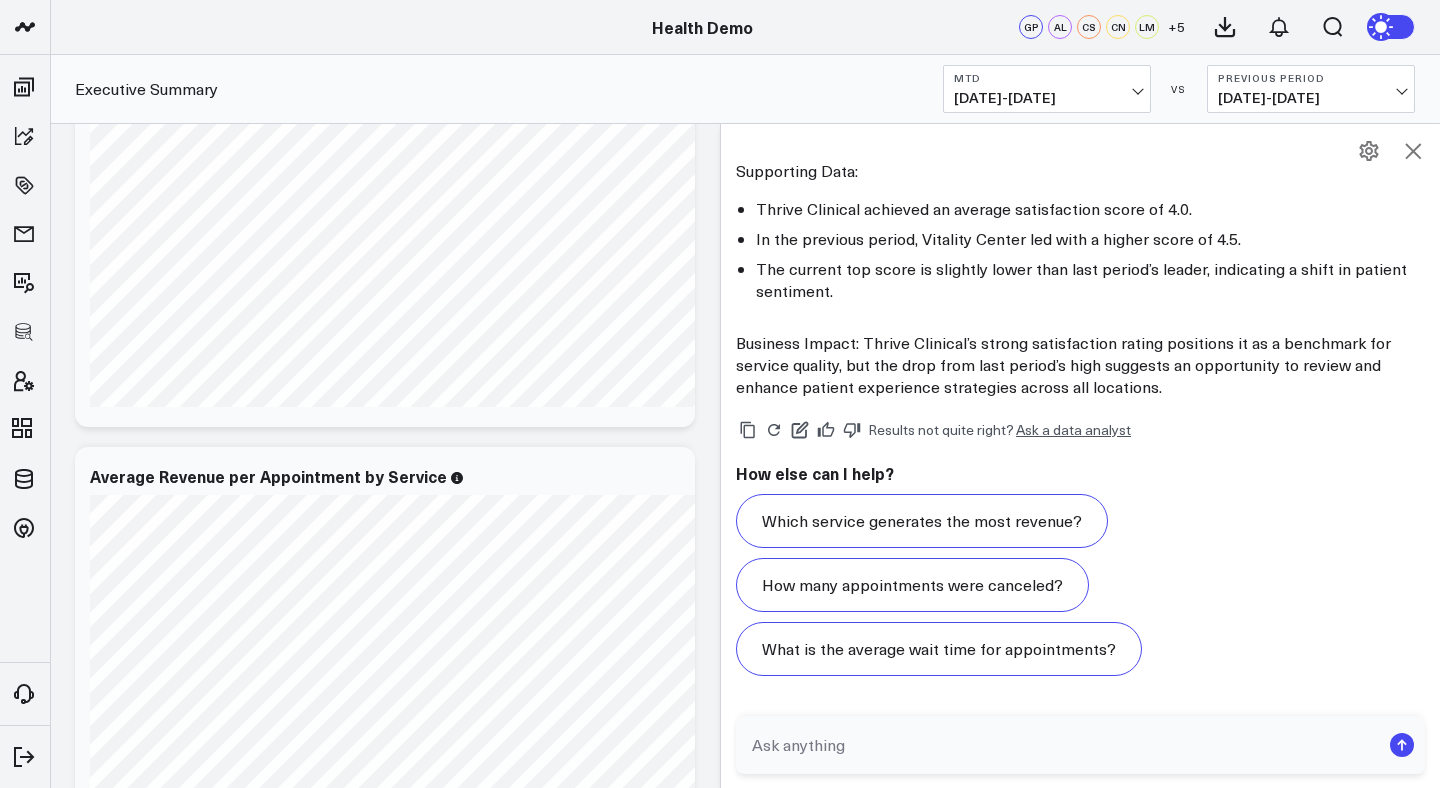 click 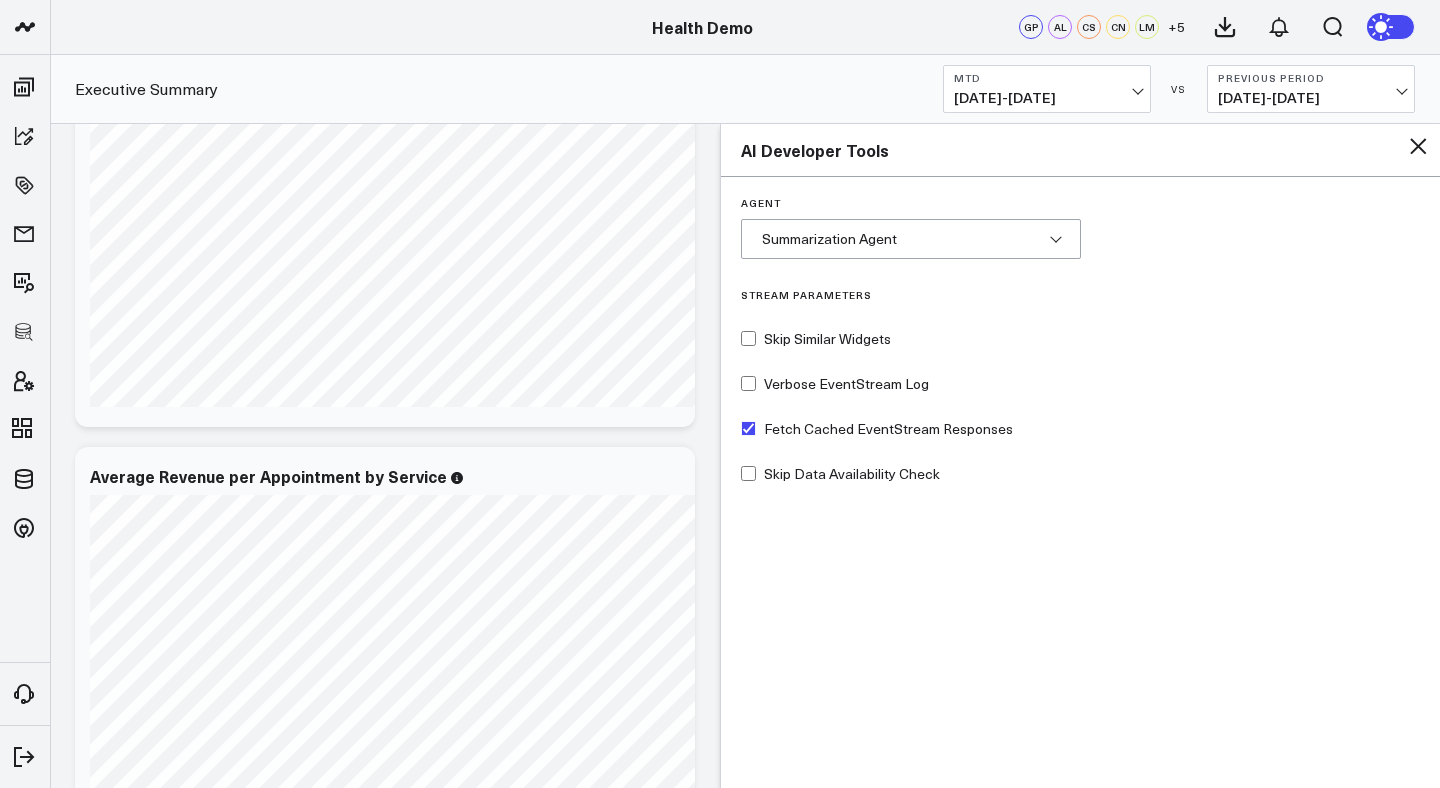 click on "Summarization Agent" at bounding box center (911, 239) 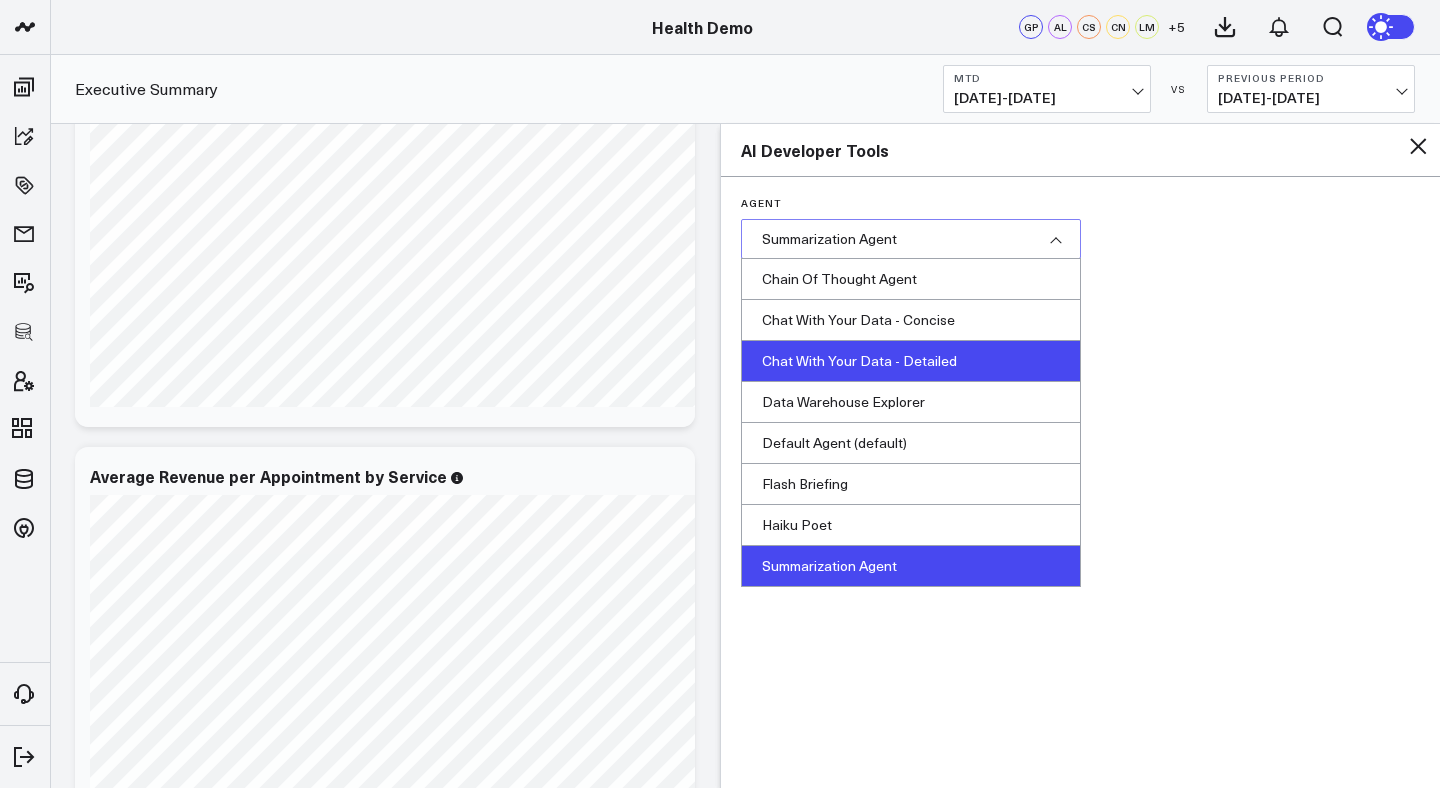 click on "Chat With Your Data - Detailed" at bounding box center [911, 361] 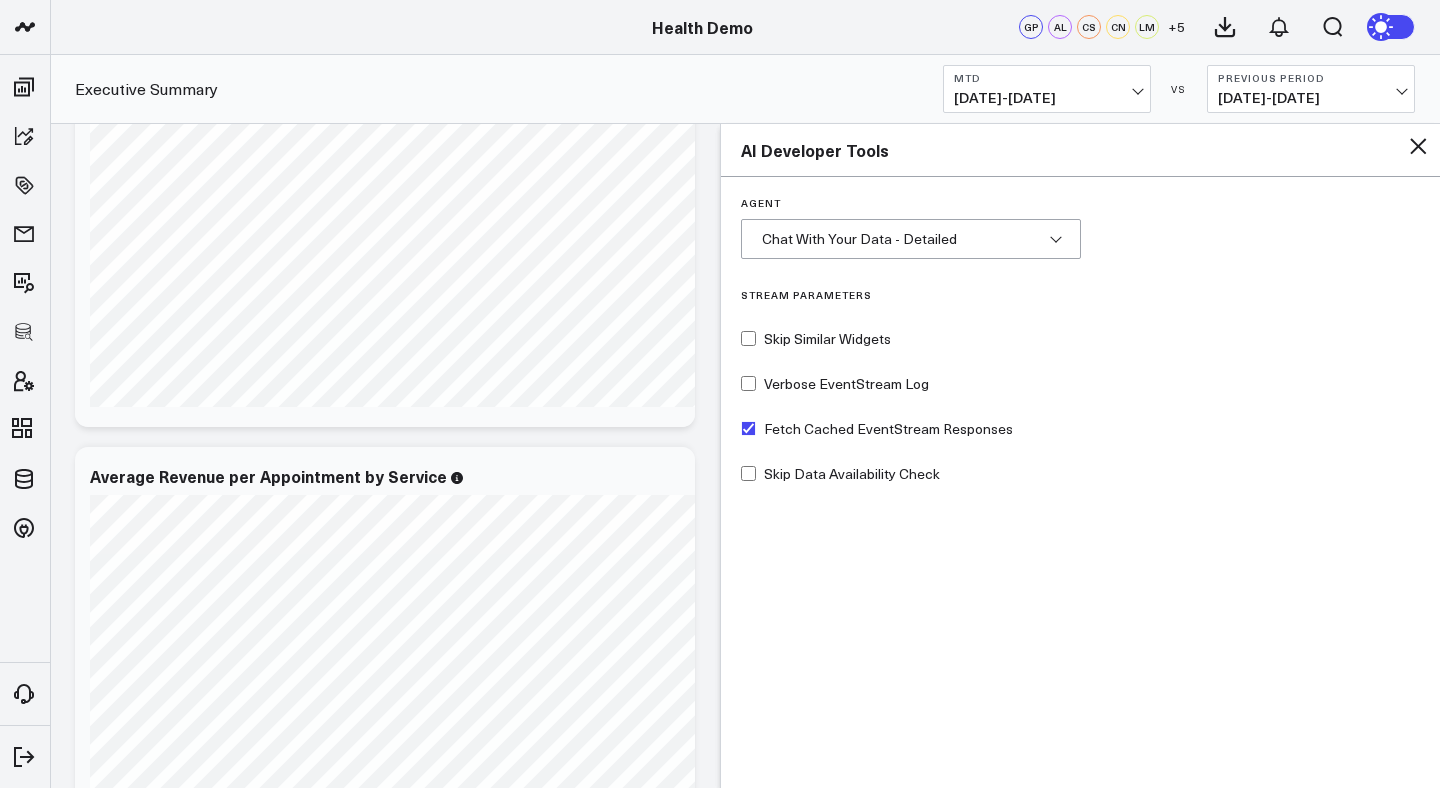 click 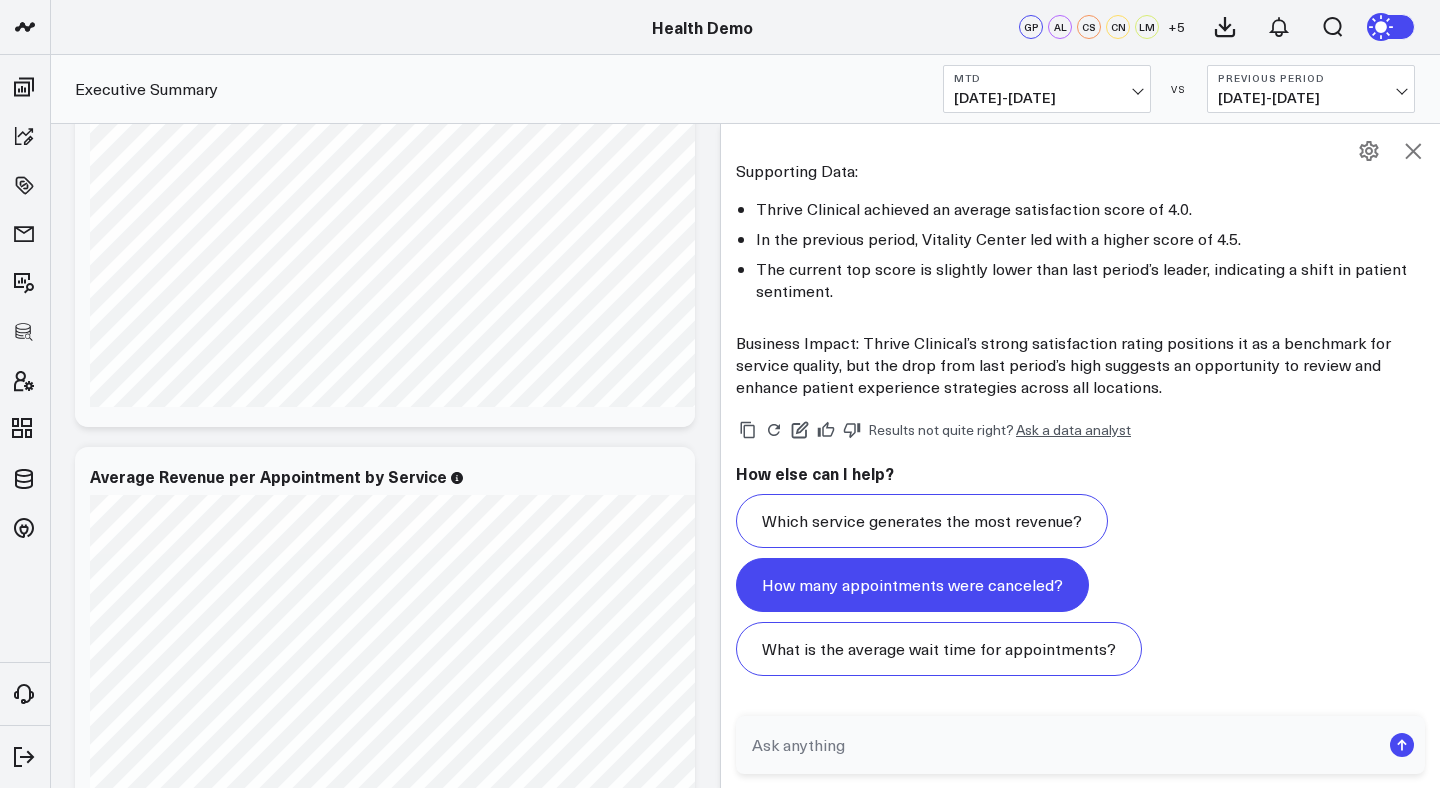 click on "How many appointments were canceled?" at bounding box center [912, 585] 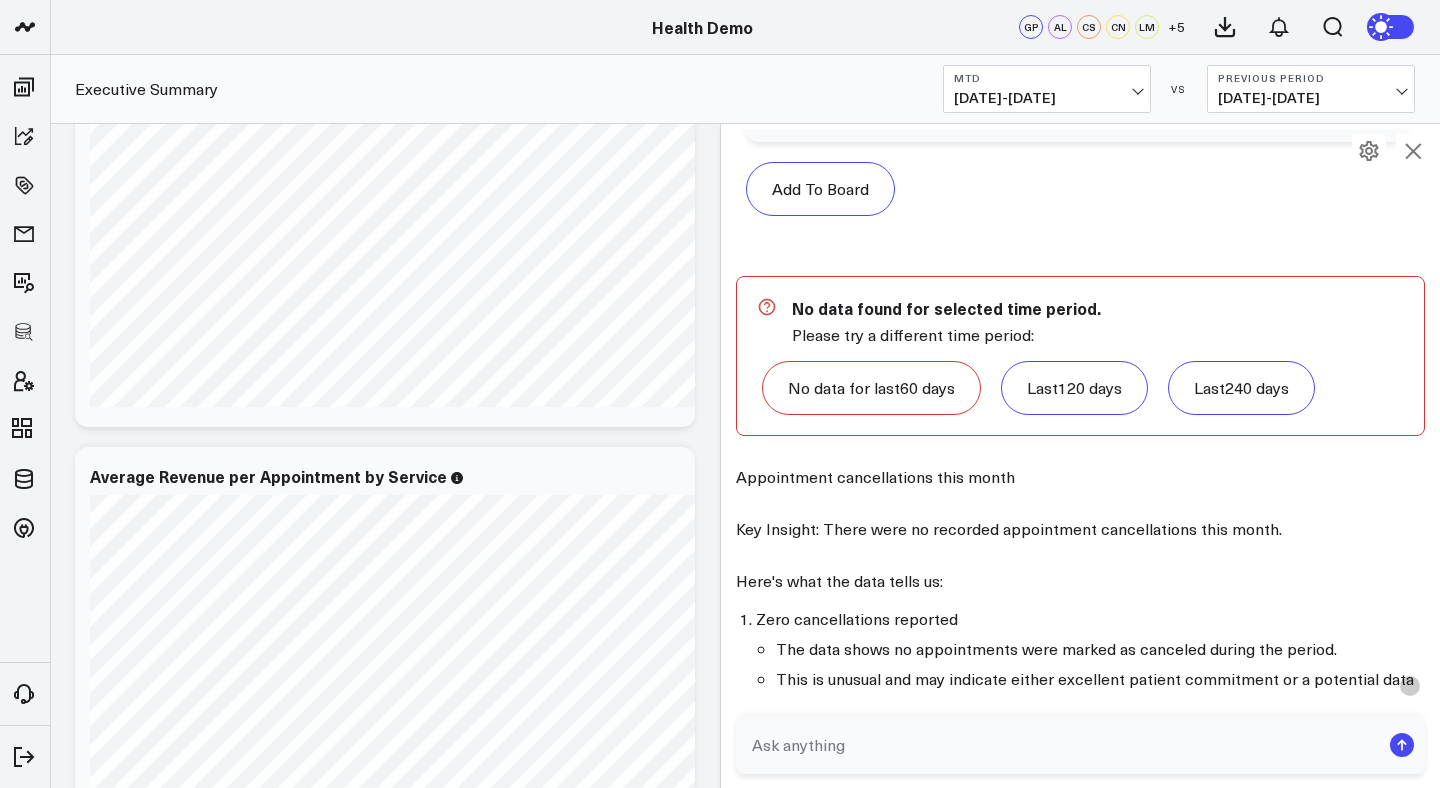 scroll, scrollTop: 11778, scrollLeft: 0, axis: vertical 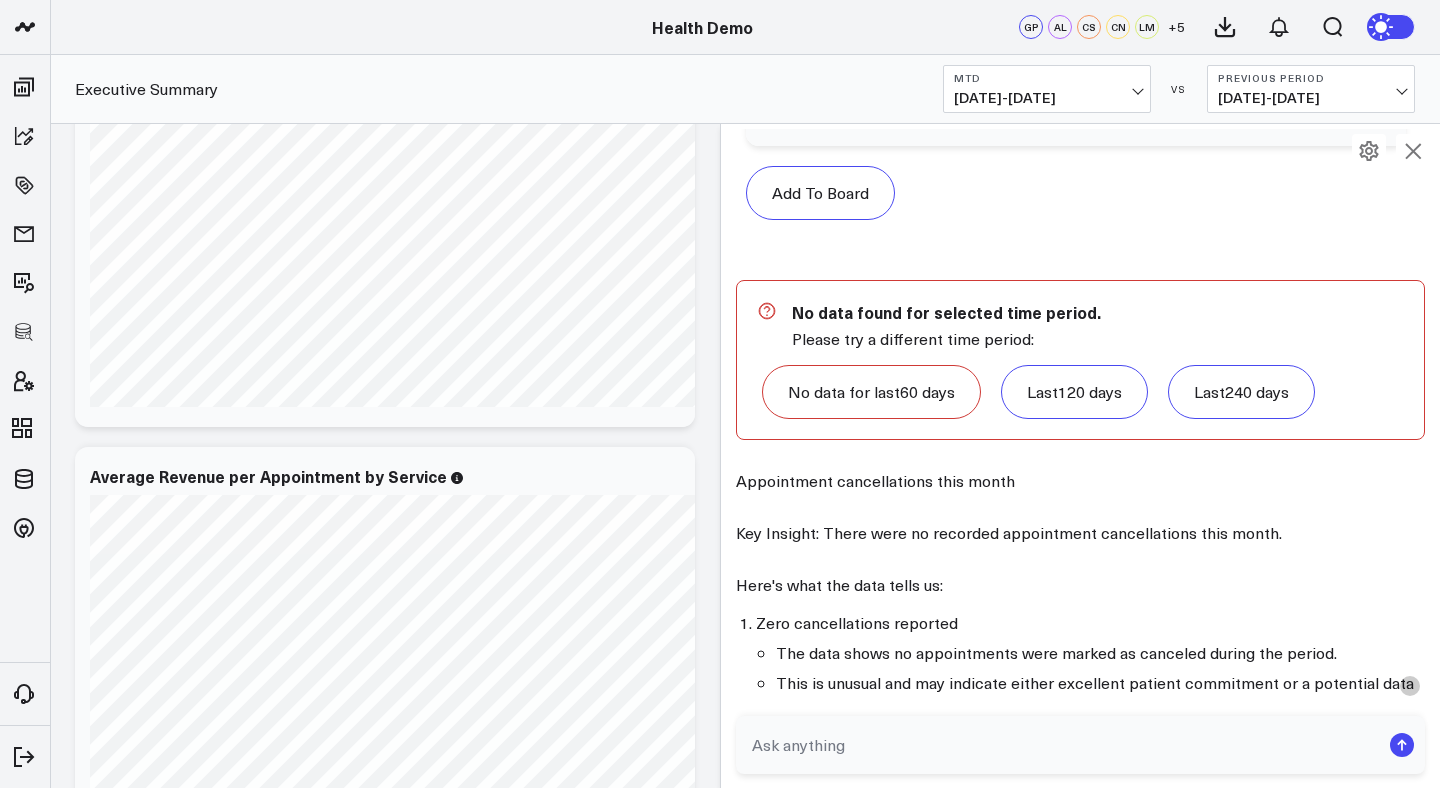 click 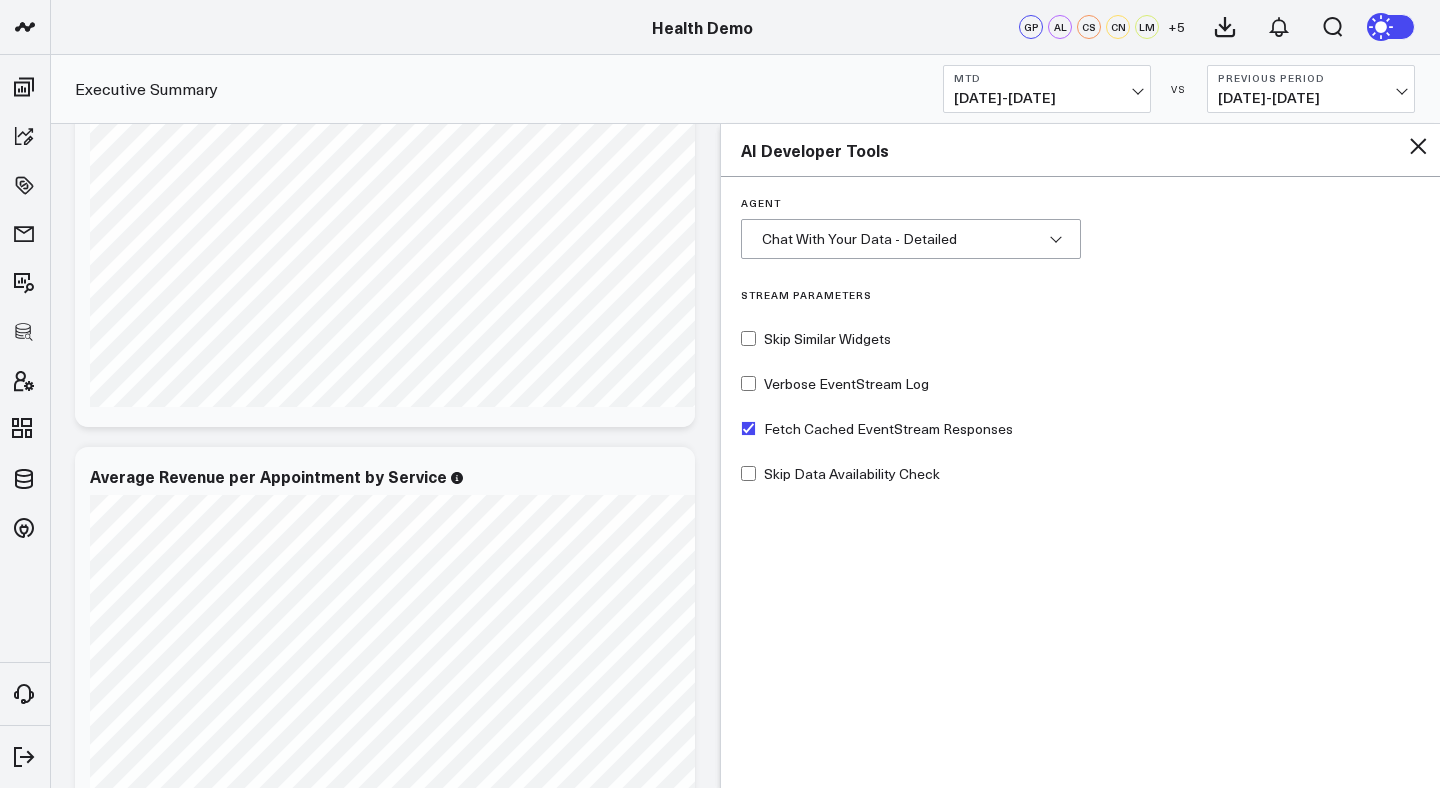 click on "Chat With Your Data - Detailed" at bounding box center [911, 239] 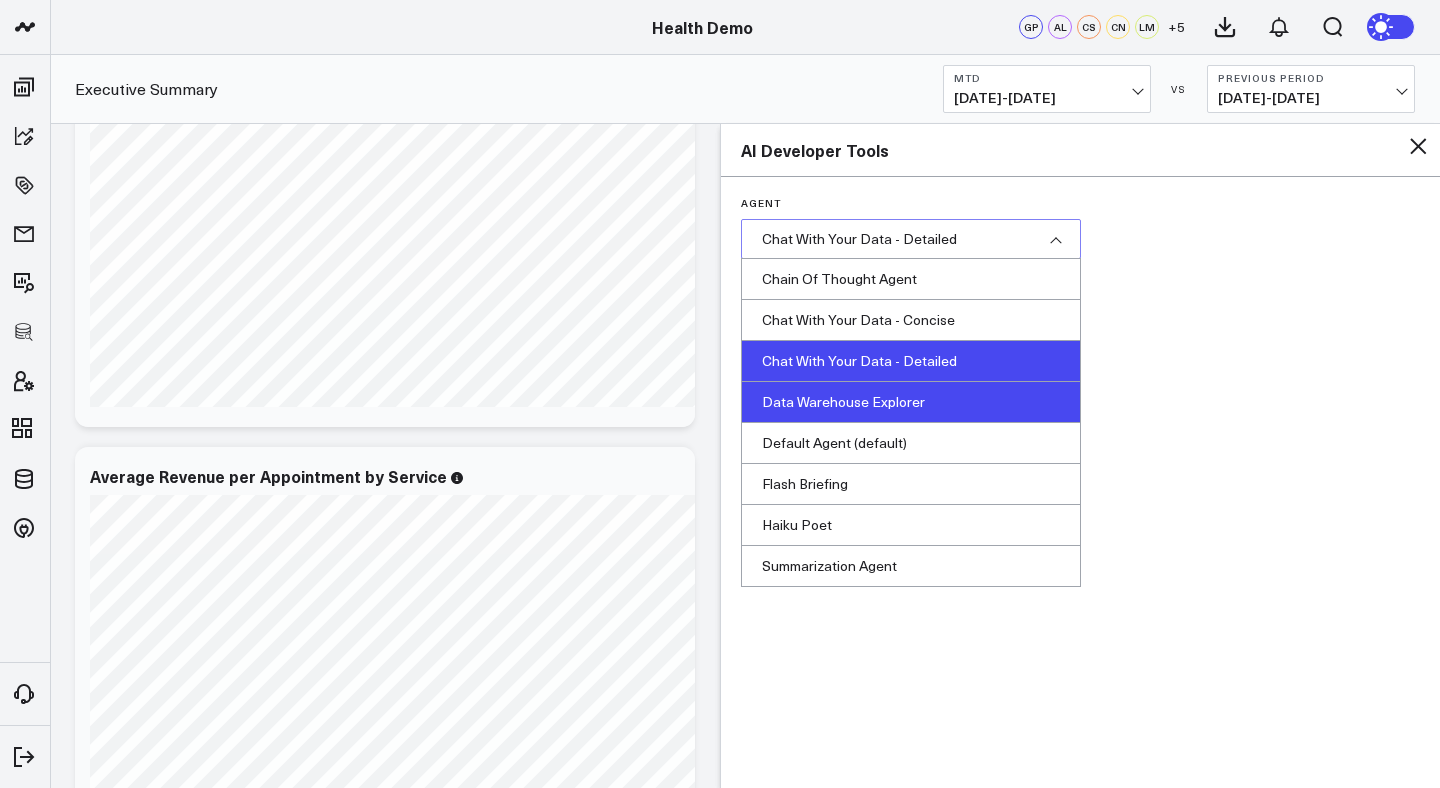 click on "Data Warehouse Explorer" at bounding box center [911, 402] 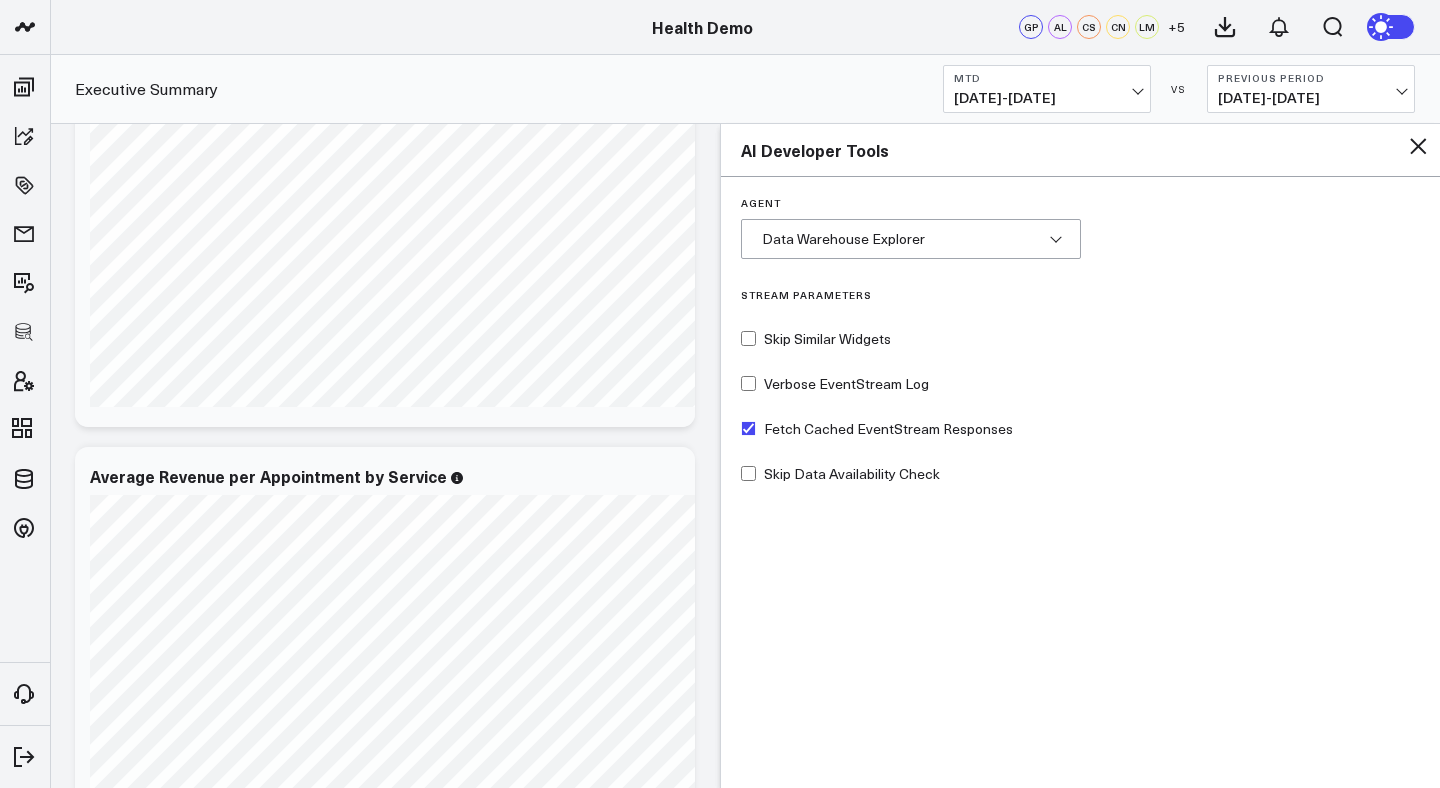 click 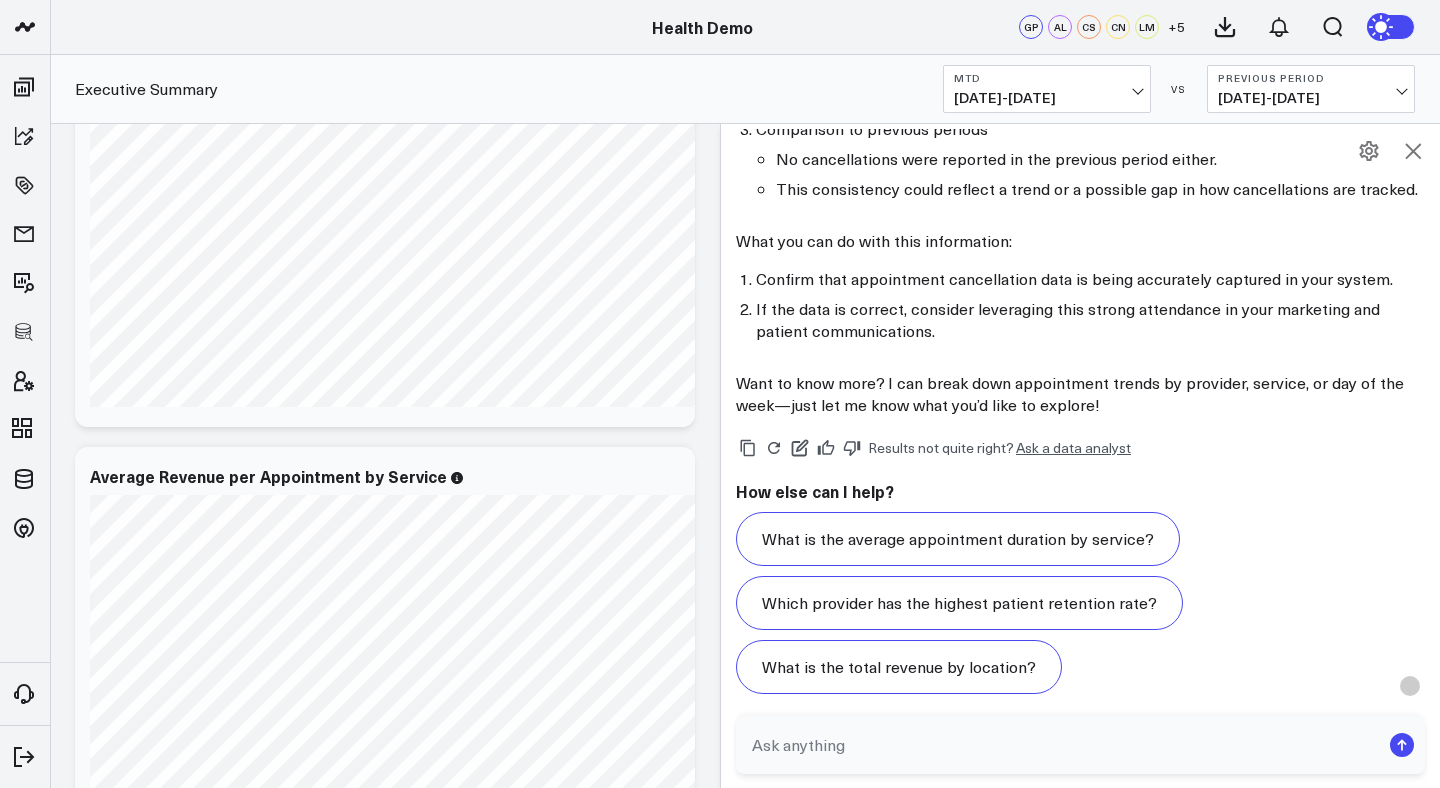 scroll, scrollTop: 12536, scrollLeft: 0, axis: vertical 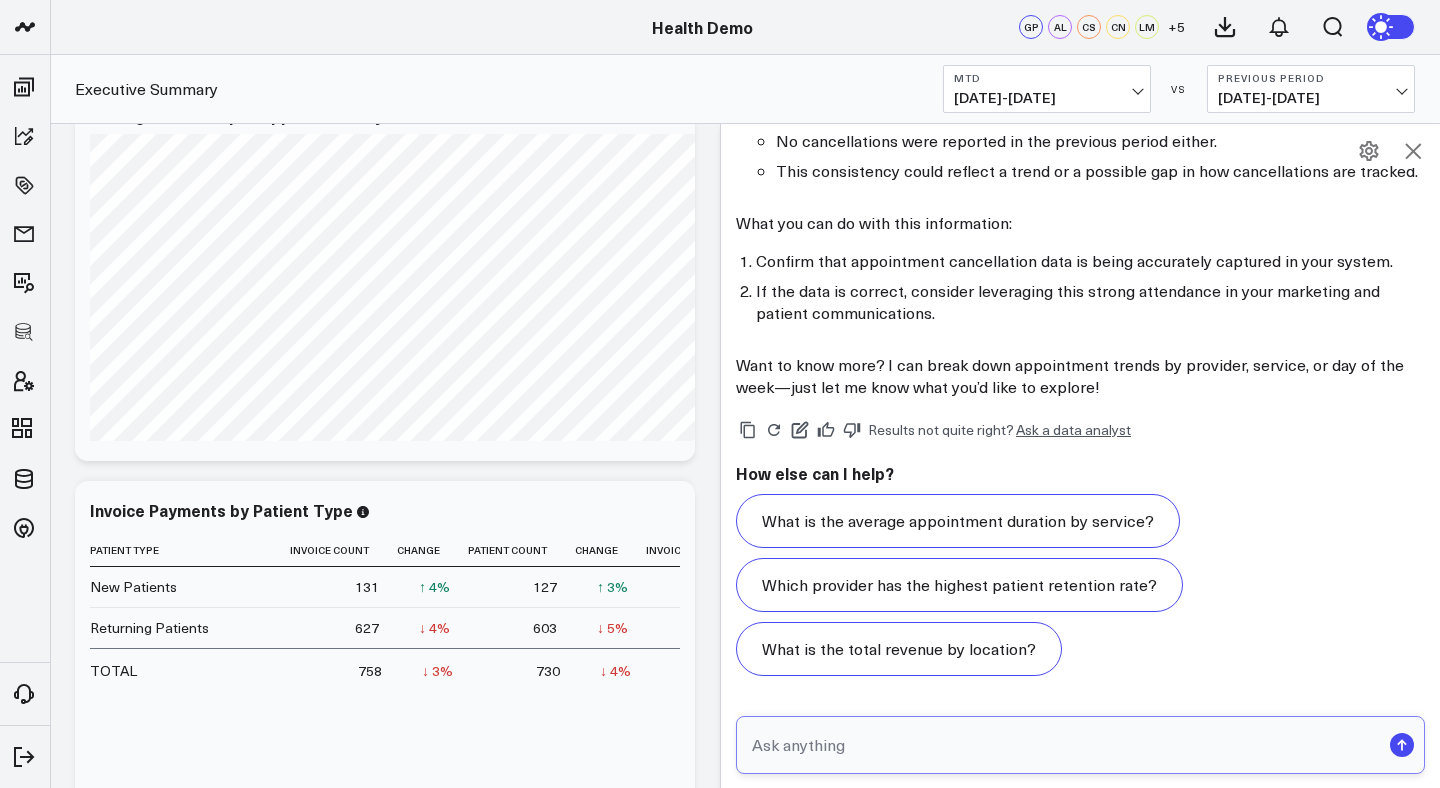 click at bounding box center (1063, 745) 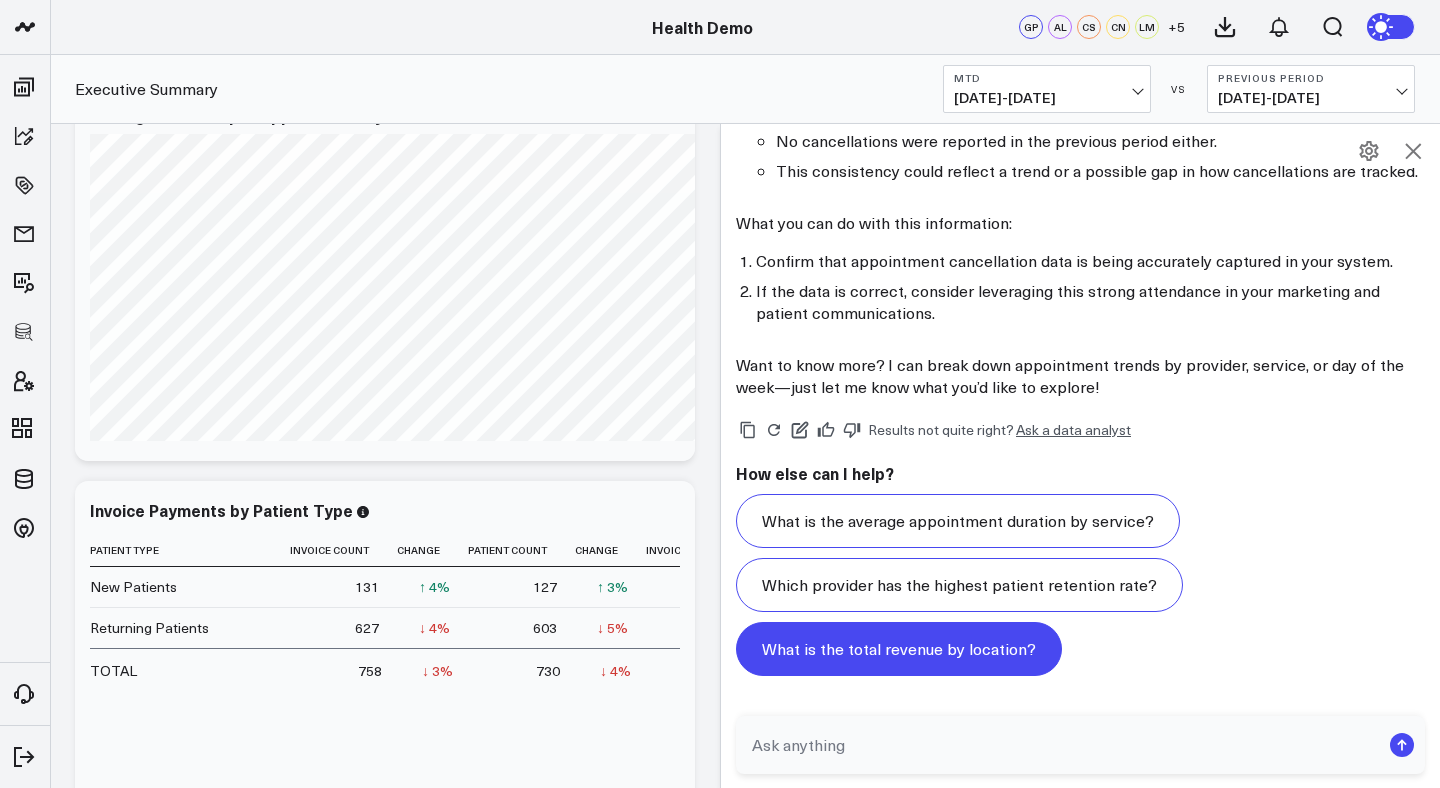 click on "What is the total revenue by location?" at bounding box center (899, 649) 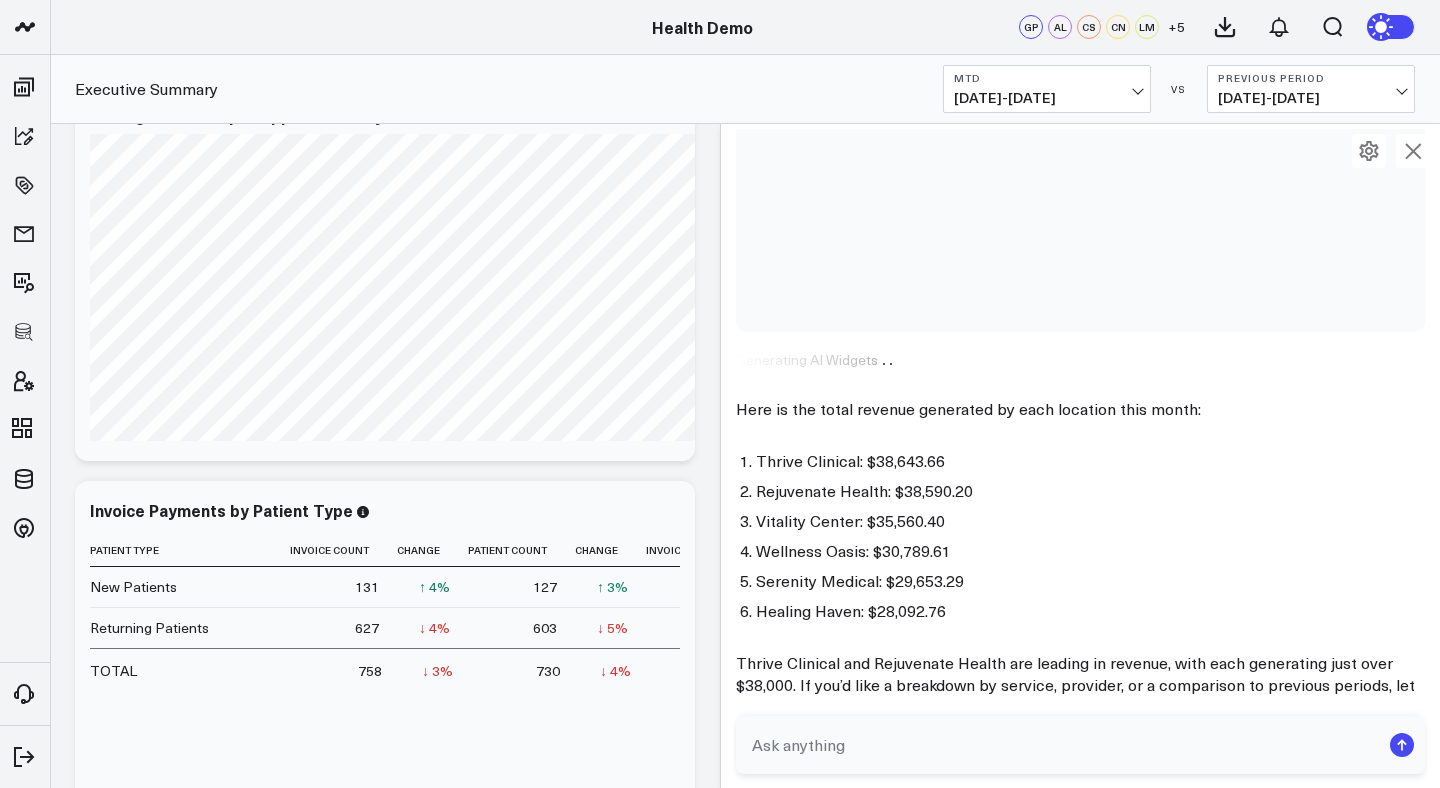 scroll, scrollTop: 13339, scrollLeft: 0, axis: vertical 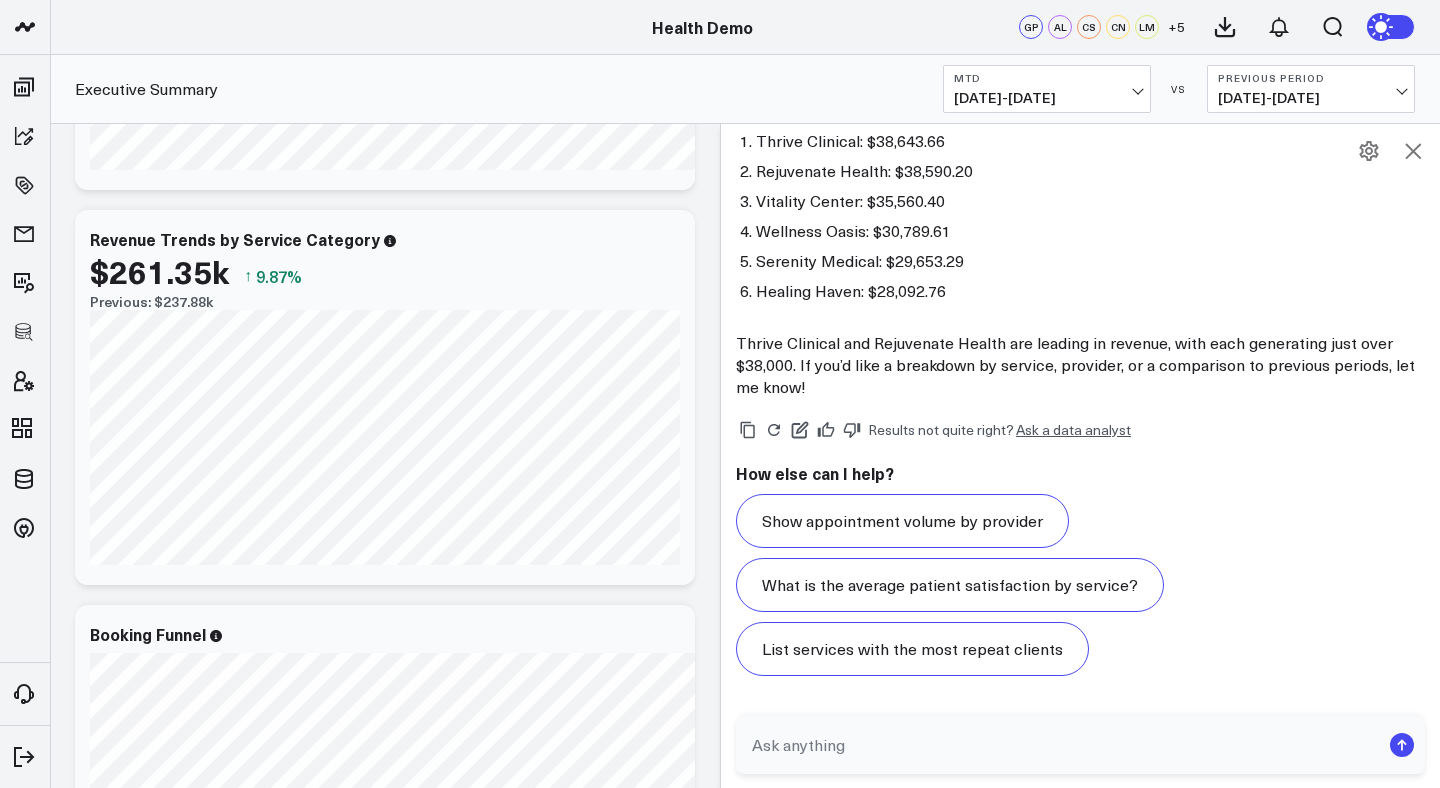 click 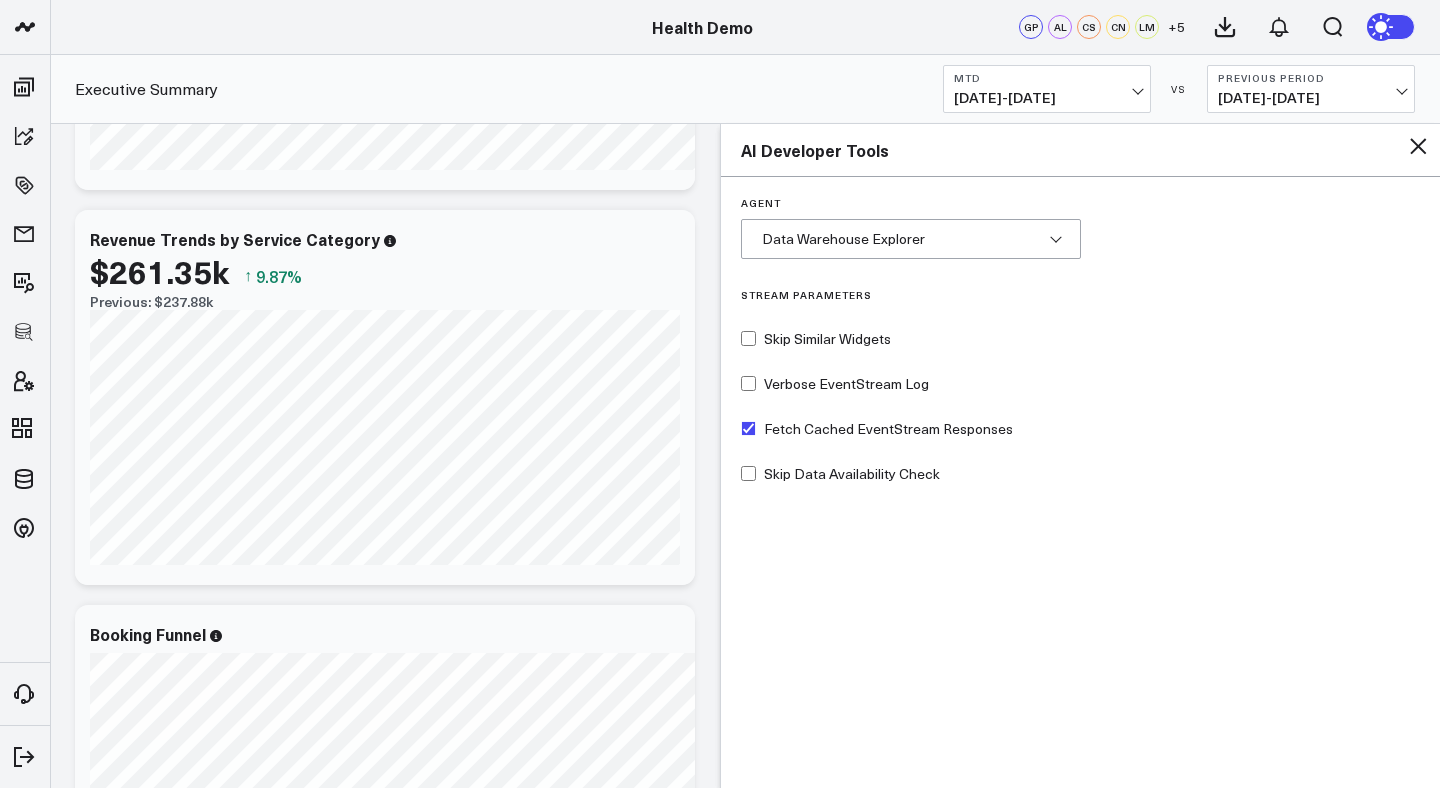 click on "Data Warehouse Explorer" at bounding box center (843, 239) 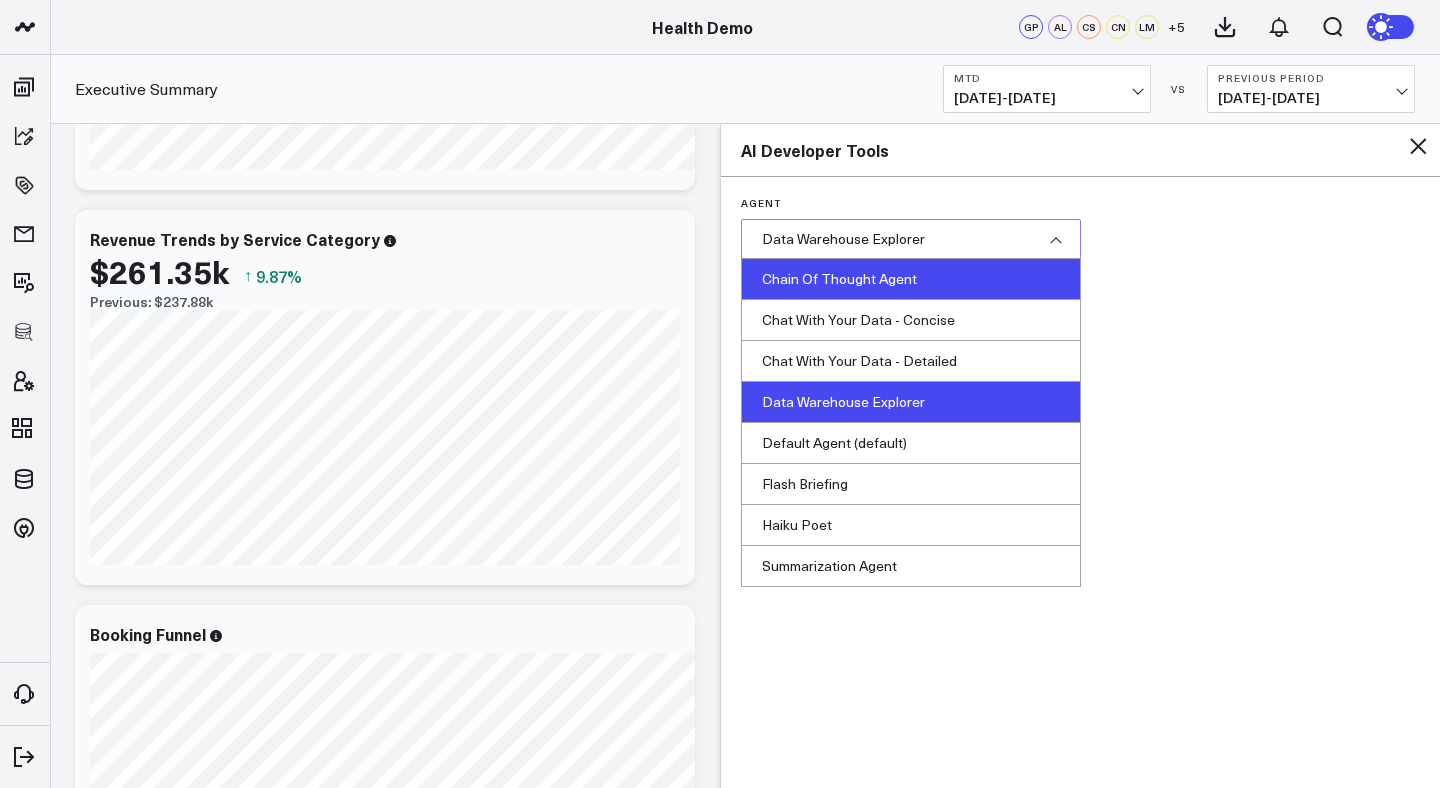 click on "Chain Of Thought Agent" at bounding box center [911, 279] 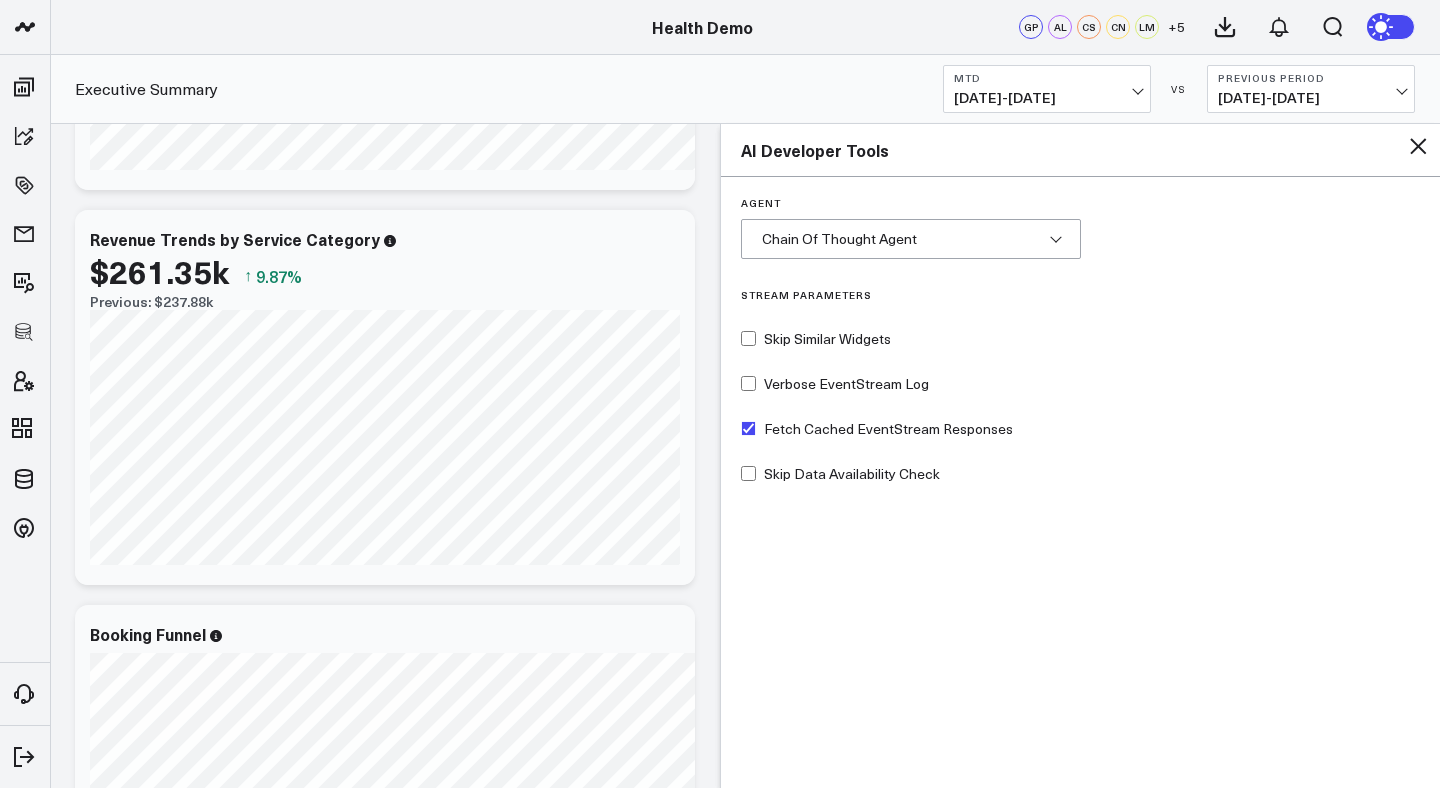 click 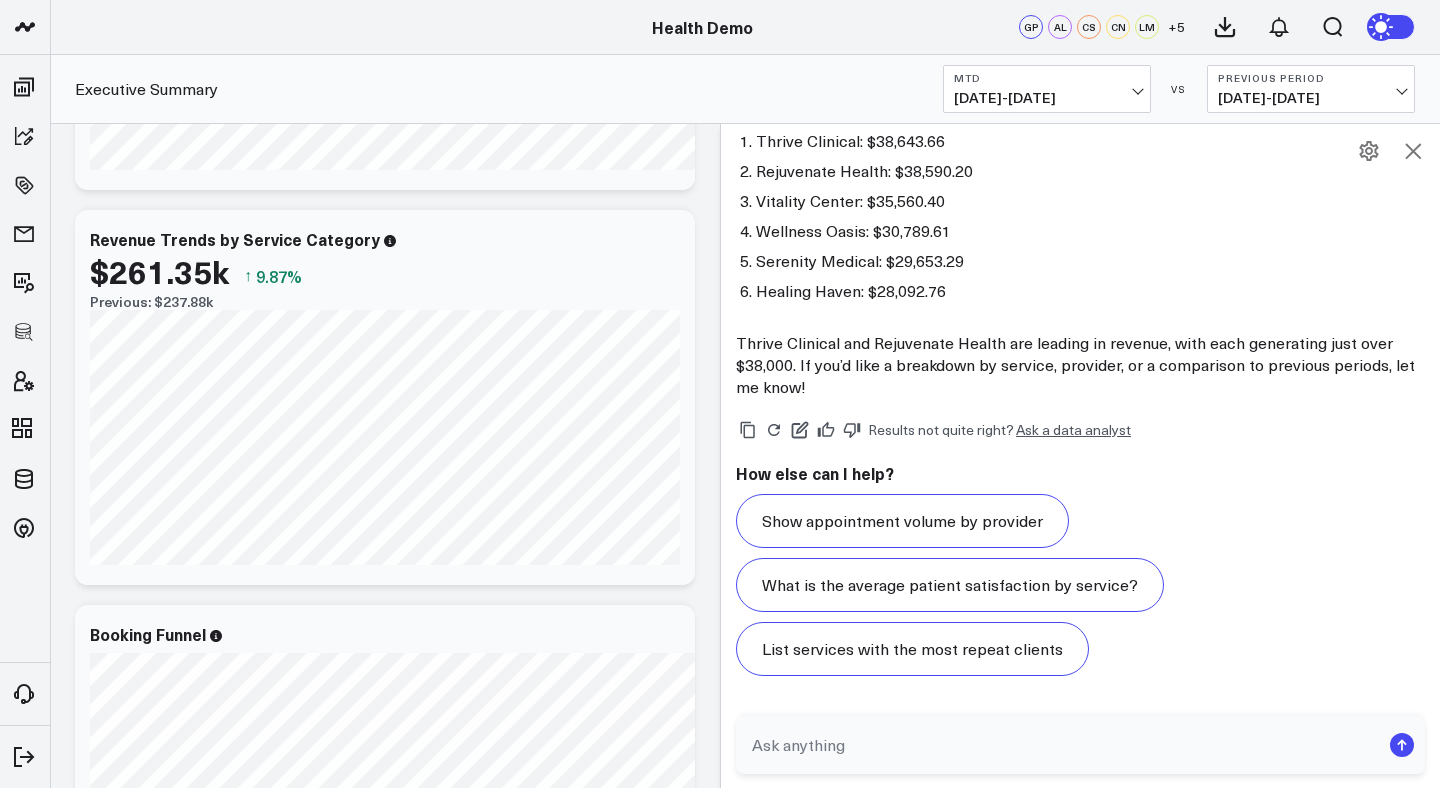 scroll, scrollTop: 988, scrollLeft: 0, axis: vertical 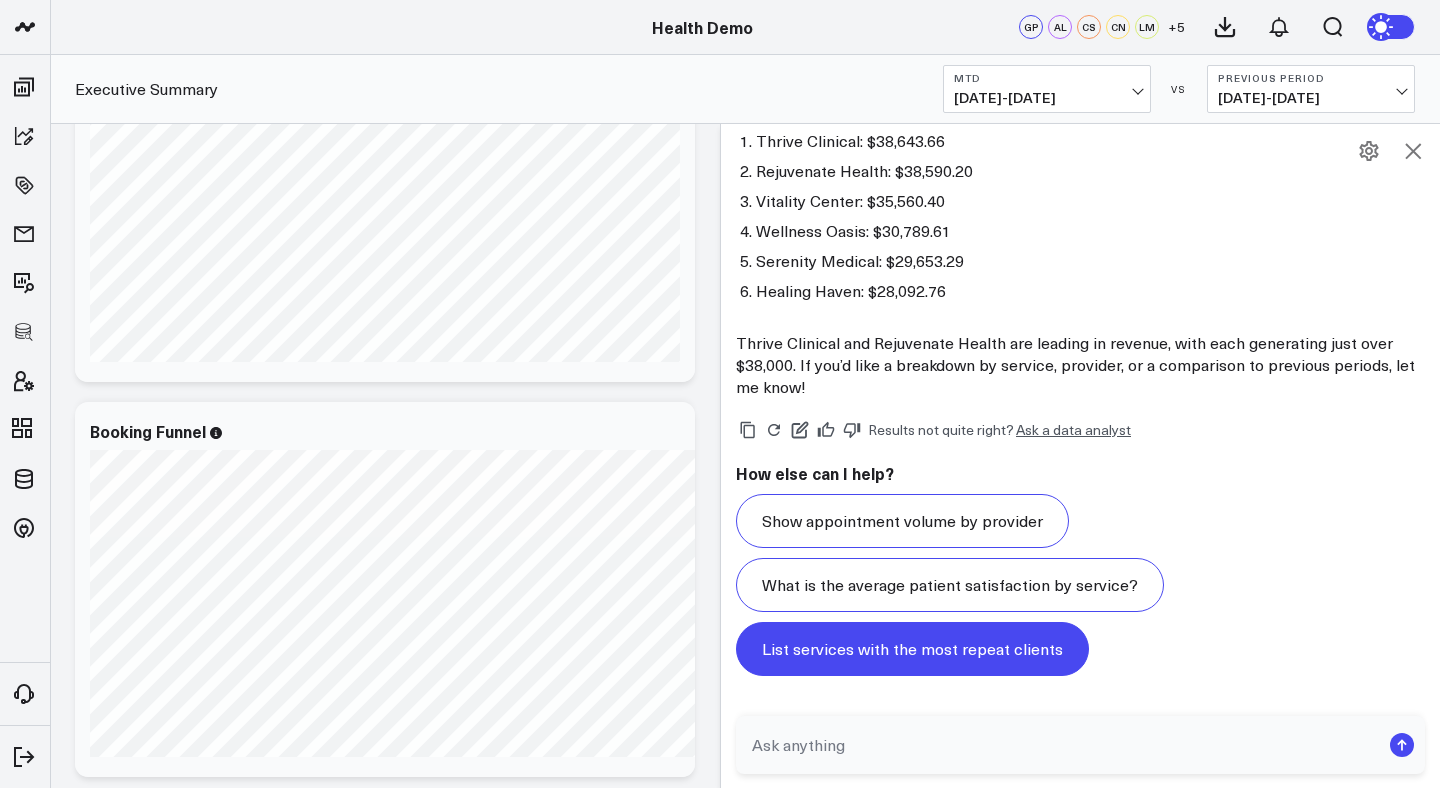 click on "List services with the most repeat clients" at bounding box center (912, 649) 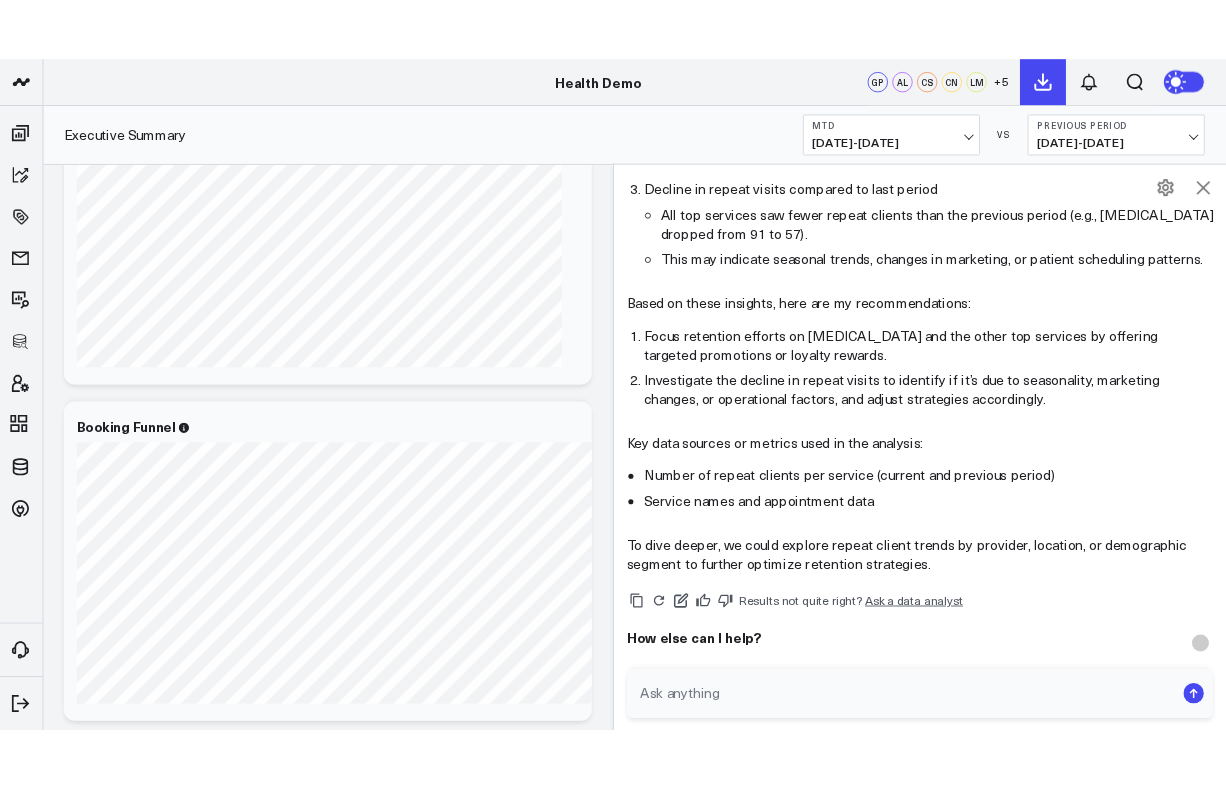 scroll, scrollTop: 18338, scrollLeft: 0, axis: vertical 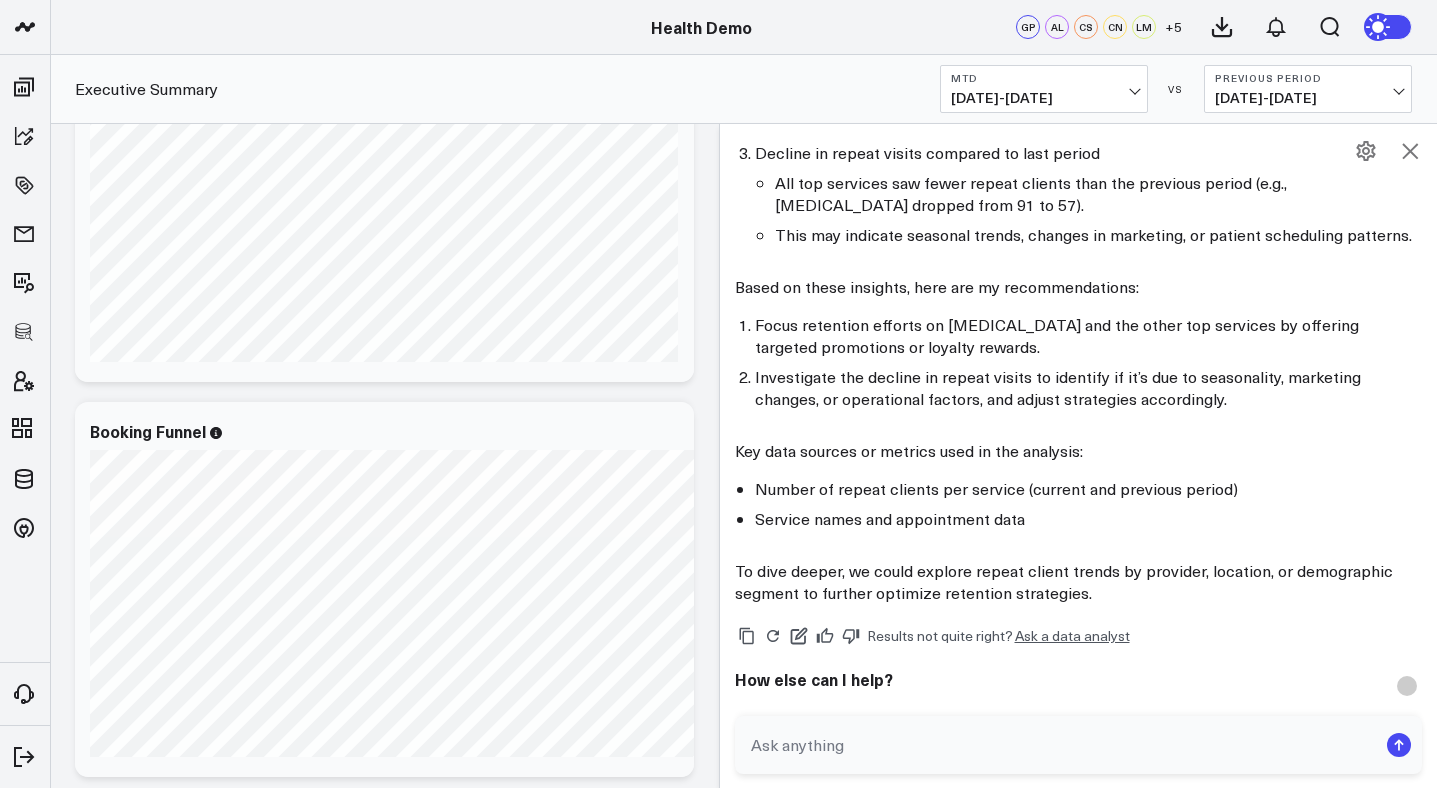 click 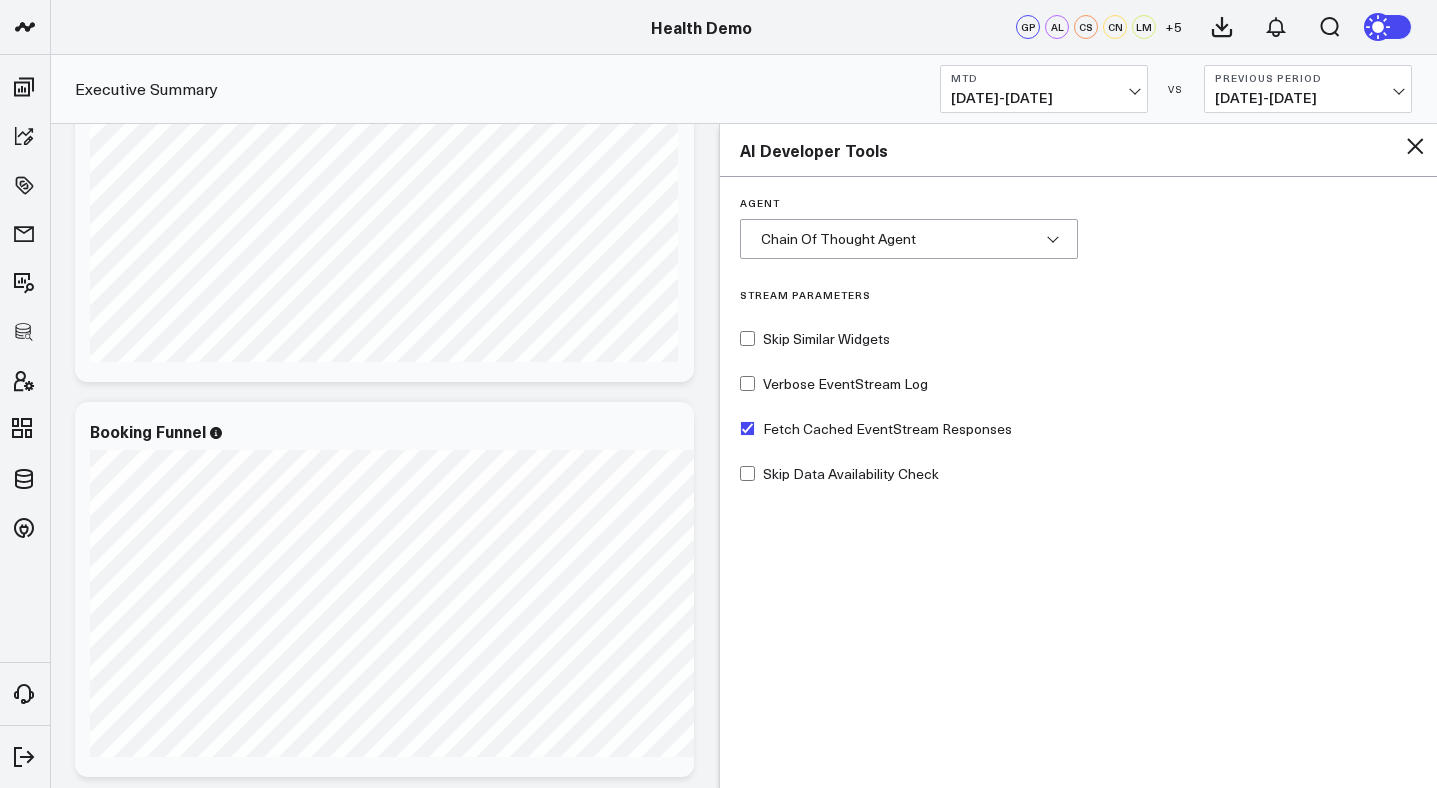 click on "Chain Of Thought Agent" at bounding box center [909, 239] 